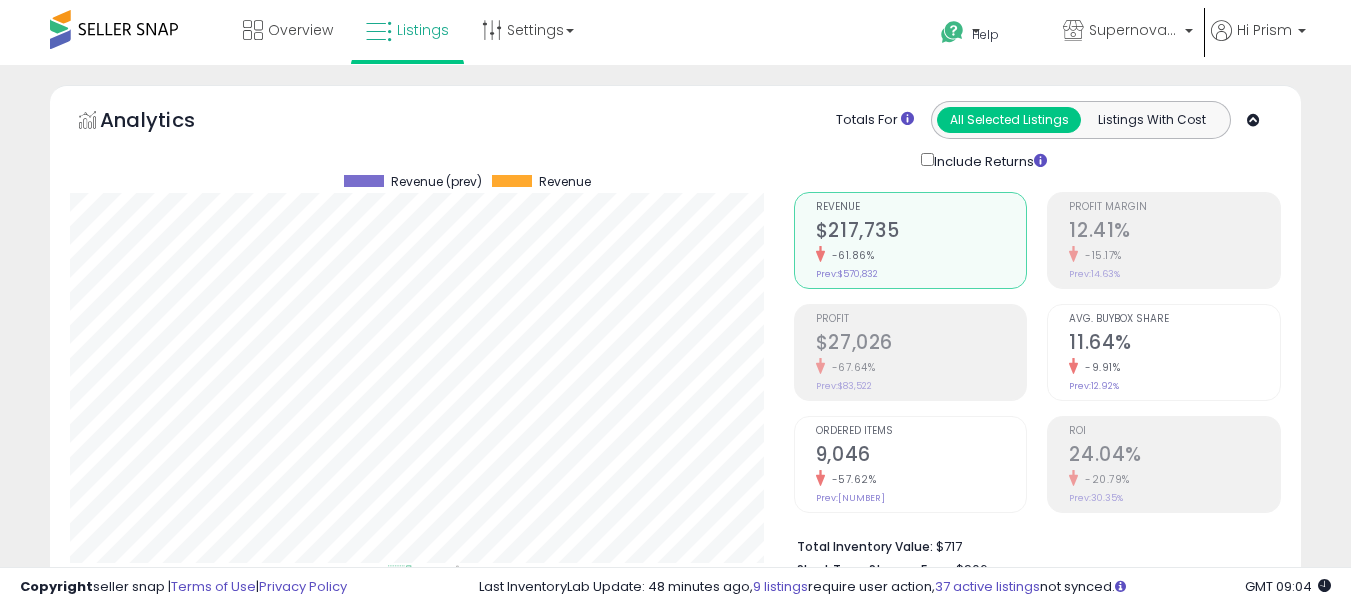 select on "**" 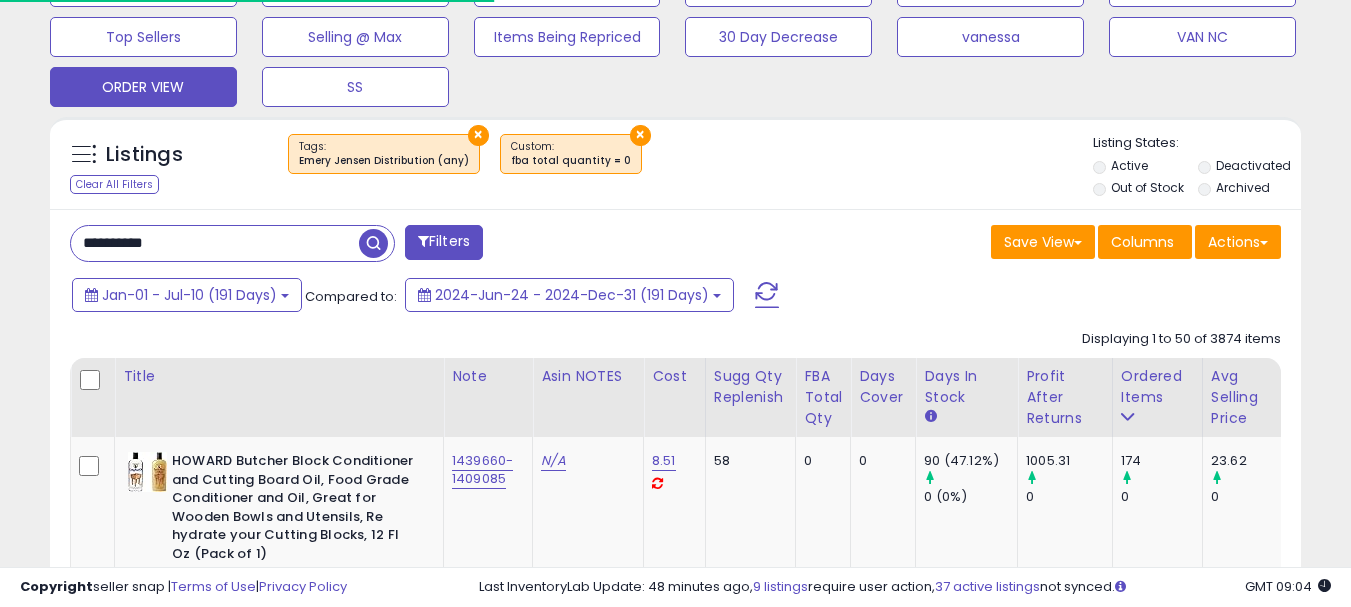 type on "**********" 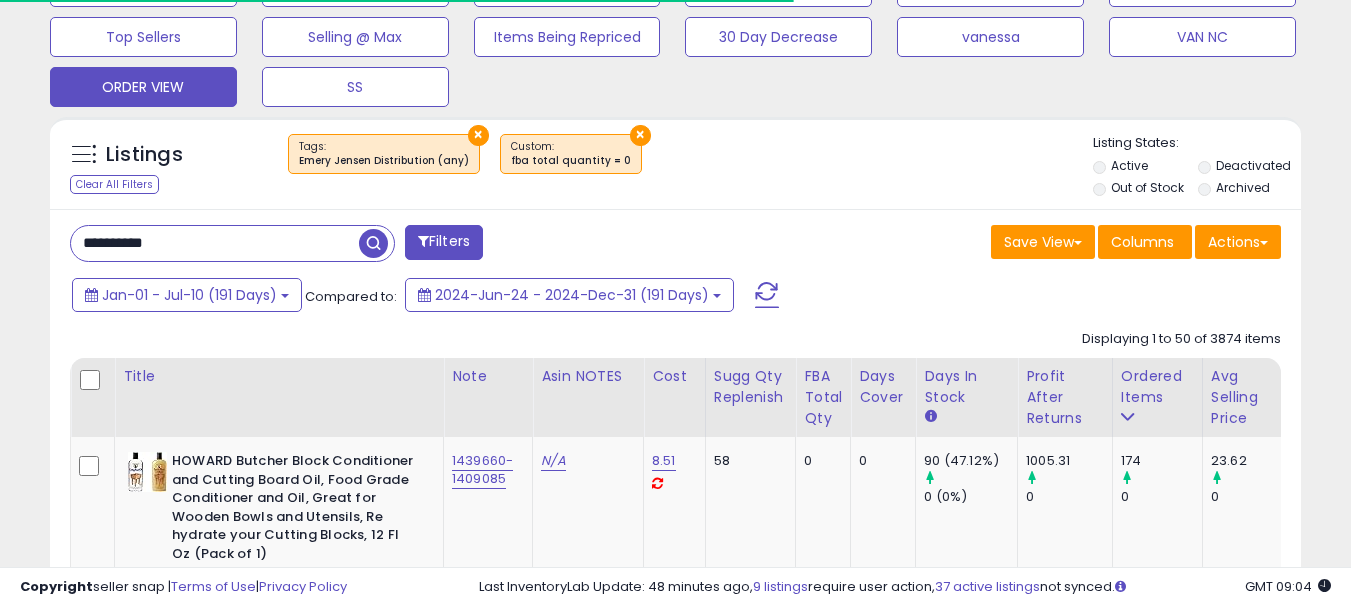 click at bounding box center [373, 243] 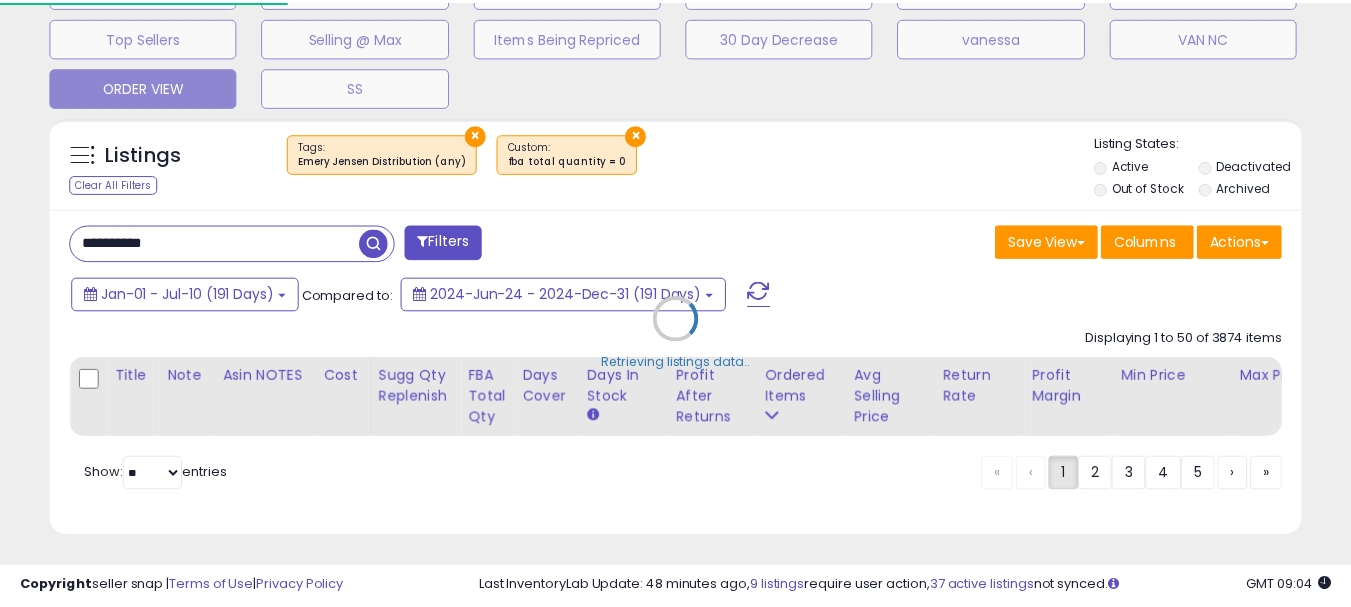 scroll, scrollTop: 999590, scrollLeft: 999276, axis: both 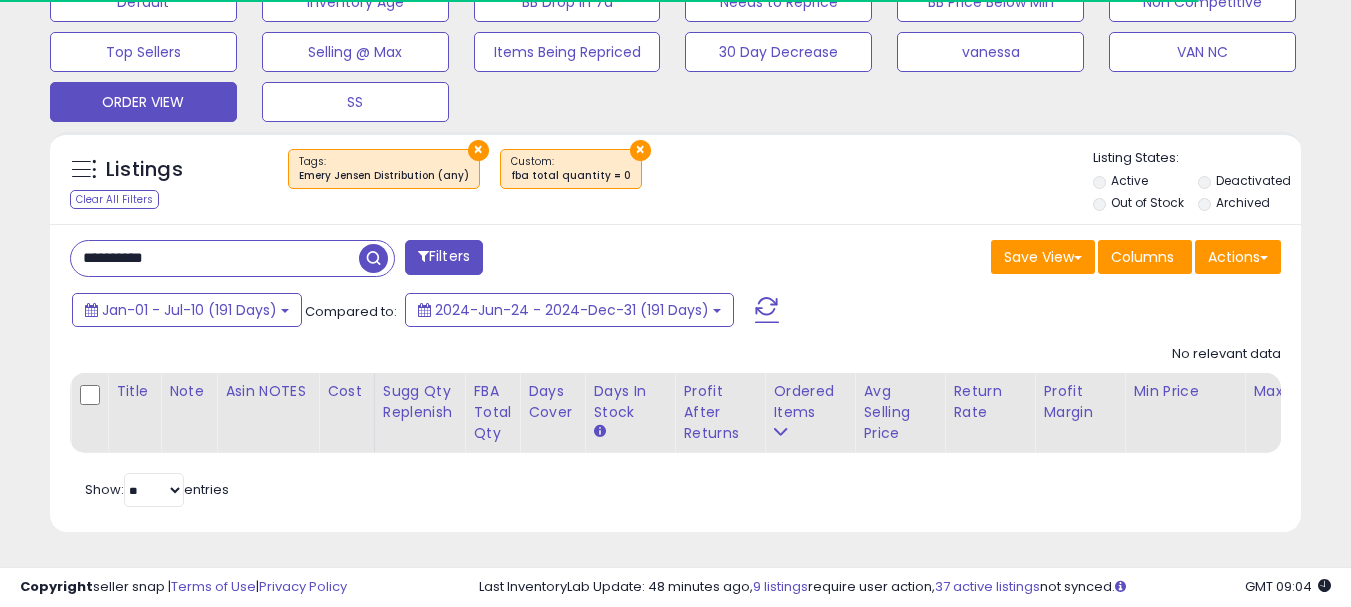 click on "×" at bounding box center (640, 150) 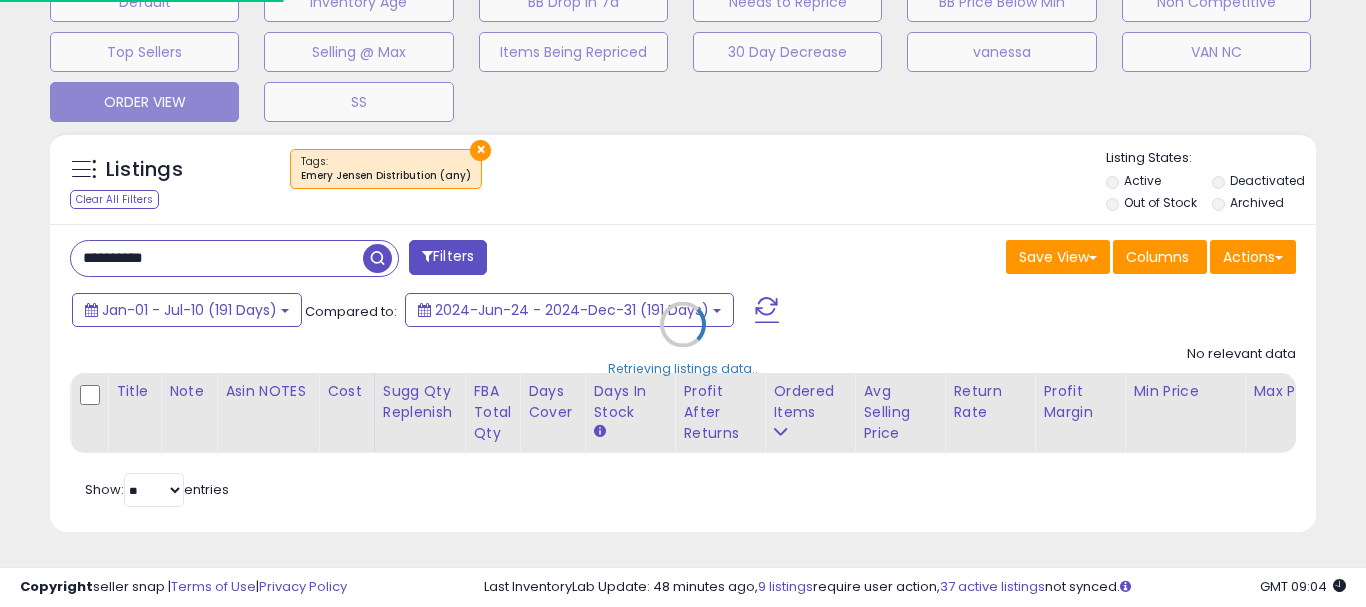 scroll, scrollTop: 999590, scrollLeft: 999267, axis: both 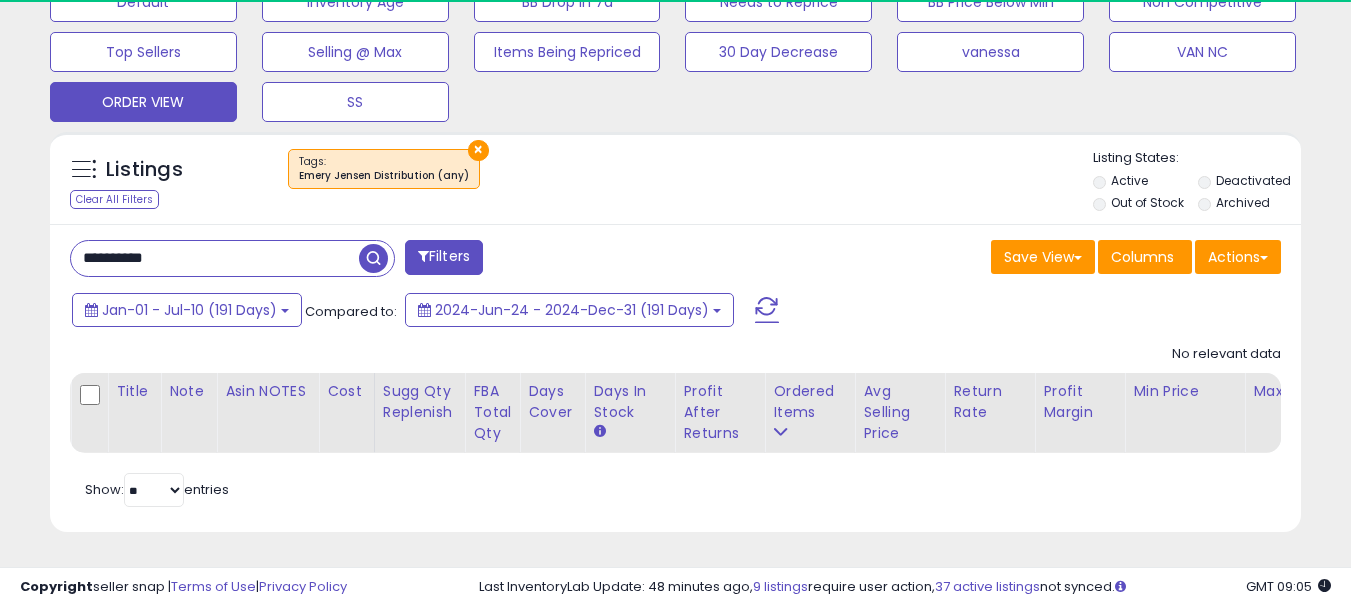 click on "×" at bounding box center [478, 150] 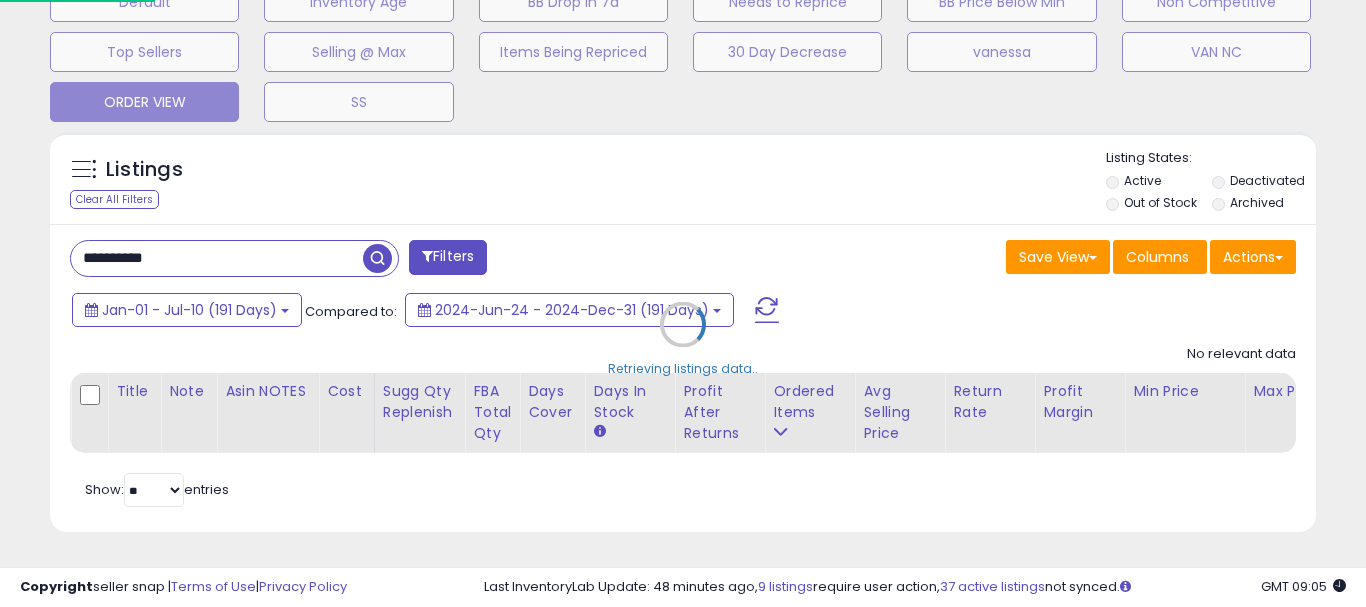 scroll, scrollTop: 999590, scrollLeft: 999267, axis: both 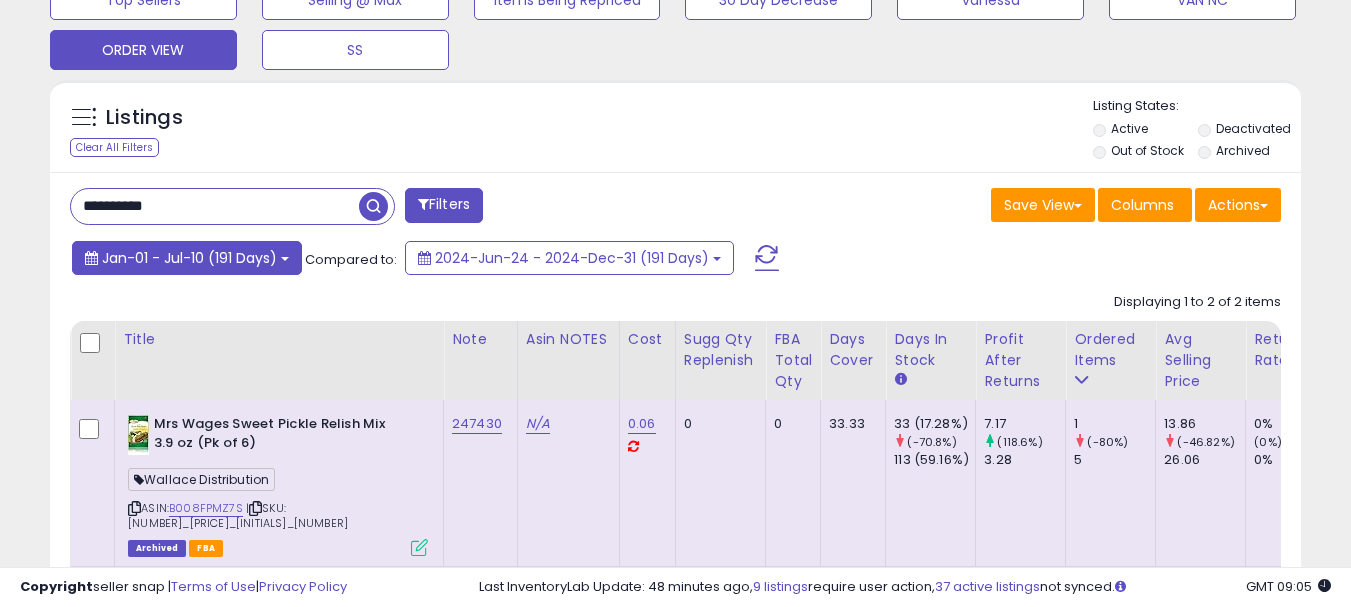 click on "Jan-01 - Jul-10 (191 Days)" at bounding box center (189, 258) 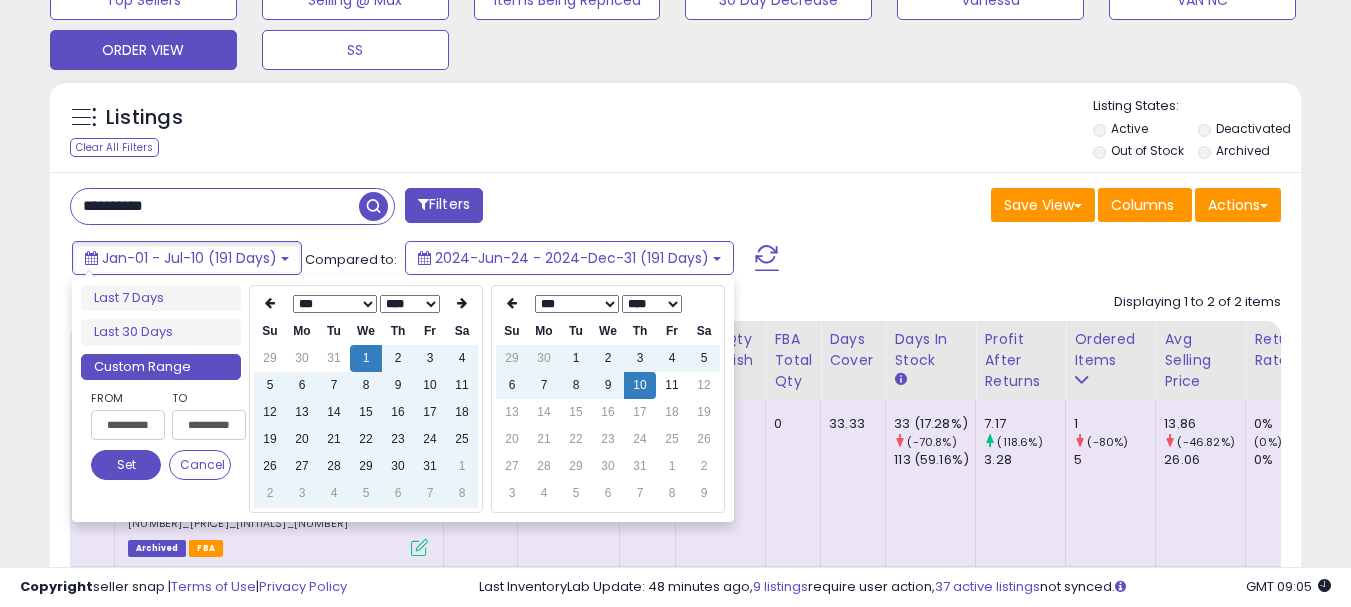 click on "Last 7 Days Last 30 Days Custom Range" at bounding box center (161, 333) 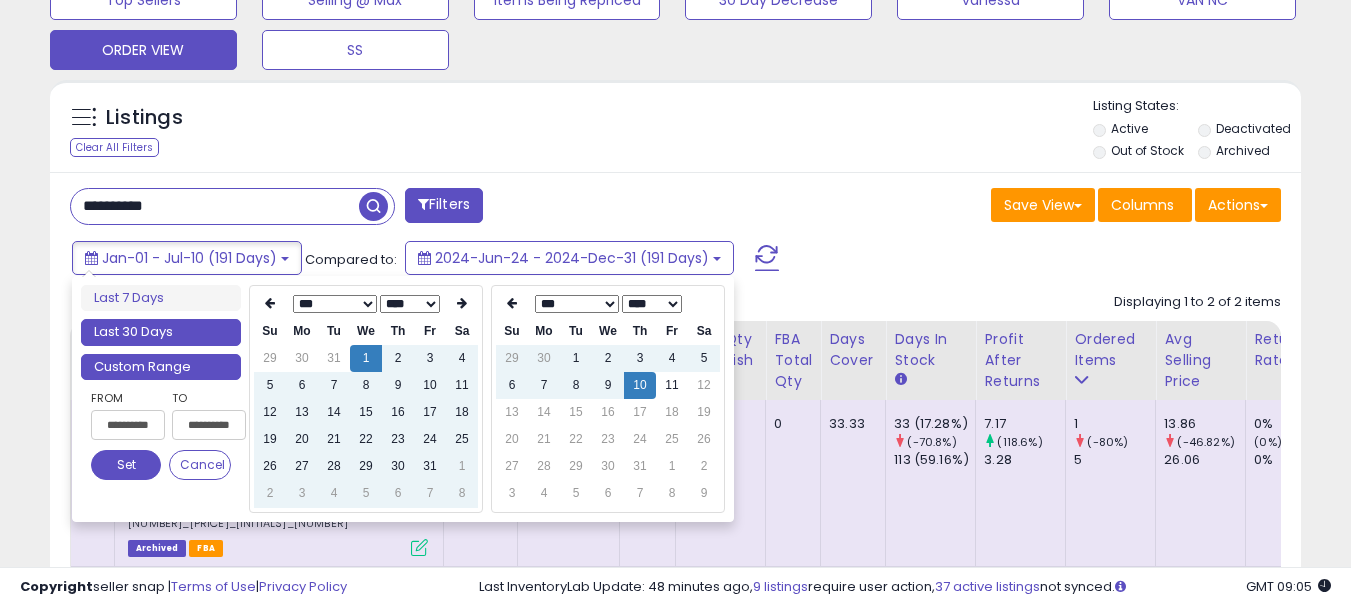 type on "**********" 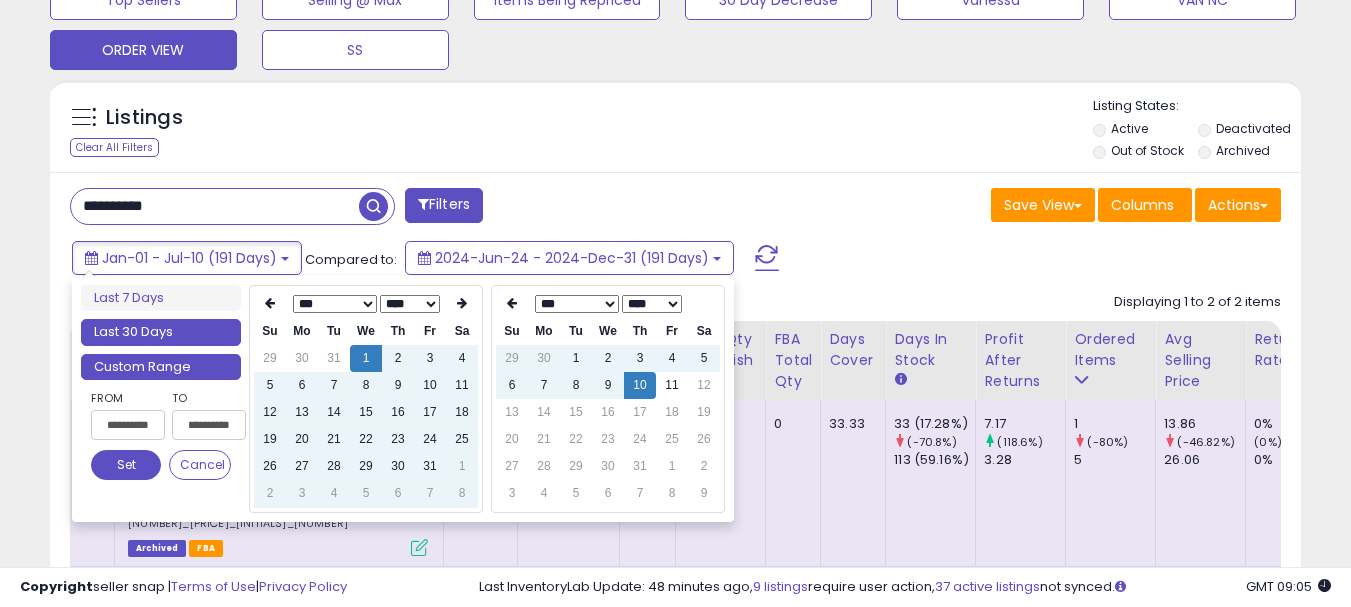 click on "Last 30 Days" at bounding box center (161, 332) 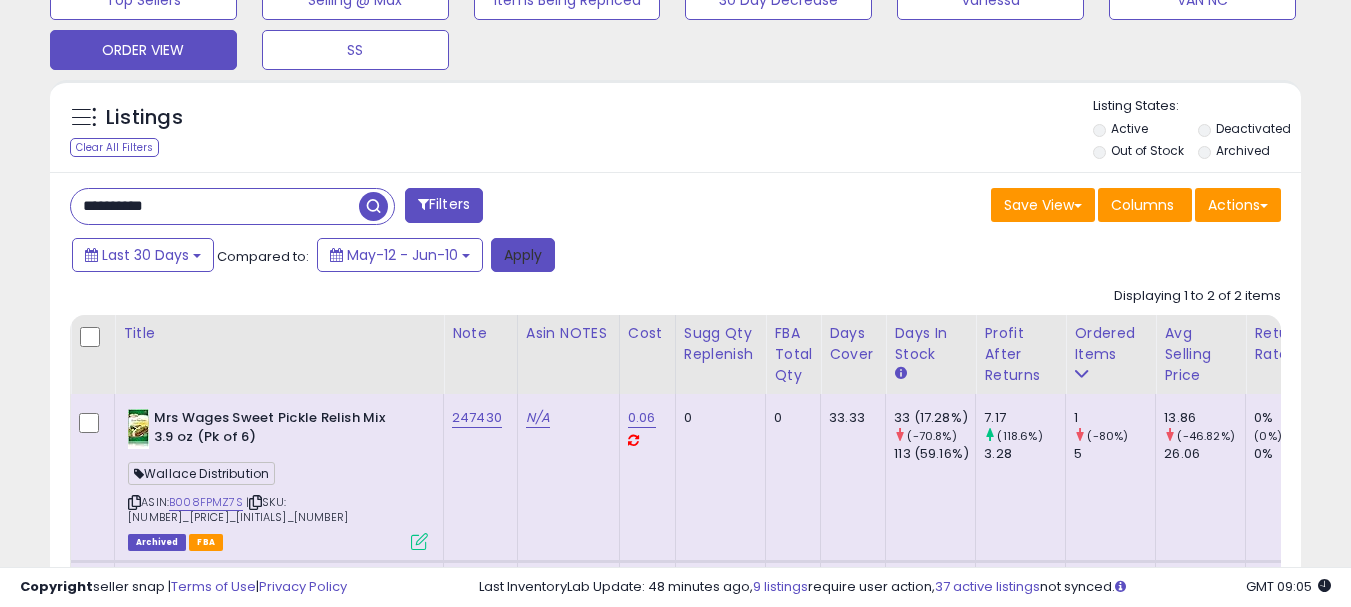 click on "Apply" at bounding box center [523, 255] 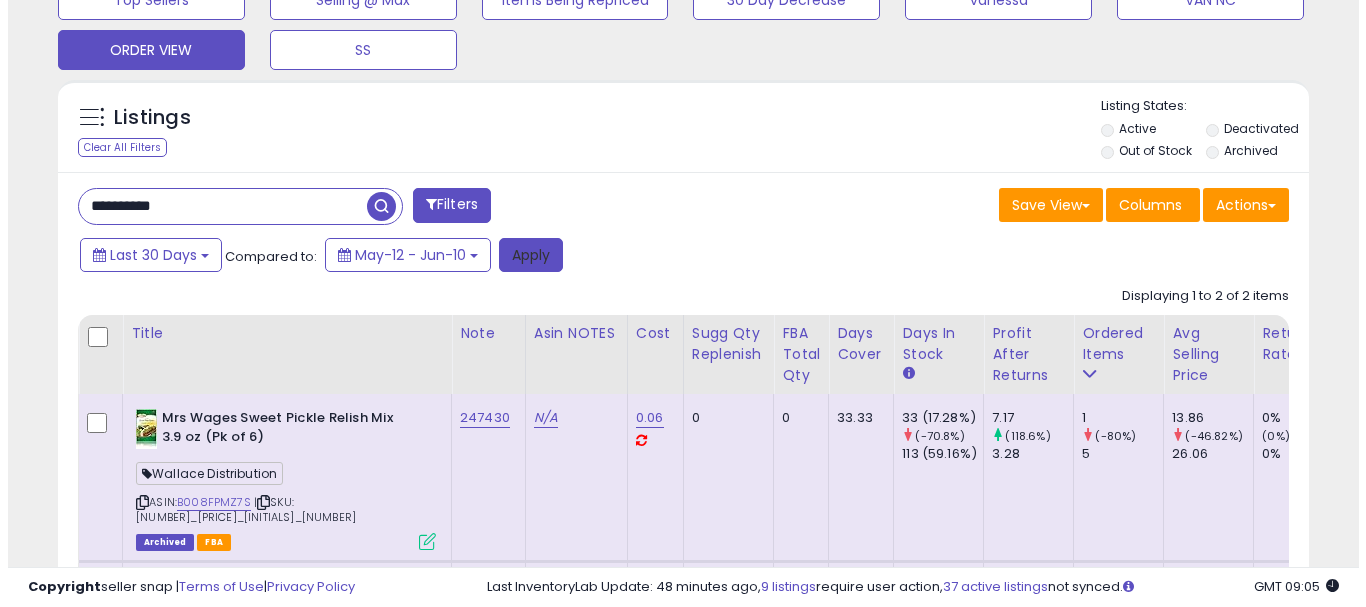 scroll, scrollTop: 663, scrollLeft: 0, axis: vertical 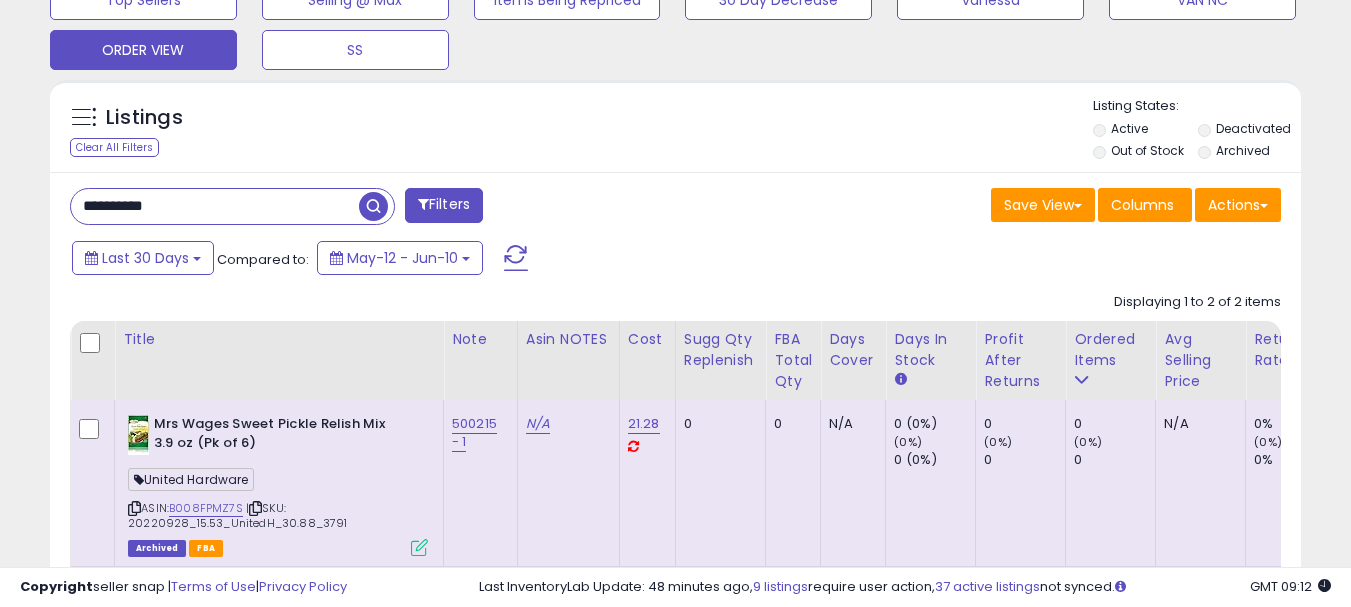 click on "**********" at bounding box center (215, 206) 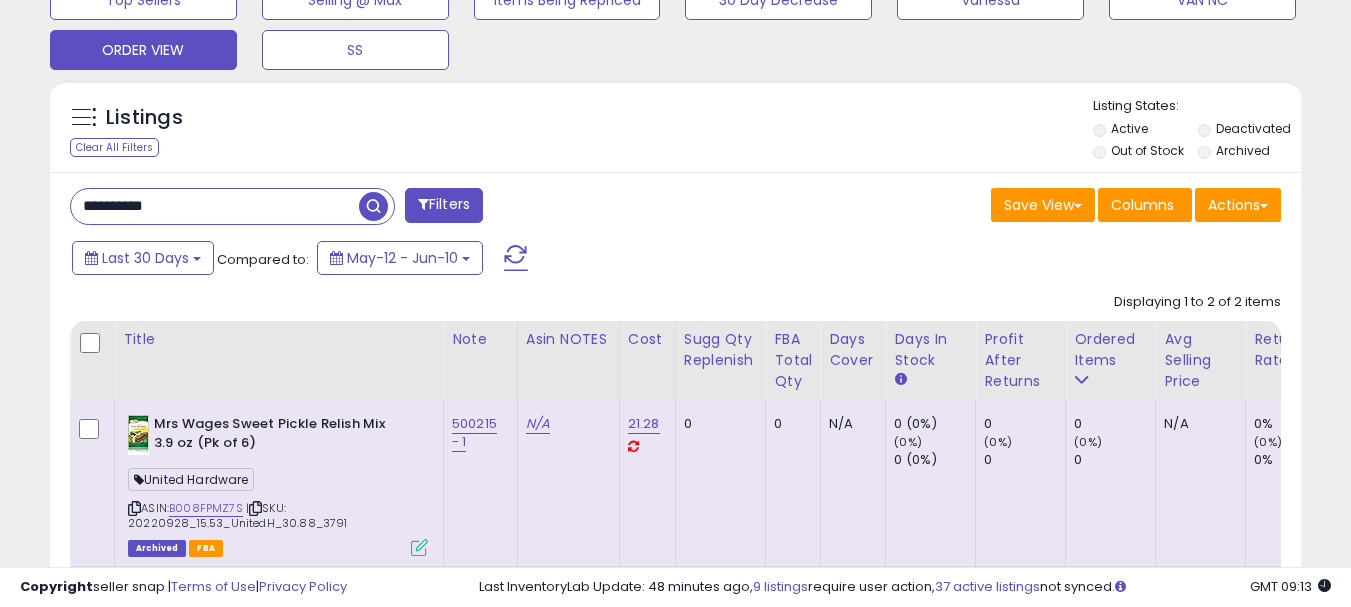 click on "**********" at bounding box center [215, 206] 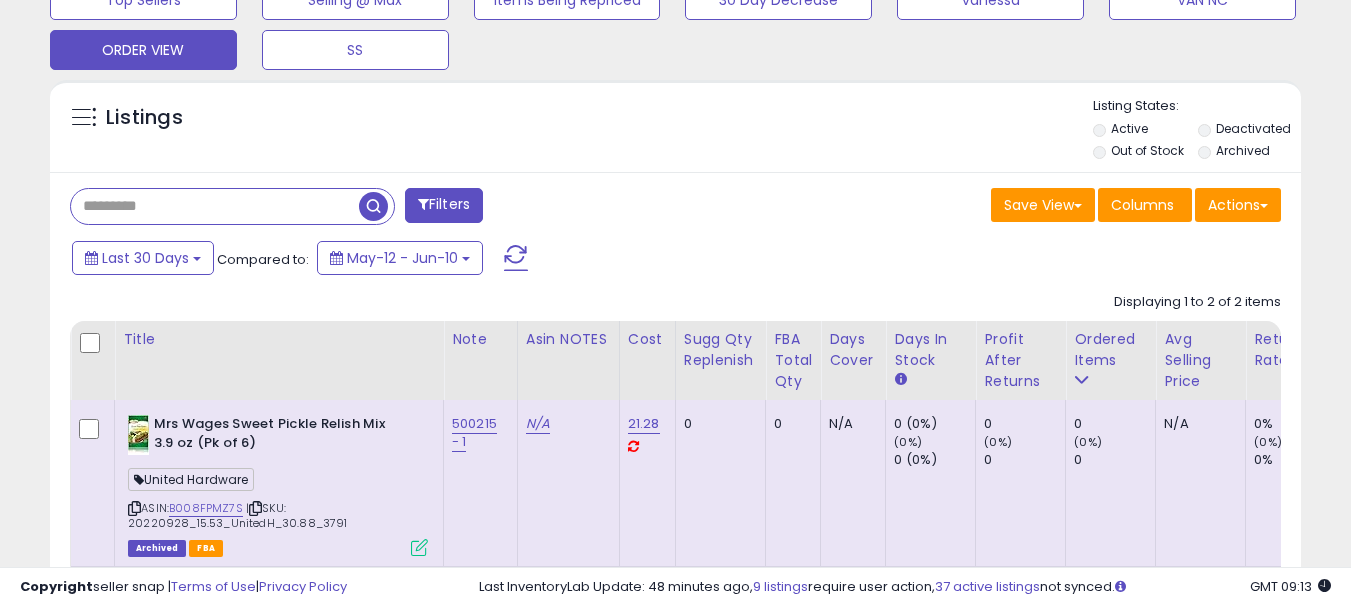 type 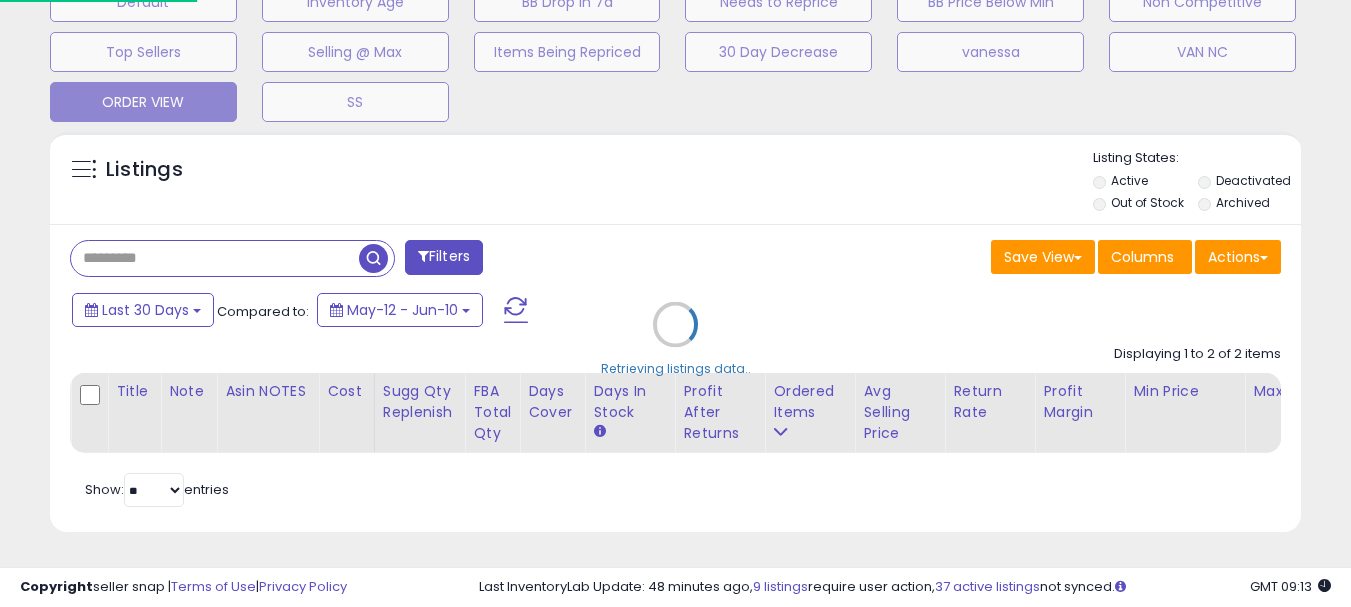 scroll, scrollTop: 999590, scrollLeft: 999267, axis: both 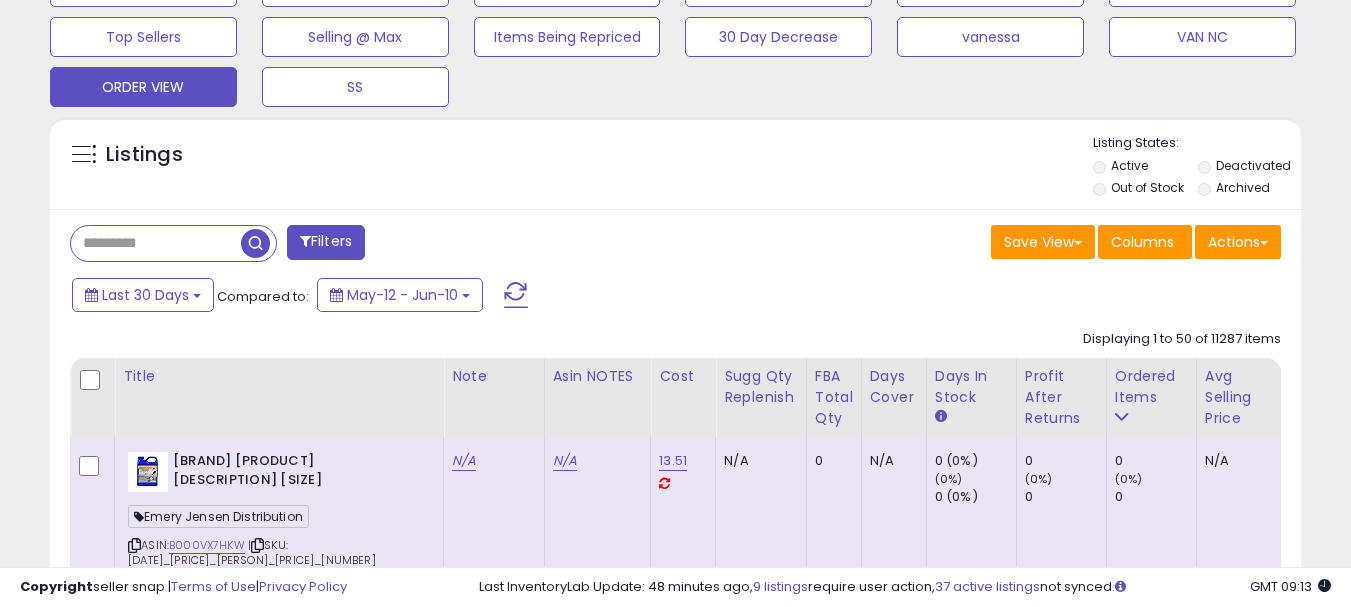 click on "Filters" at bounding box center (326, 242) 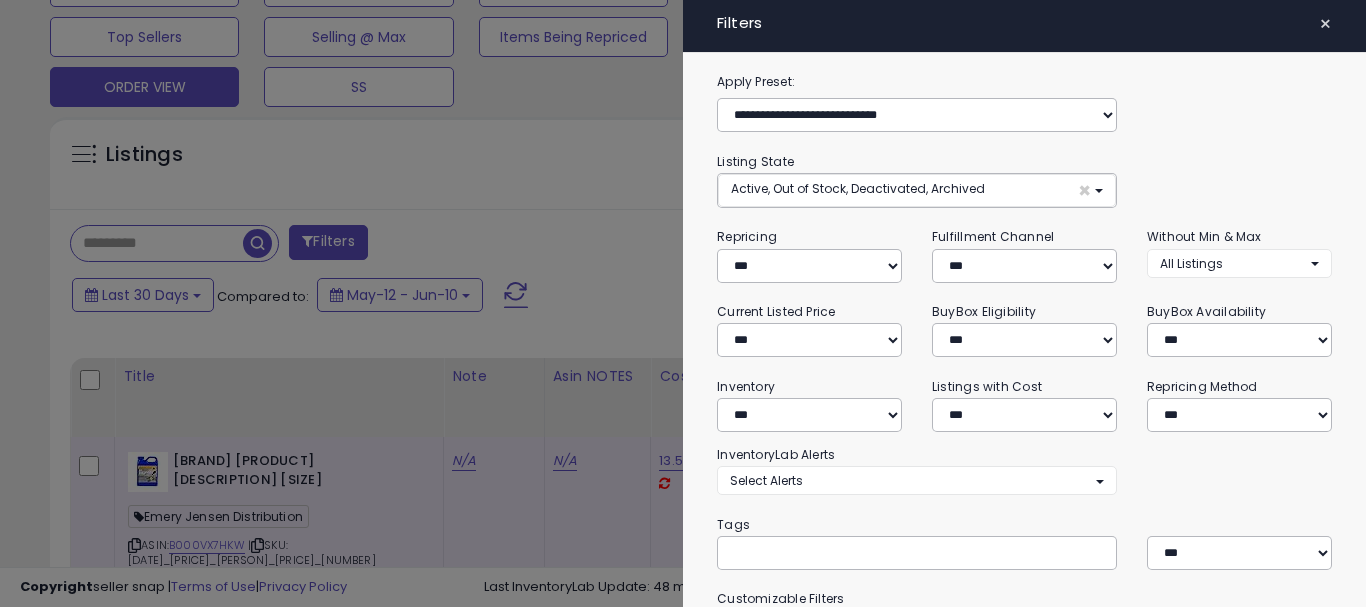 scroll, scrollTop: 288, scrollLeft: 0, axis: vertical 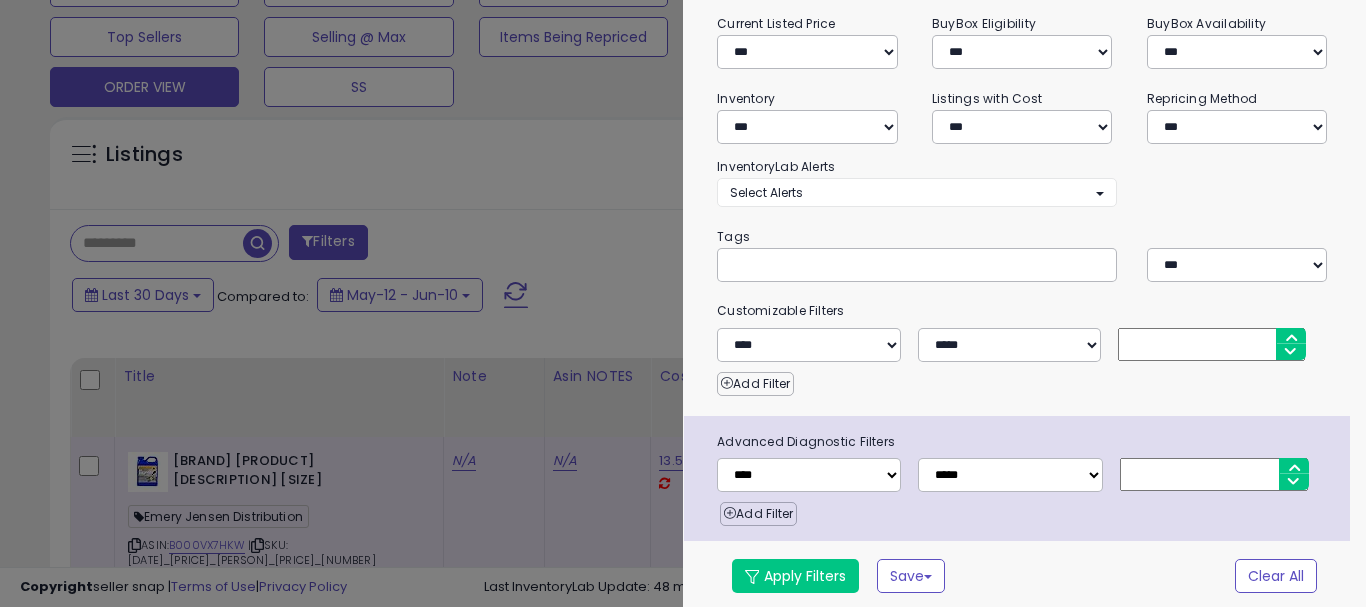 click at bounding box center (880, 264) 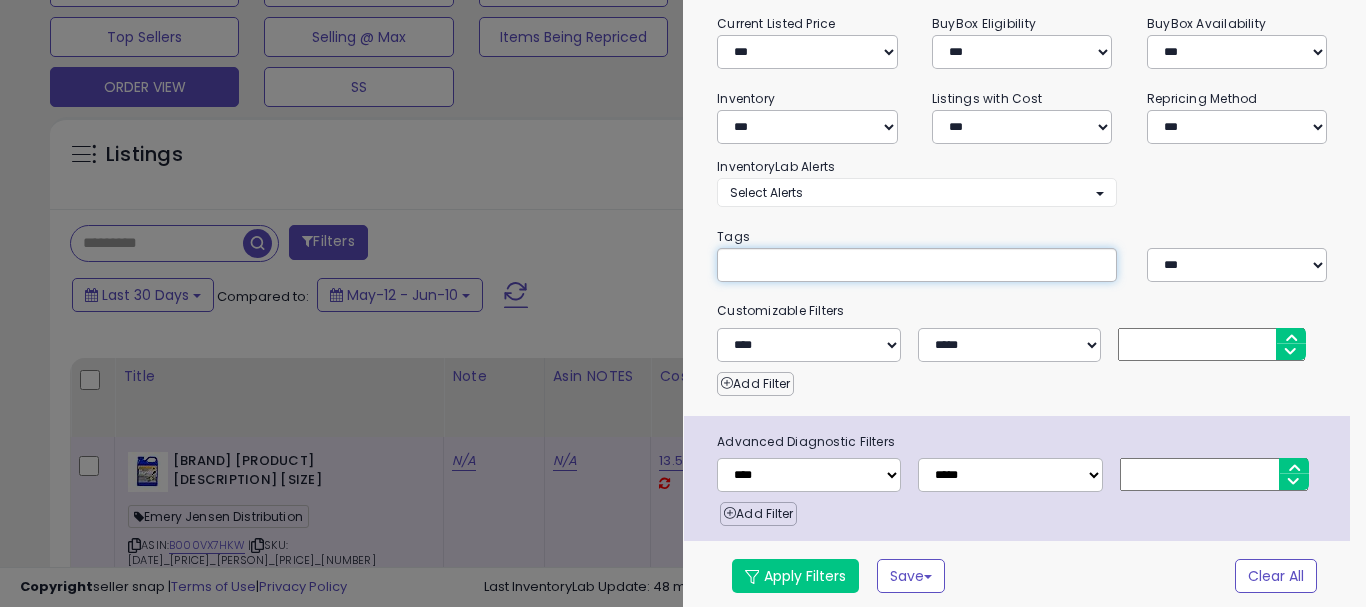 paste on "**********" 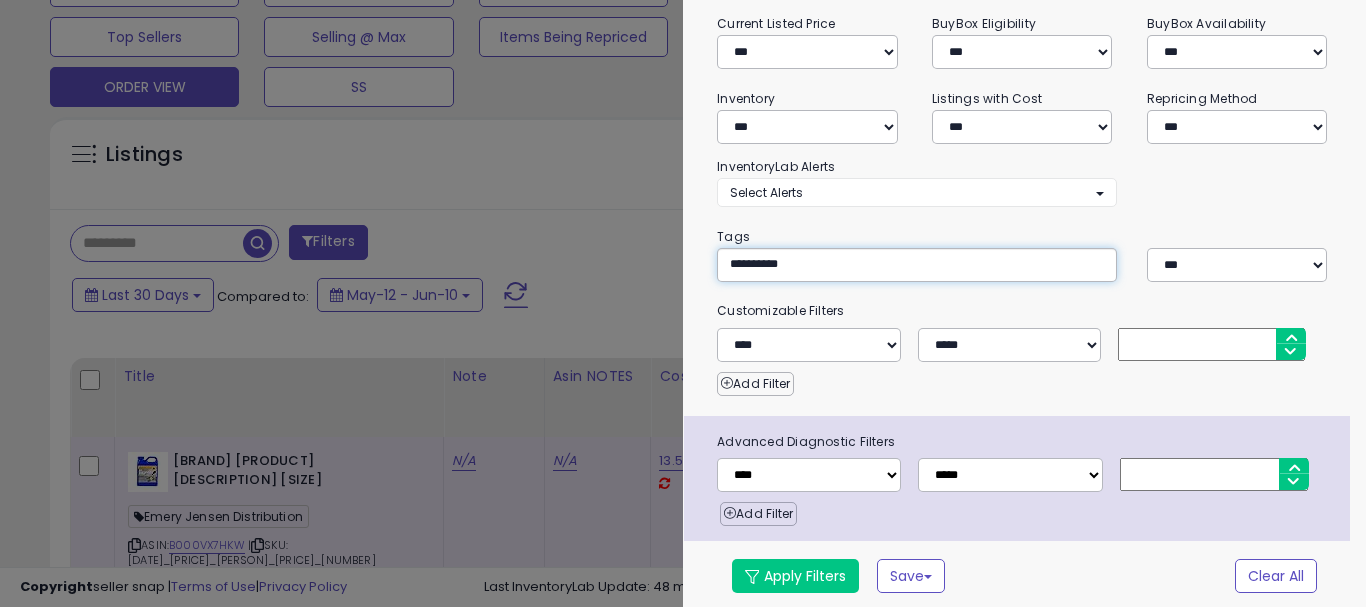 type on "**********" 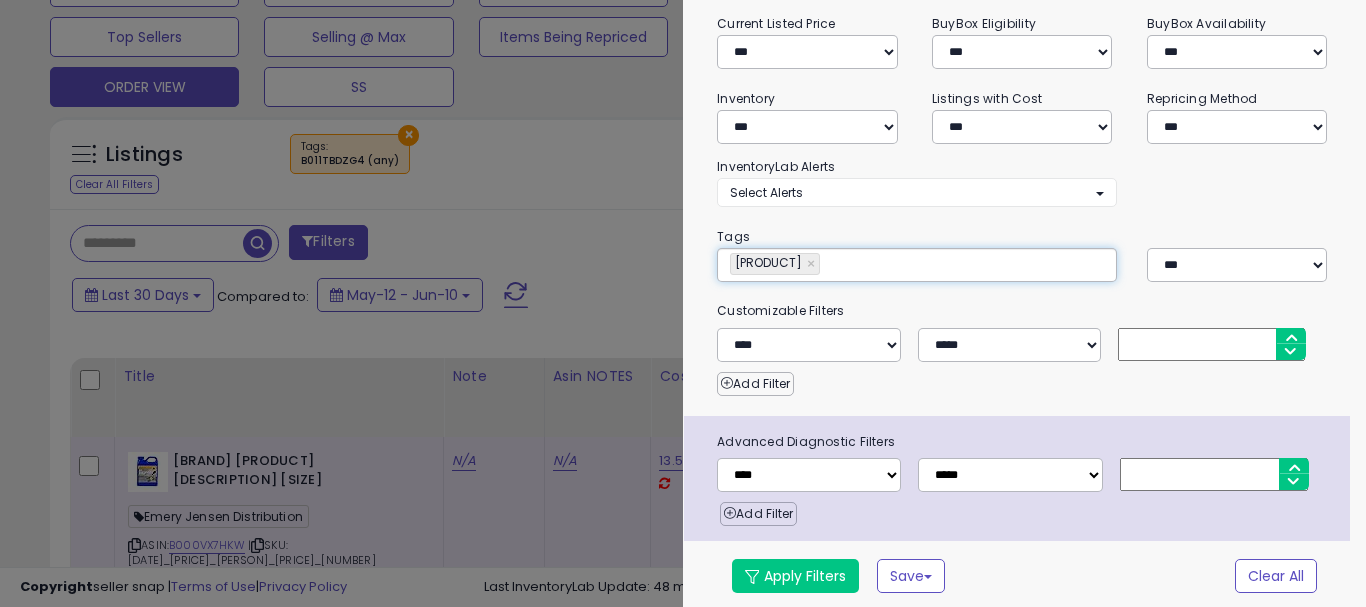 scroll, scrollTop: 999590, scrollLeft: 999267, axis: both 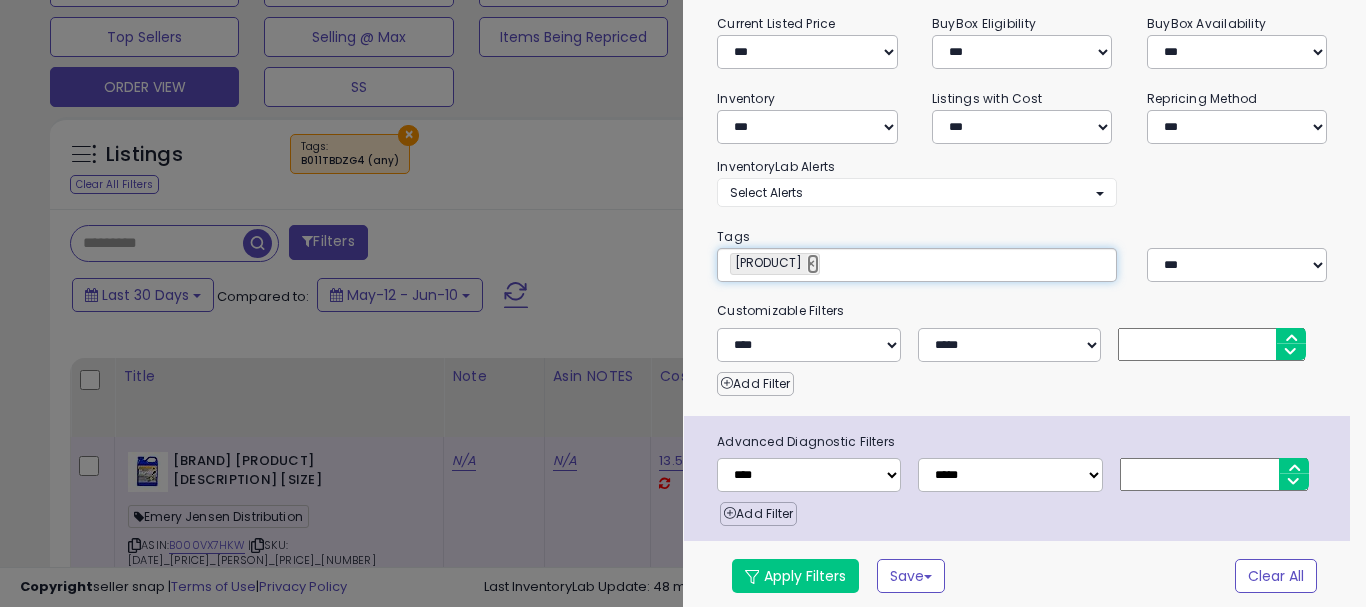 click on "×" at bounding box center [813, 264] 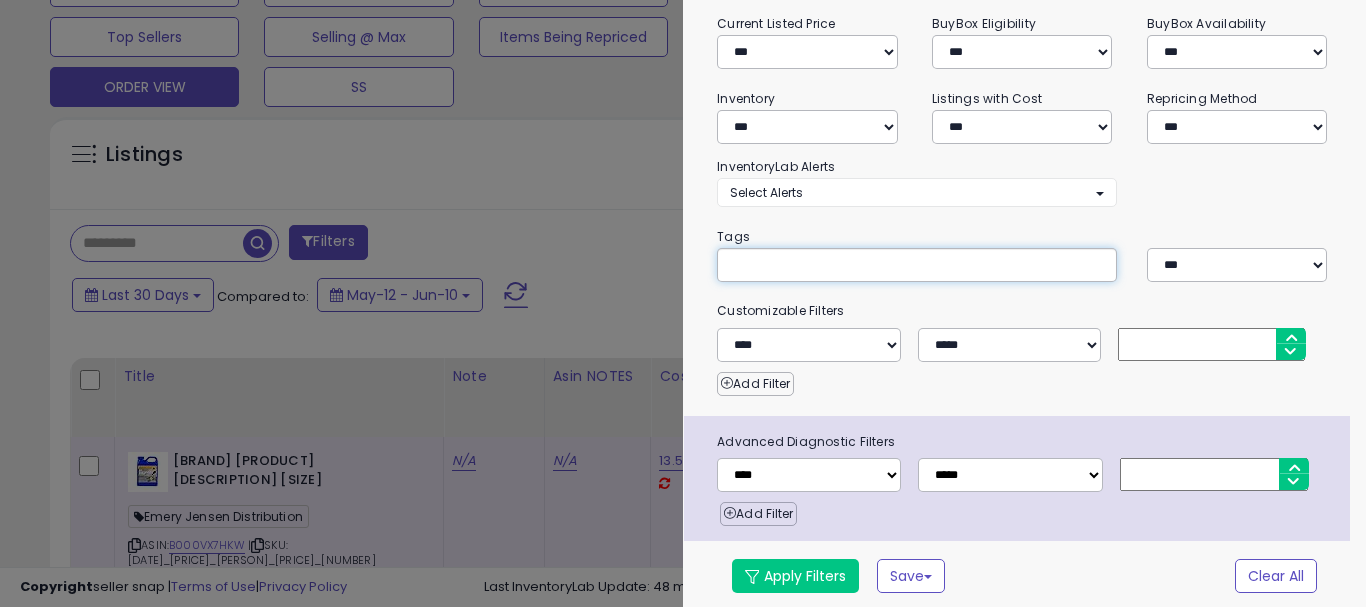 type 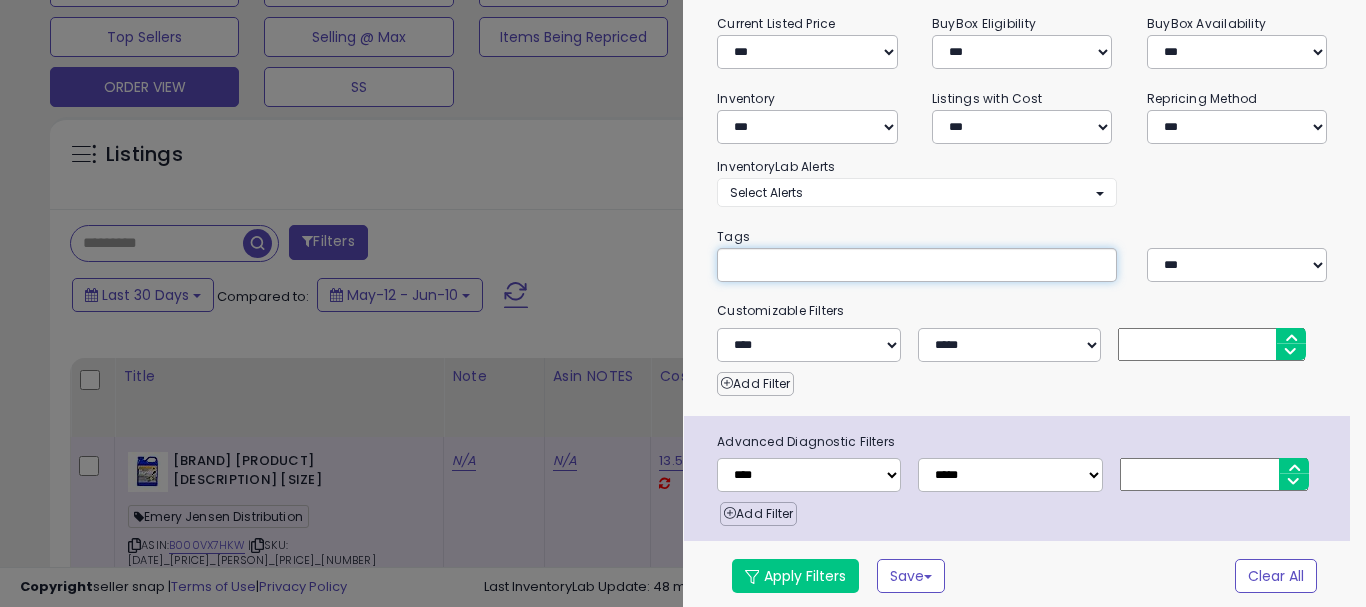 click at bounding box center [683, 303] 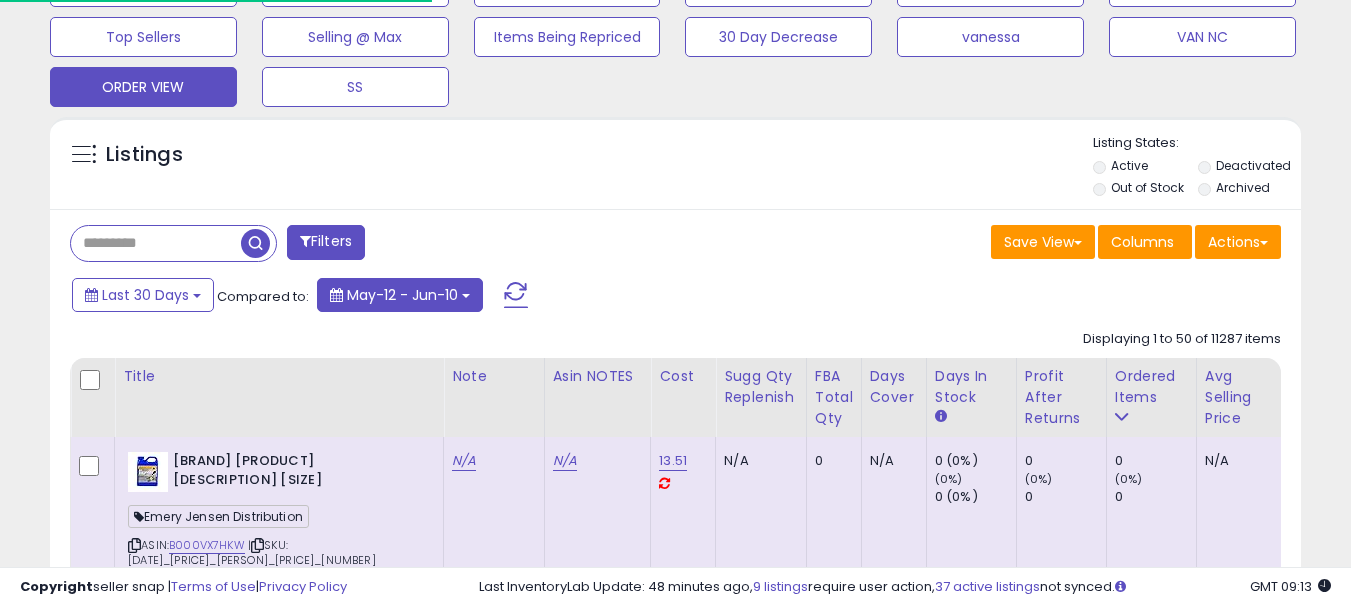 scroll, scrollTop: 410, scrollLeft: 724, axis: both 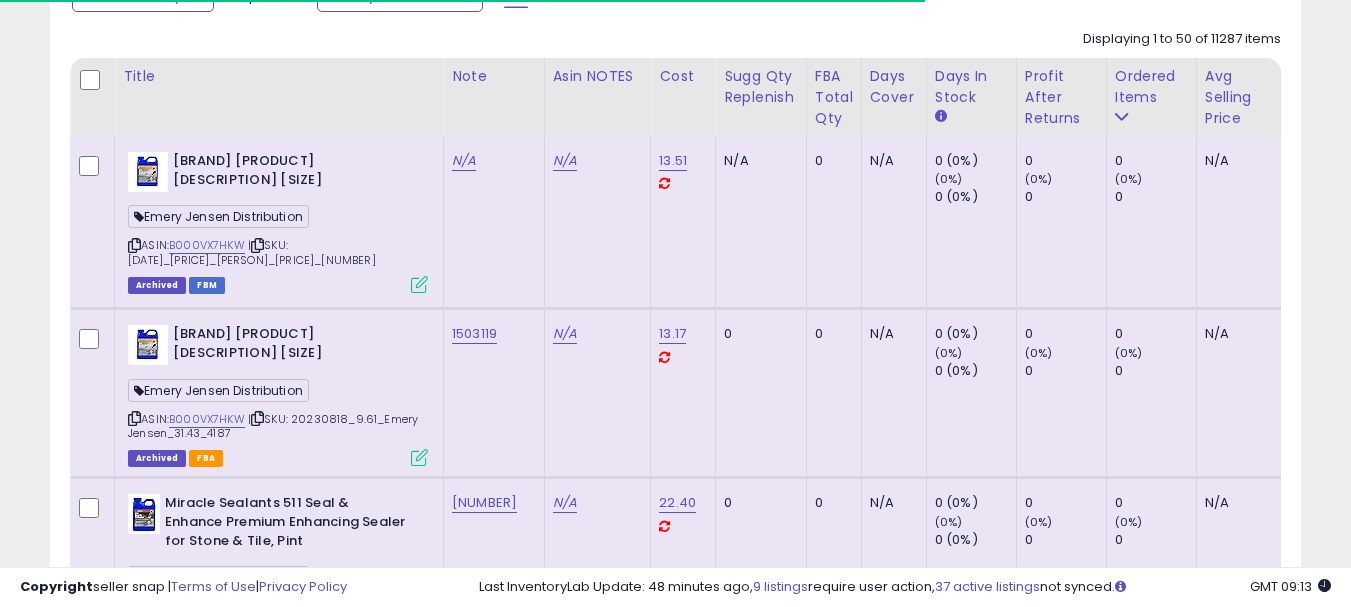 click on "Emery Jensen Distribution" at bounding box center (218, 216) 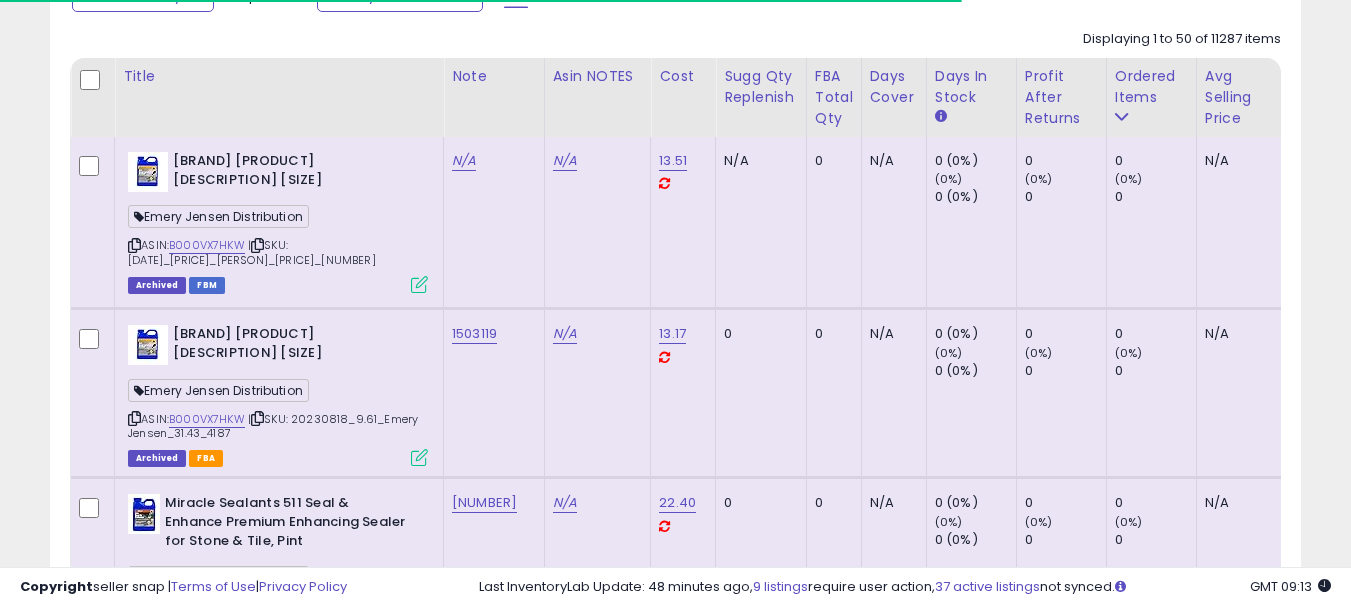 click on "Emery Jensen Distribution" at bounding box center (218, 216) 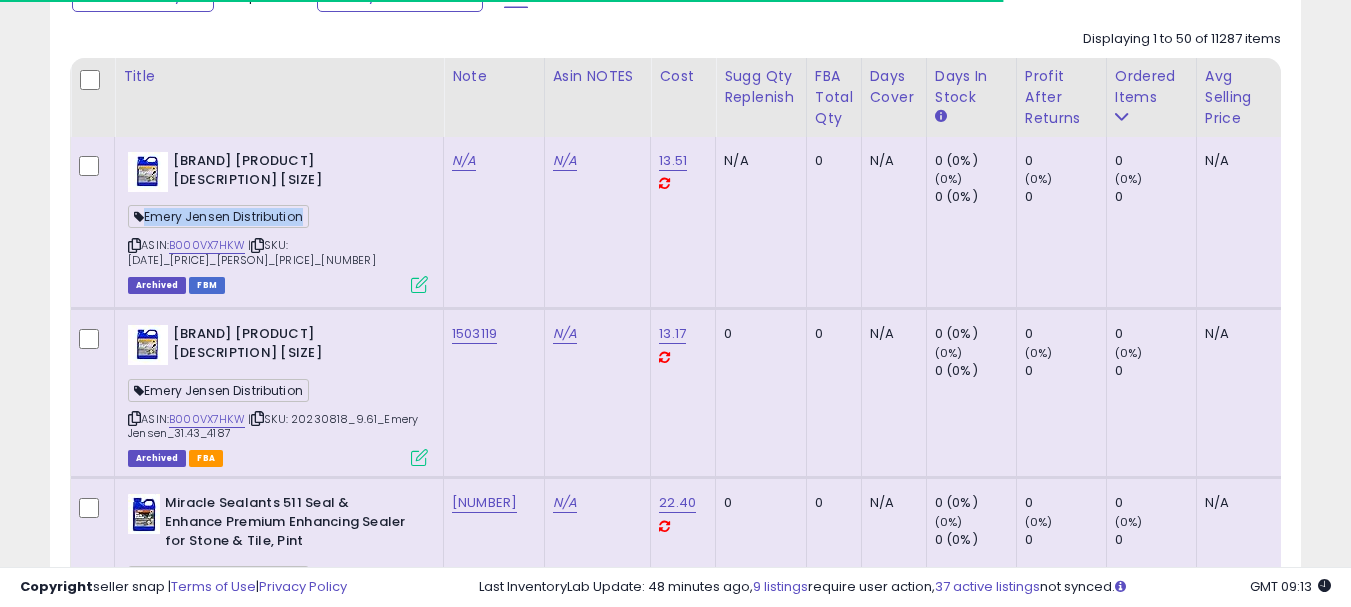 click on "Emery Jensen Distribution" at bounding box center [218, 216] 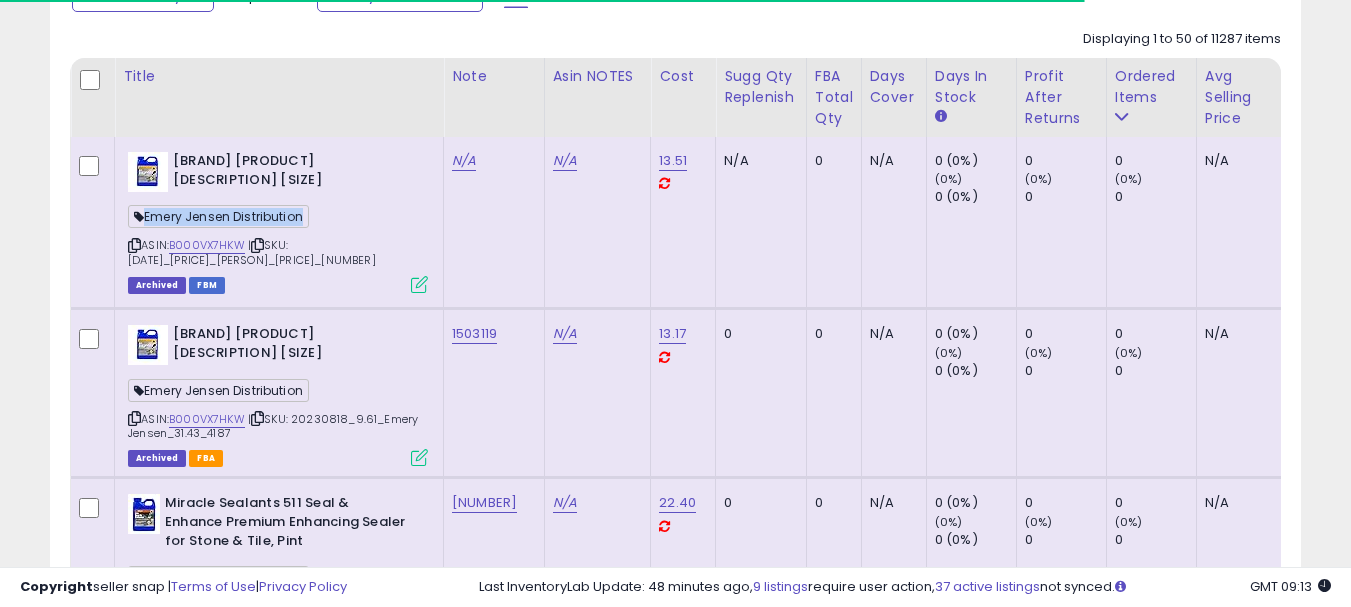 copy on "Emery Jensen Distribution" 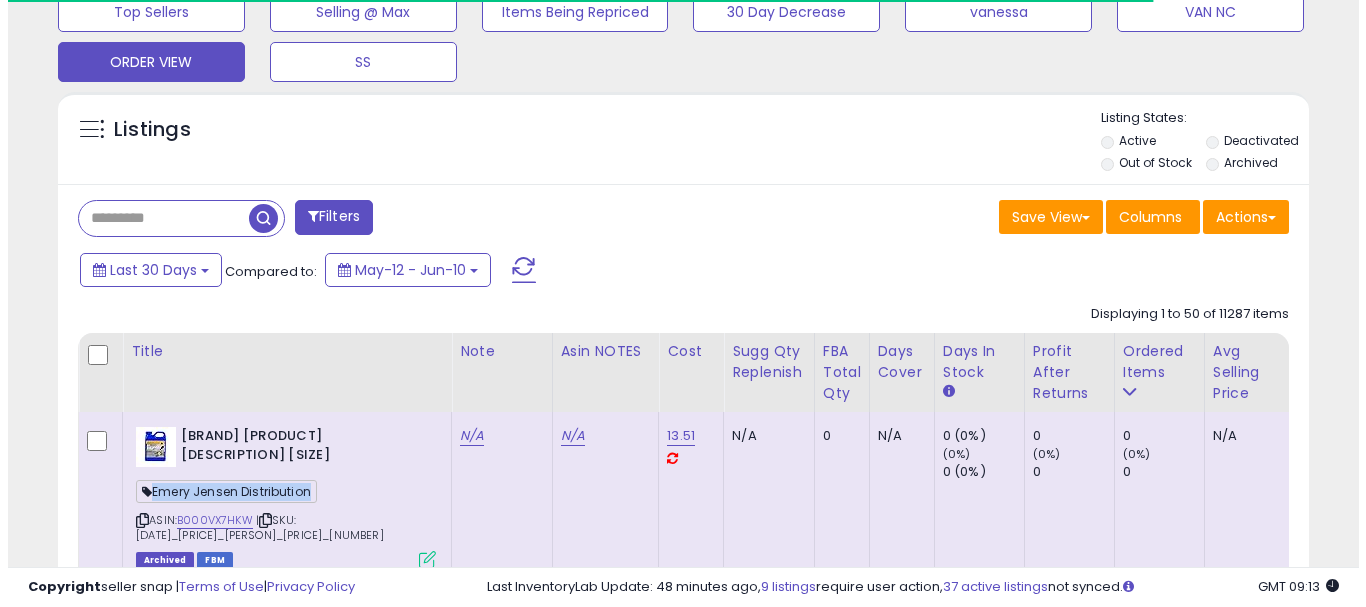scroll, scrollTop: 663, scrollLeft: 0, axis: vertical 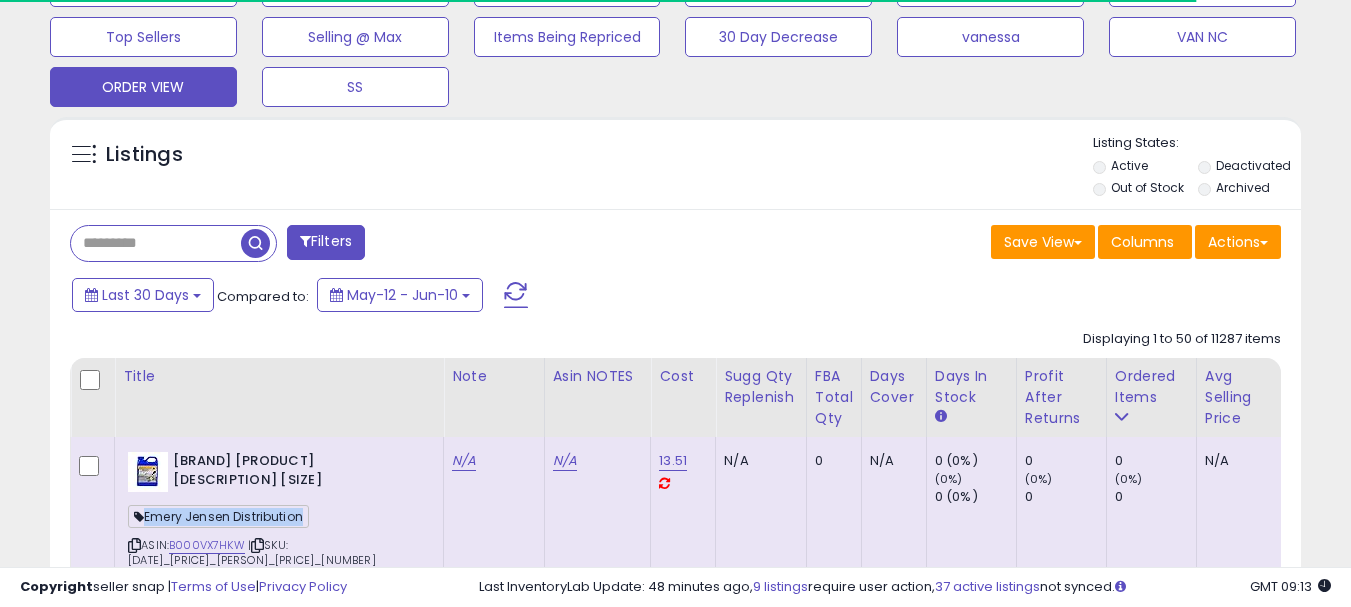 click on "Filters" at bounding box center (326, 242) 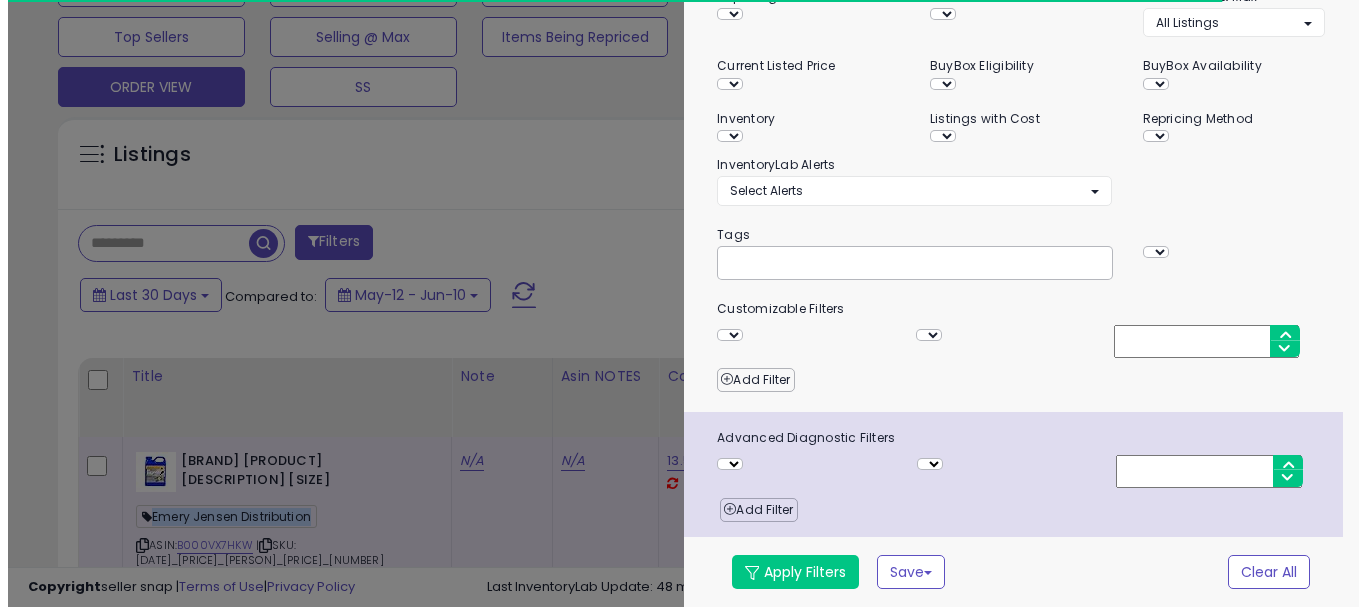 scroll, scrollTop: 288, scrollLeft: 0, axis: vertical 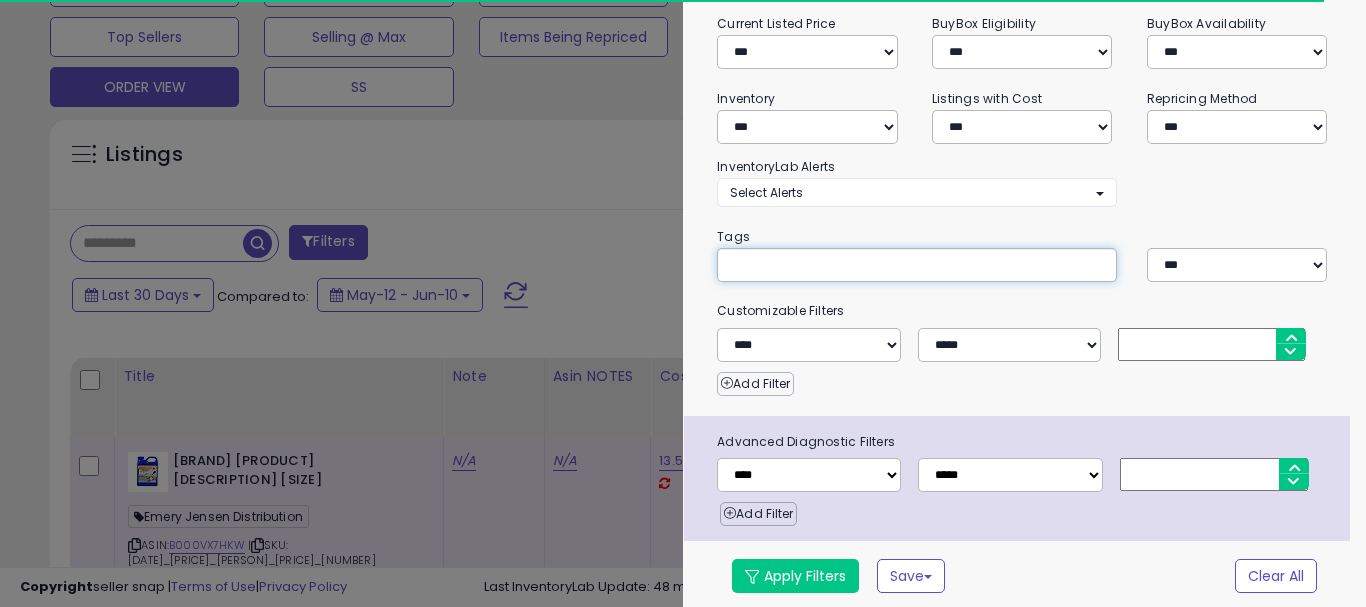 paste on "**********" 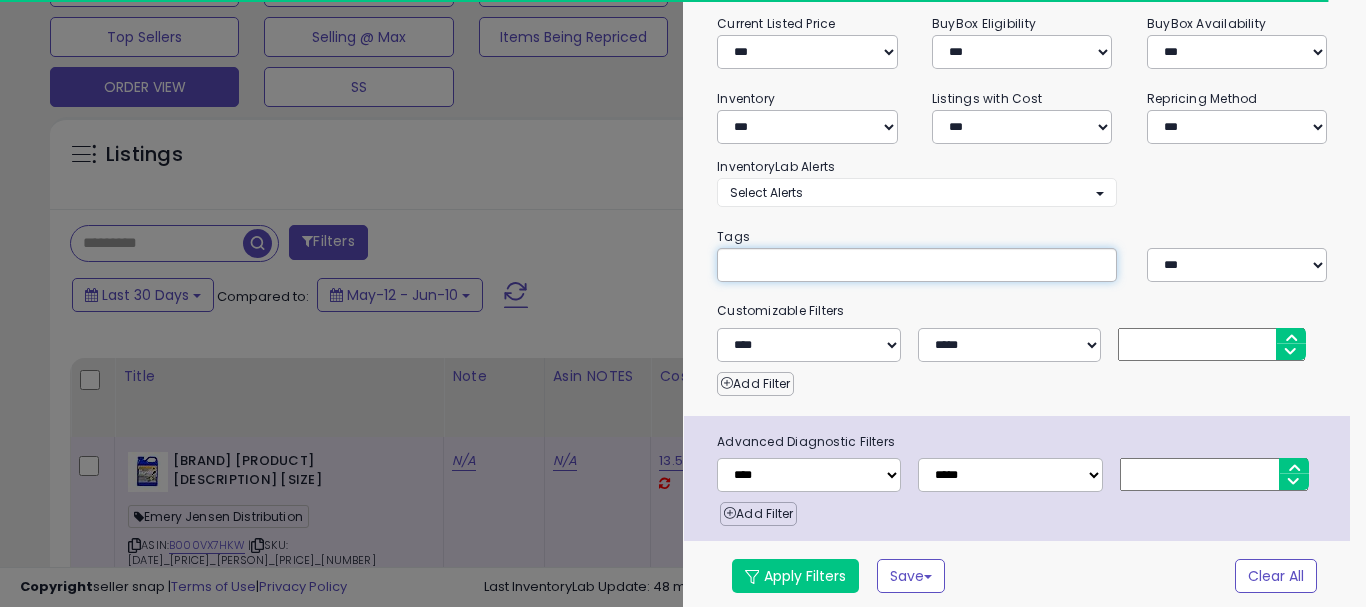 type on "**********" 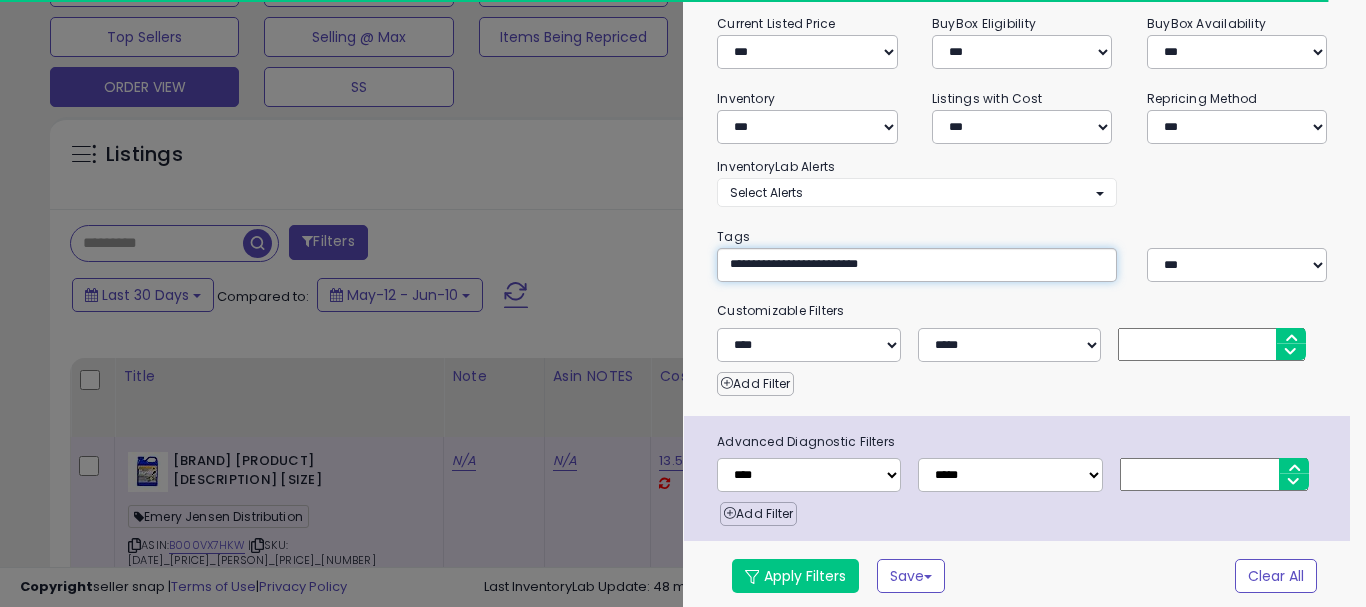 type on "**********" 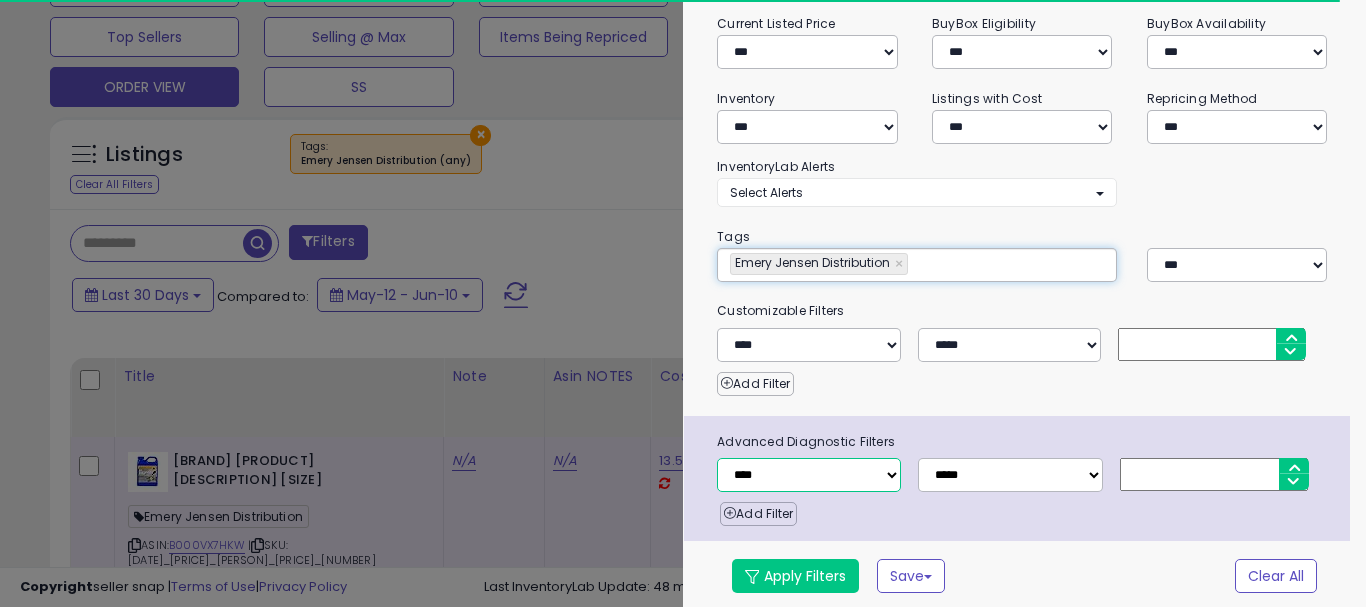 click on "**********" at bounding box center (809, 475) 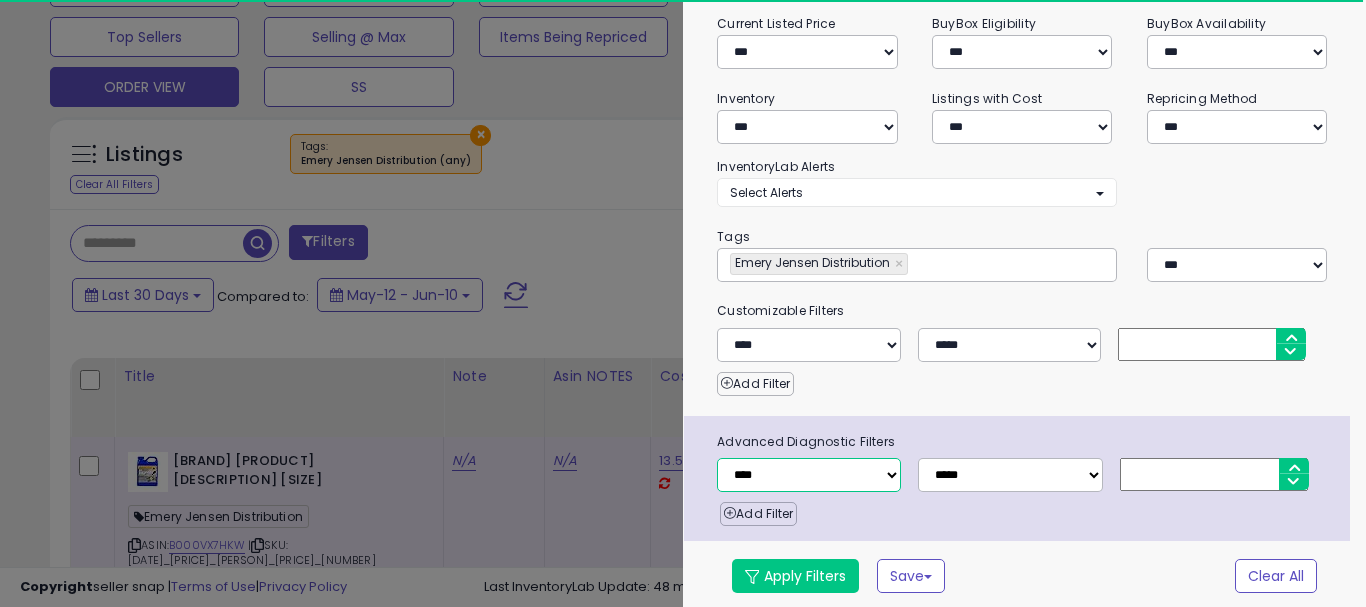 select on "**********" 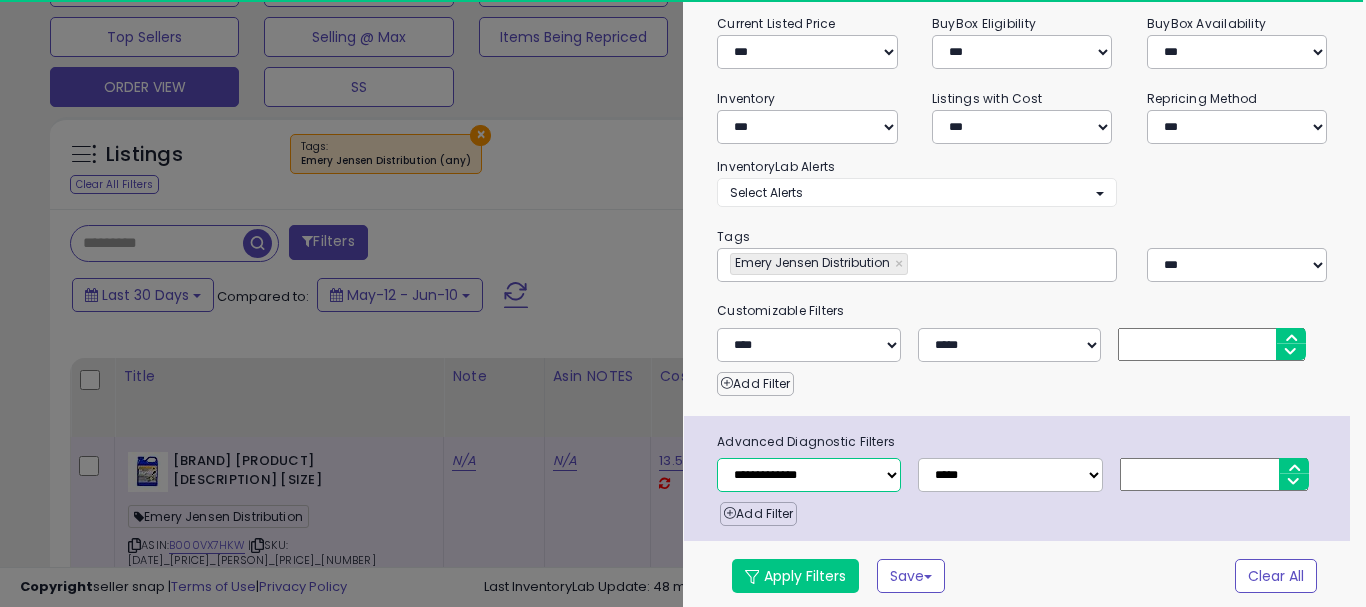 click on "**********" at bounding box center [809, 475] 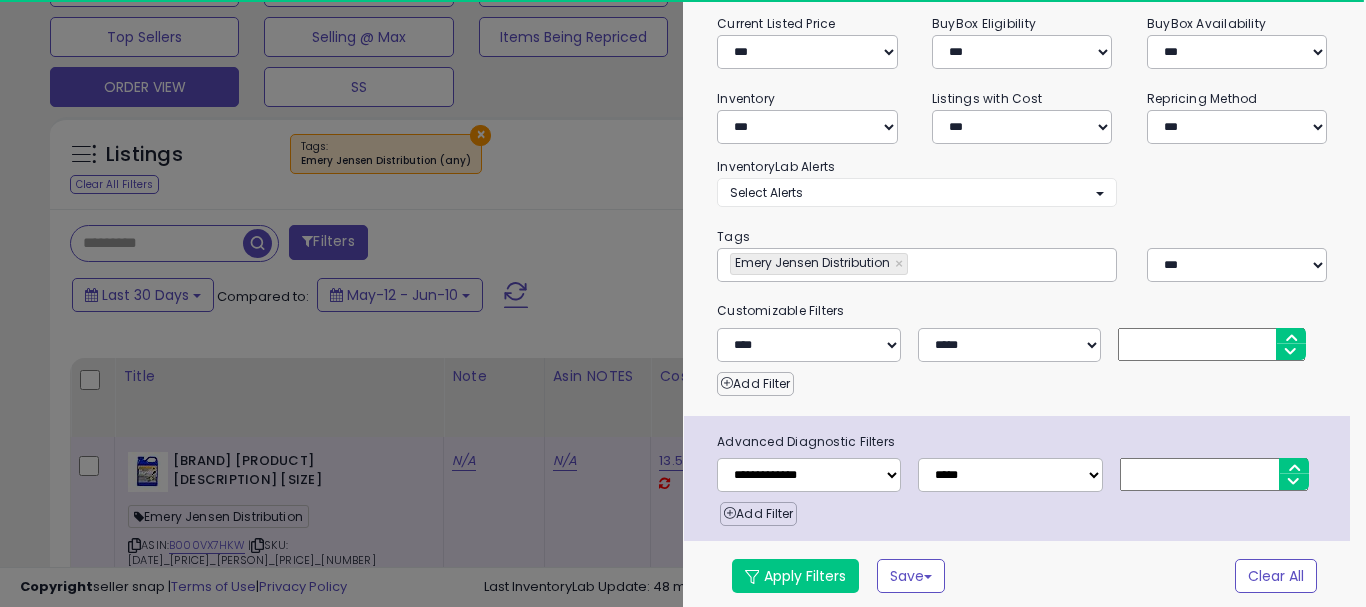 click at bounding box center (1214, 474) 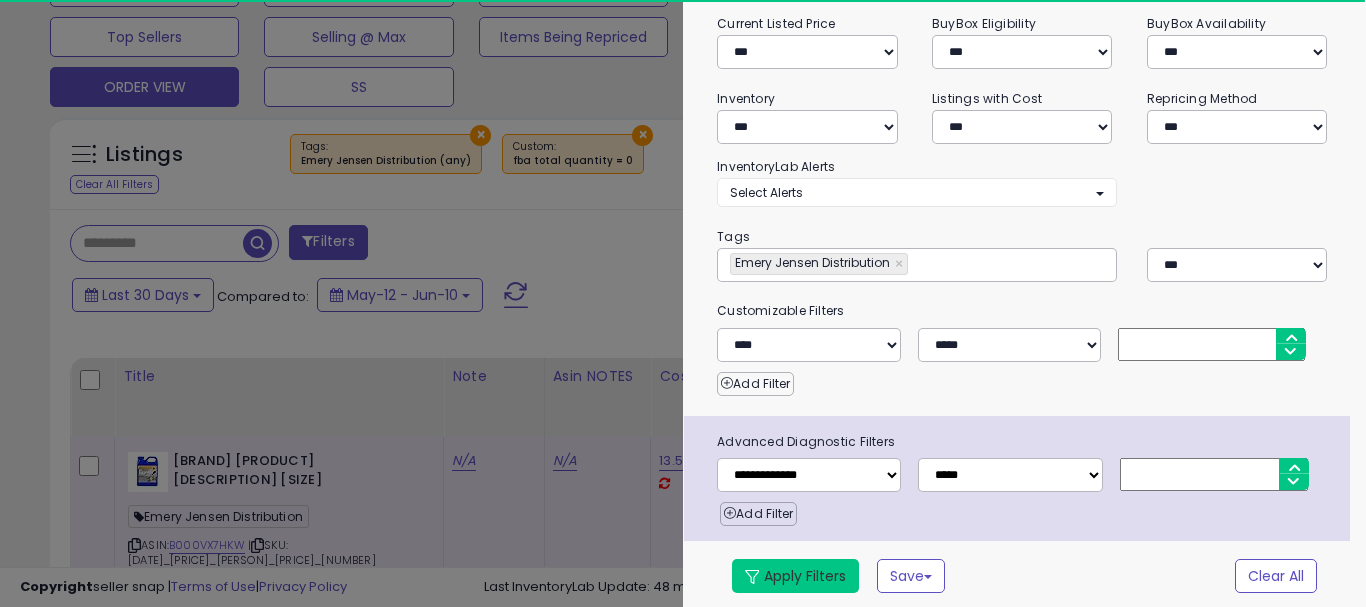 type on "*" 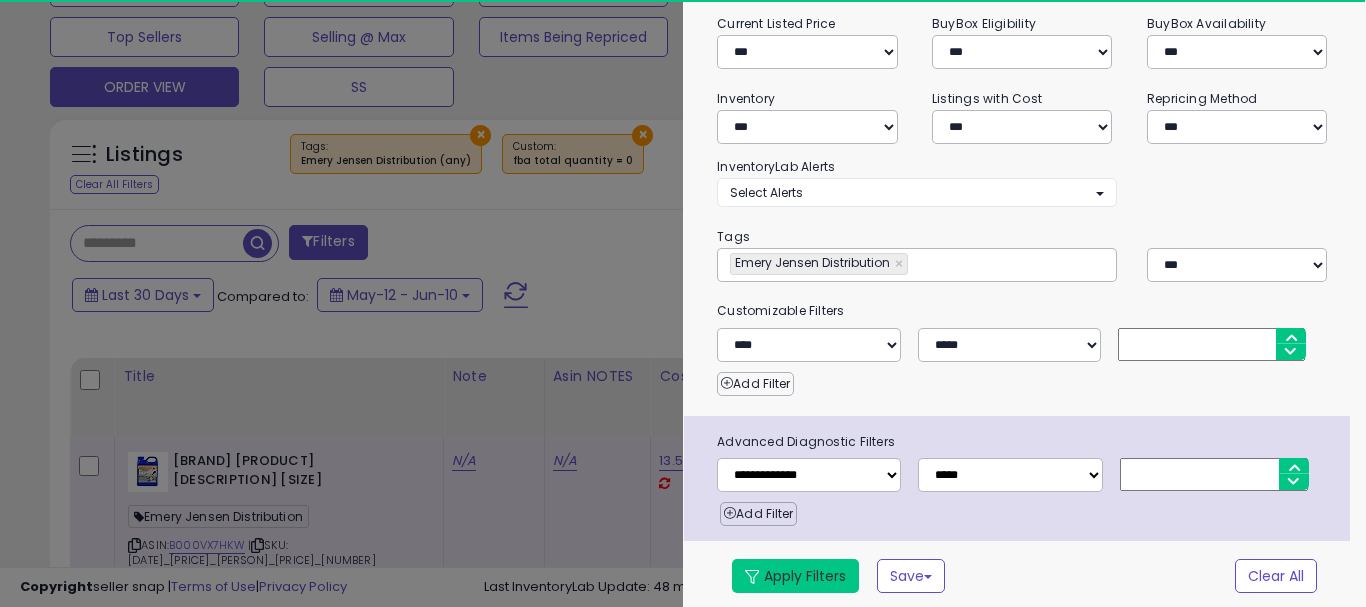 click on "Apply Filters" at bounding box center (795, 576) 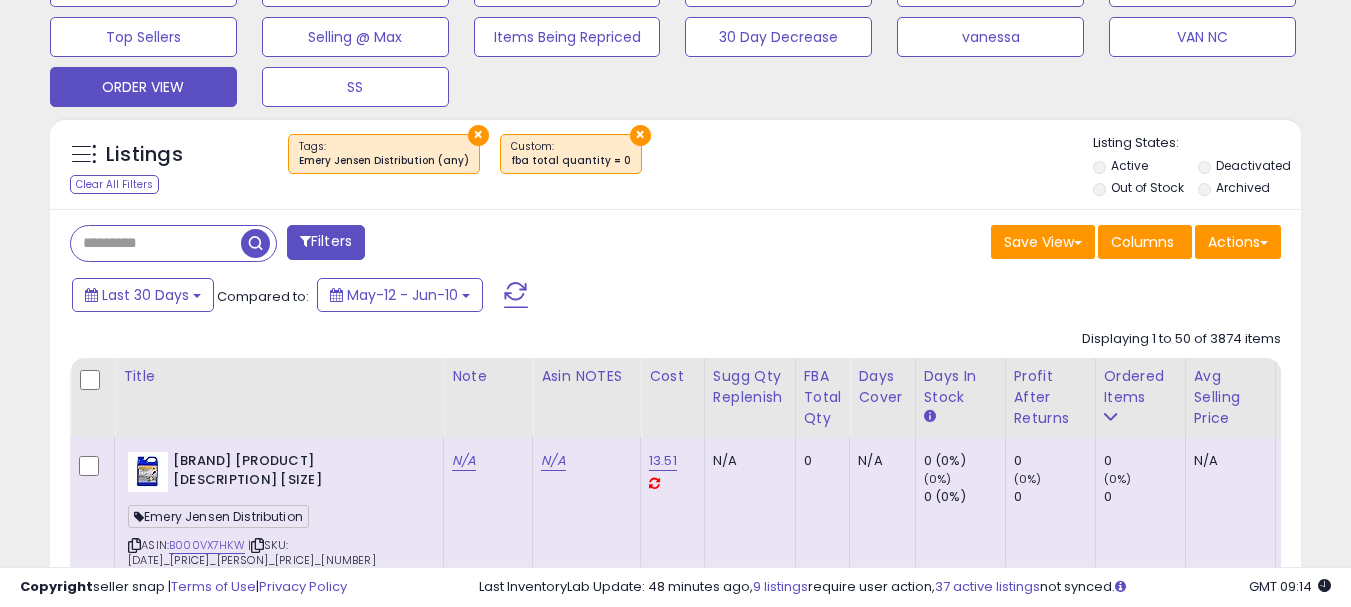 scroll, scrollTop: 410, scrollLeft: 724, axis: both 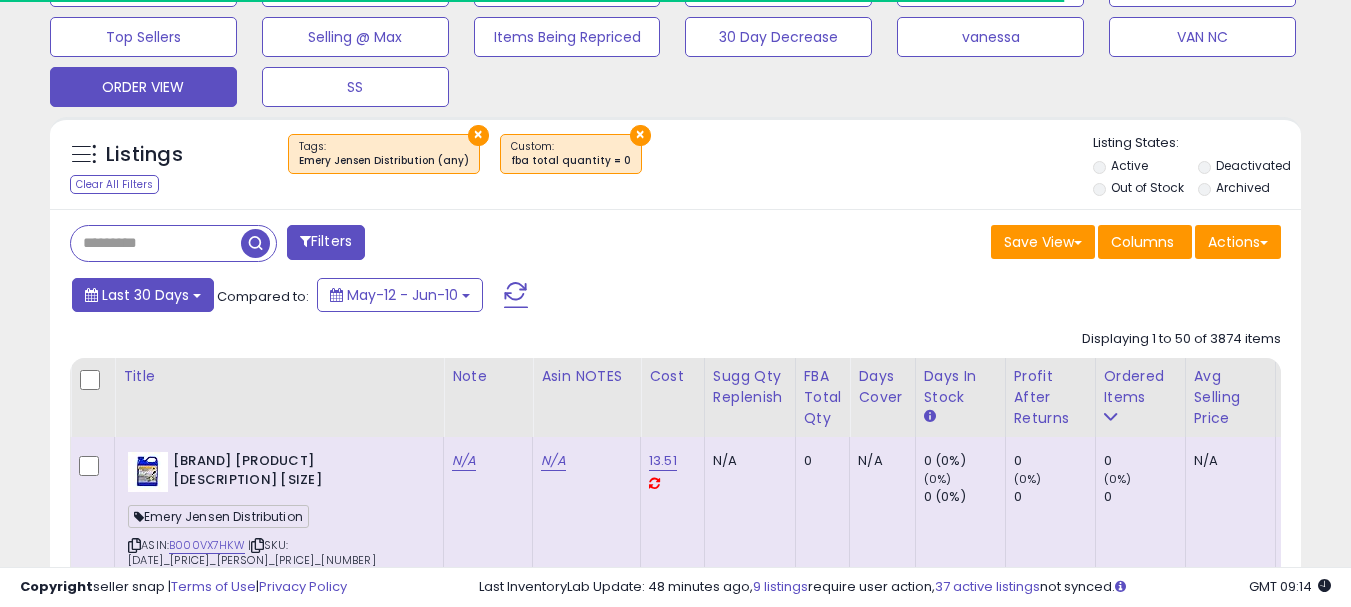 click on "Last 30 Days" at bounding box center (143, 295) 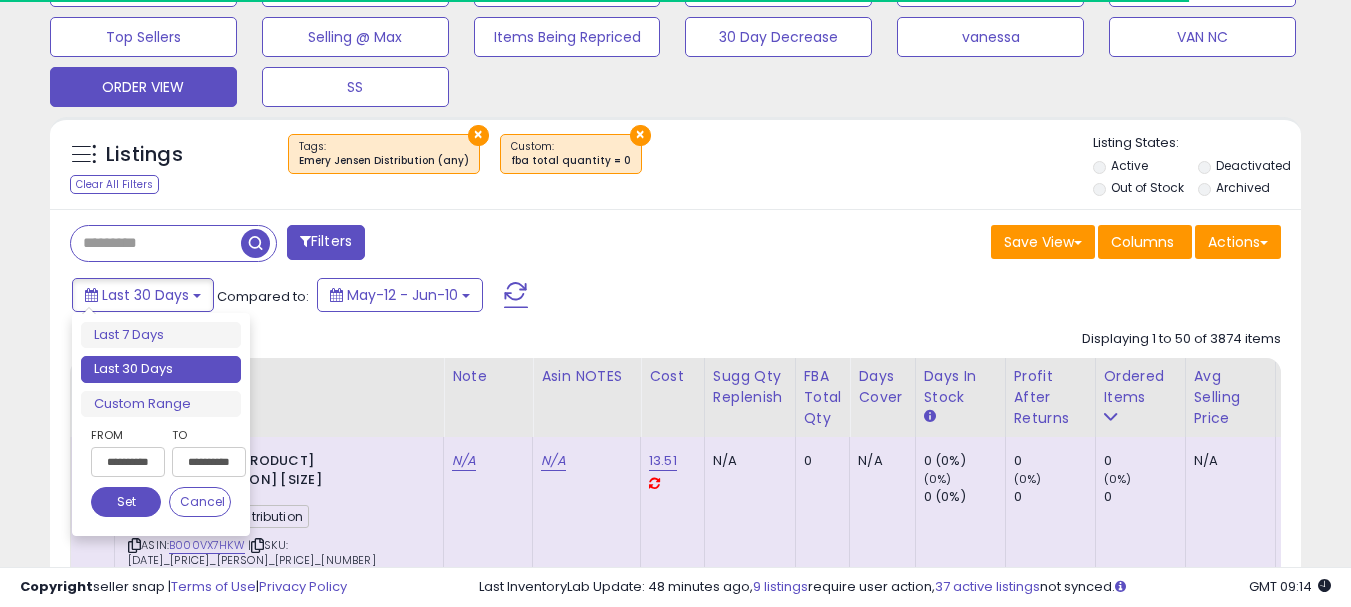 click on "**********" at bounding box center (128, 462) 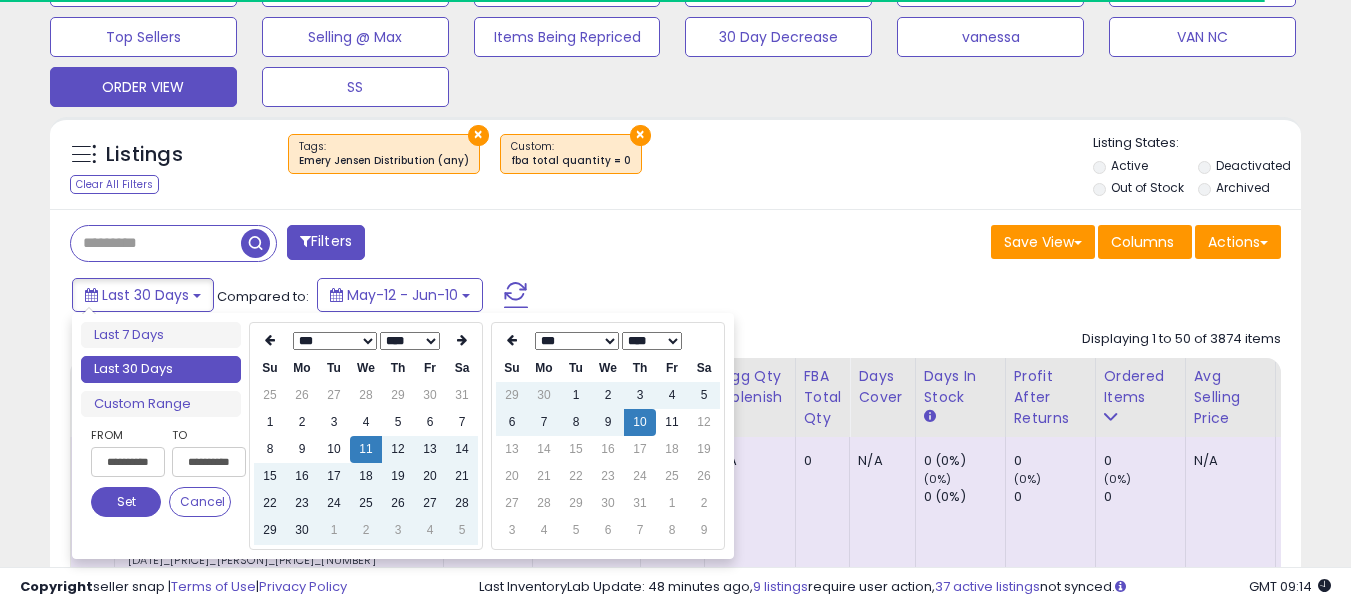 click on "*** *** *** *** *** *** ***" at bounding box center (335, 341) 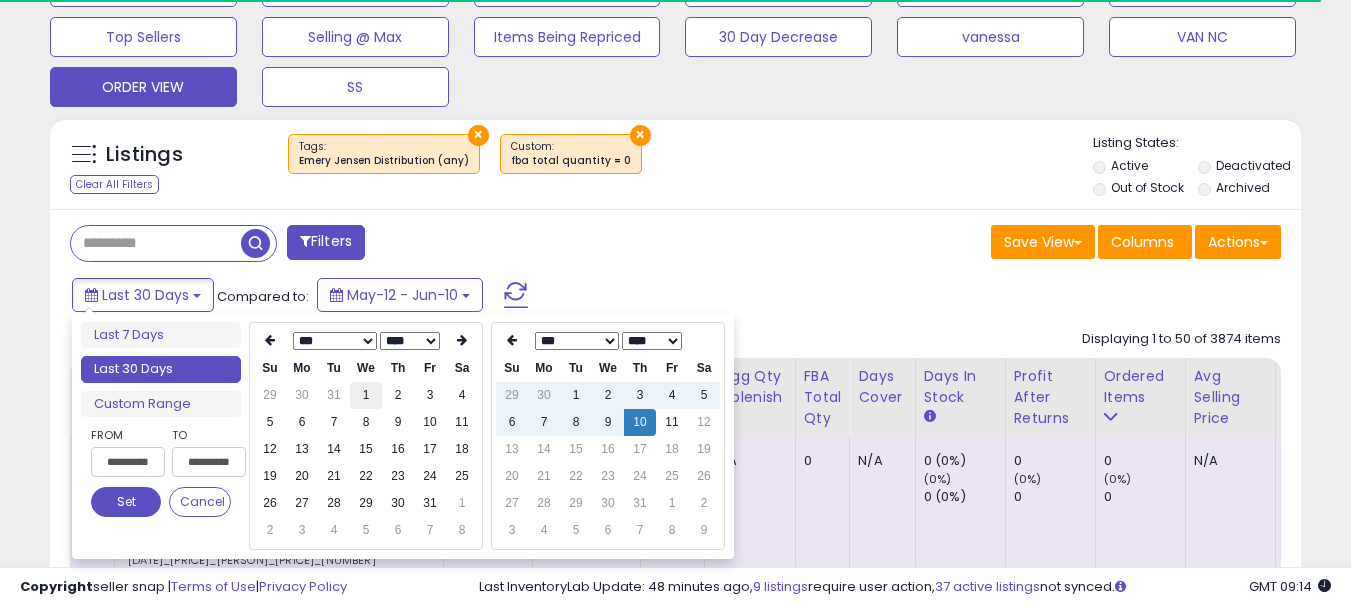 click on "1" at bounding box center (366, 395) 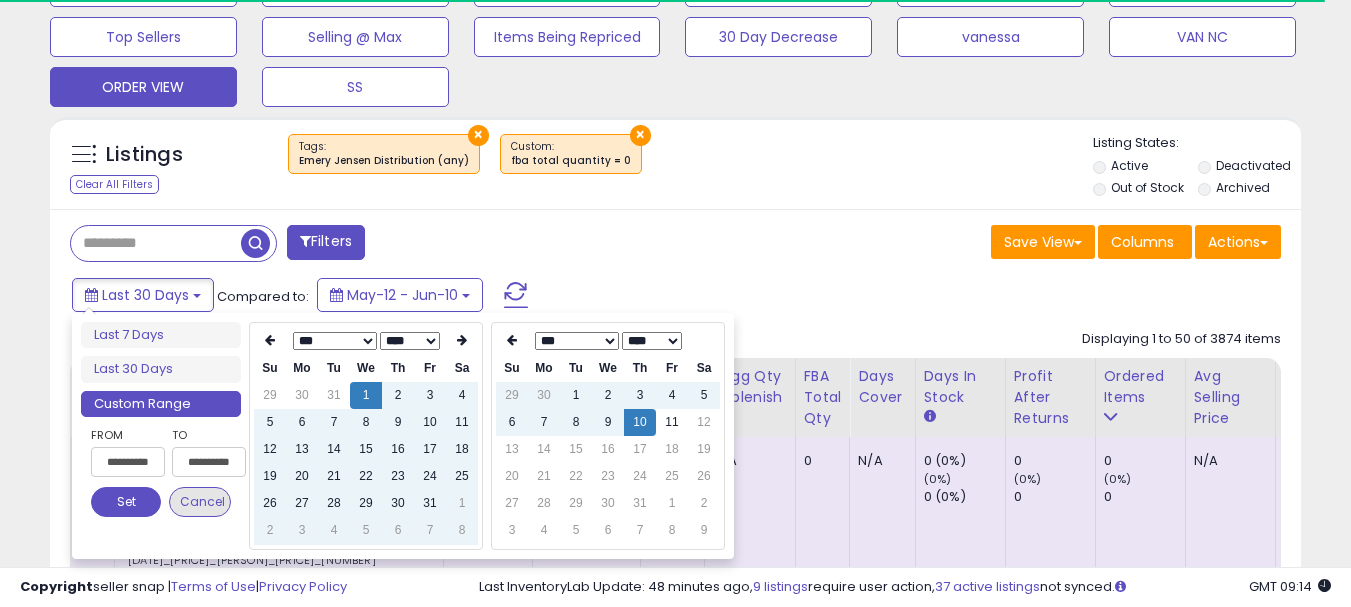 type on "**********" 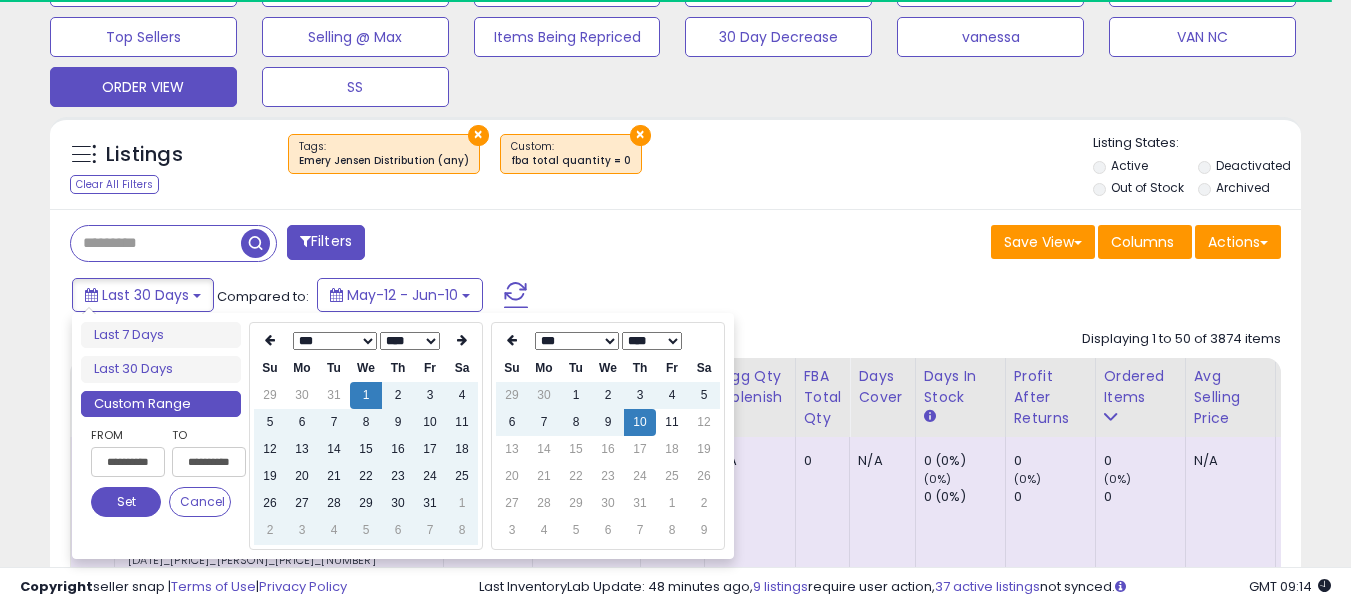 click on "Set" at bounding box center (126, 502) 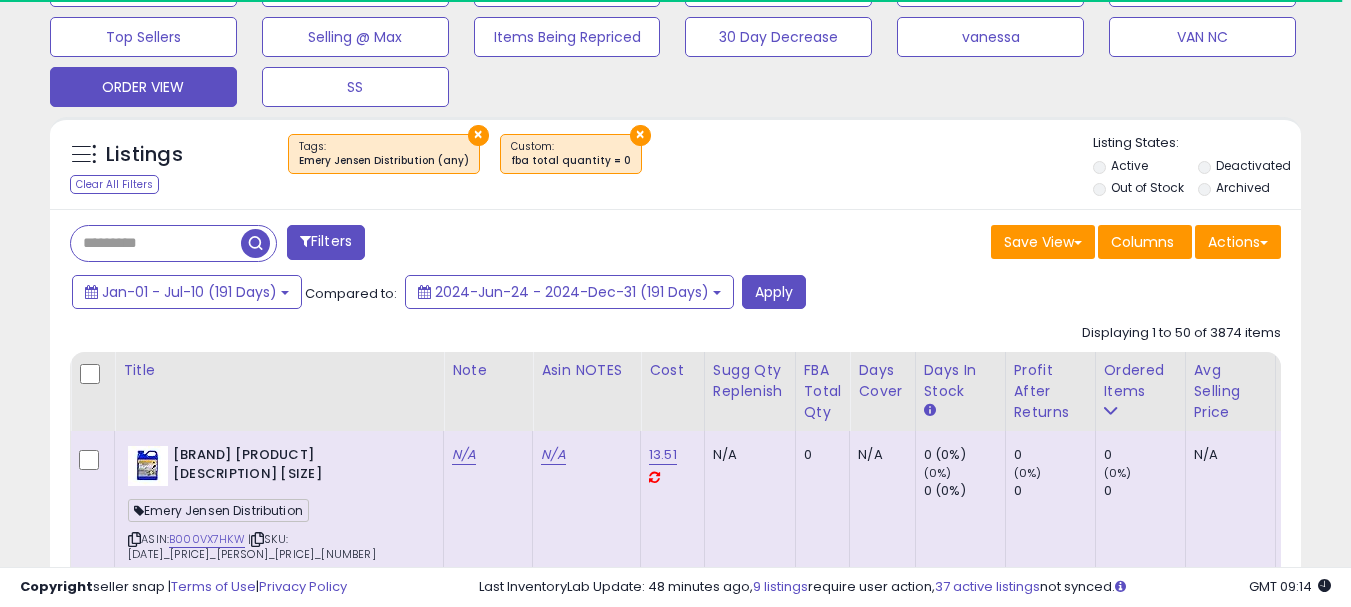 click on "Displaying [COUNT] to [COUNT] of [NUMBER] items
Title
Note
ROI" 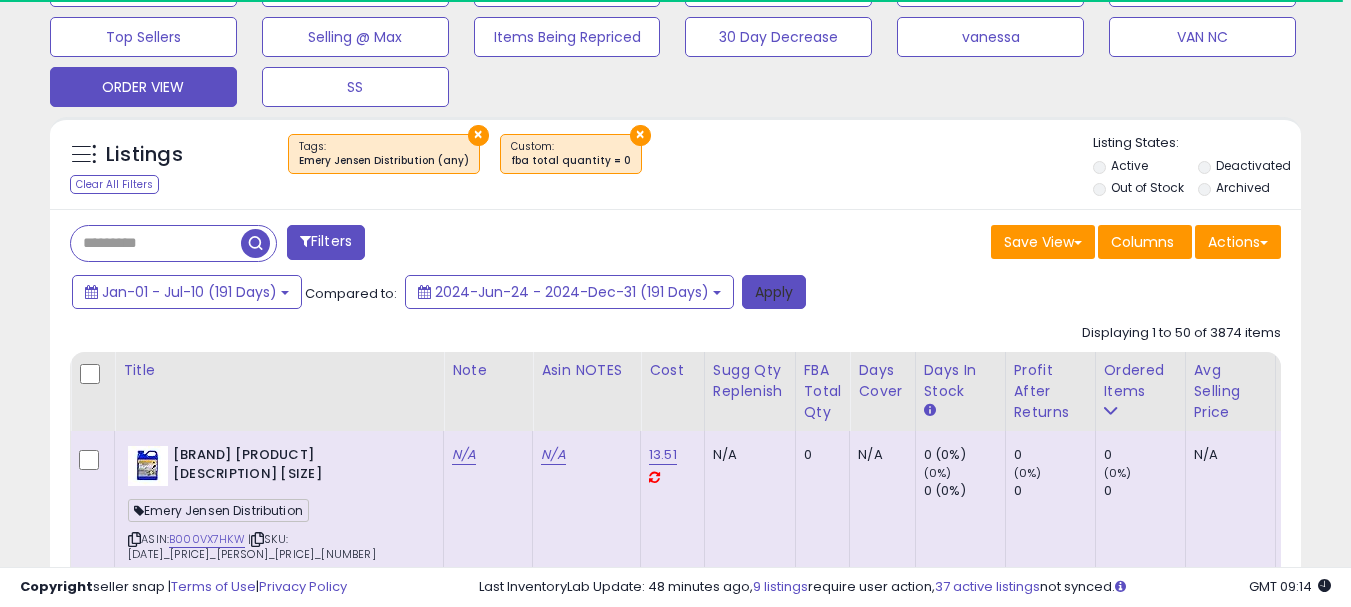 click on "Apply" at bounding box center [774, 292] 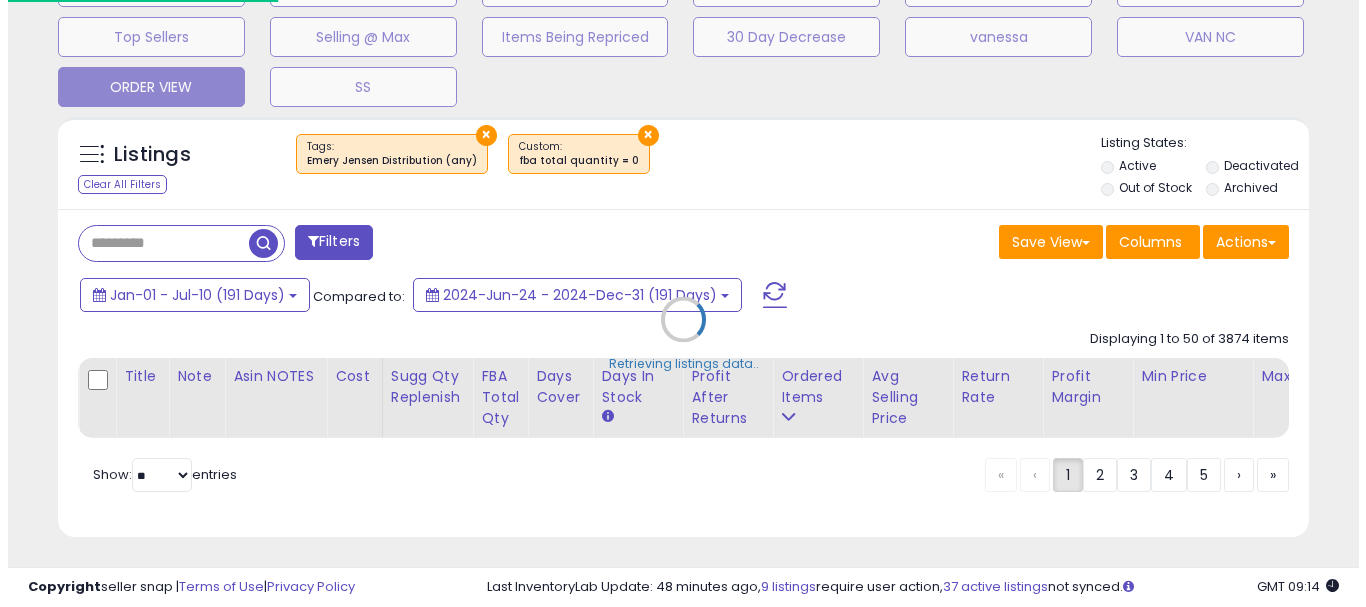 scroll, scrollTop: 999590, scrollLeft: 999267, axis: both 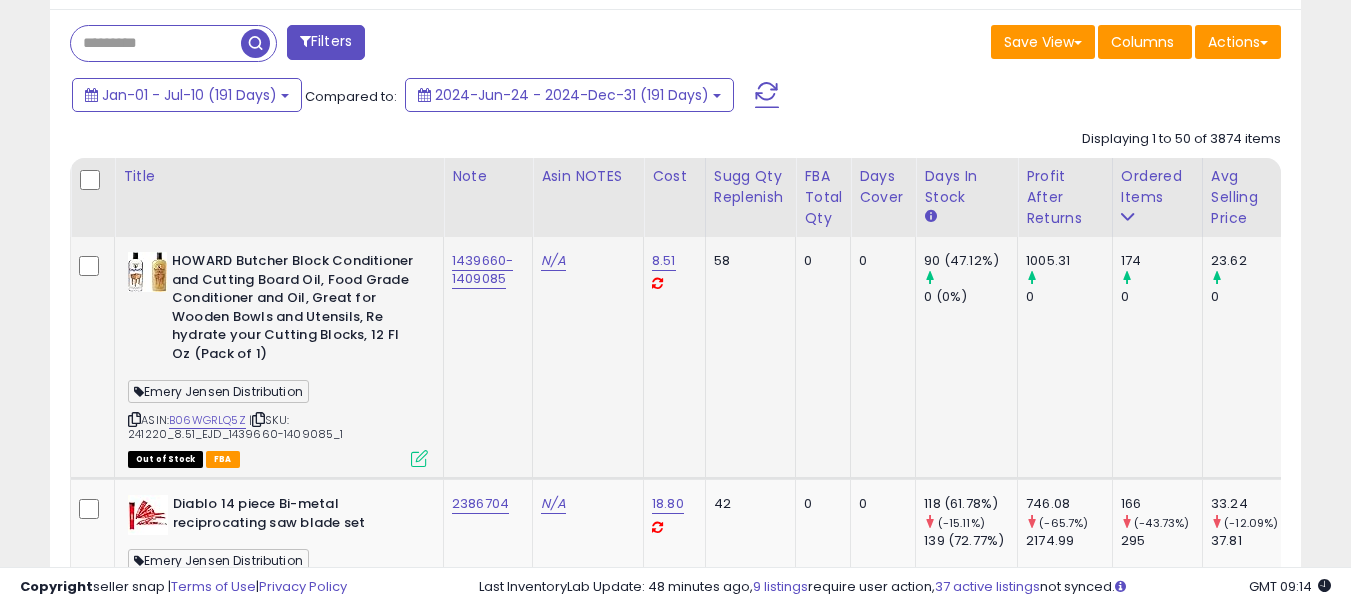 click at bounding box center (134, 419) 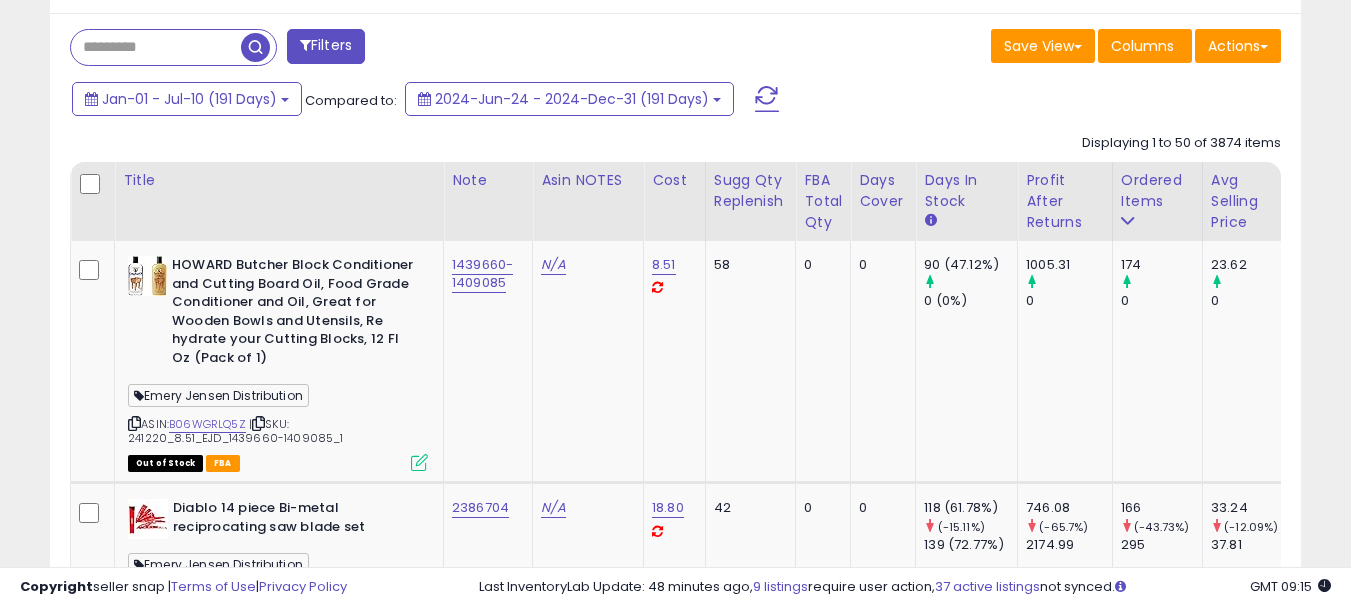 scroll, scrollTop: 863, scrollLeft: 0, axis: vertical 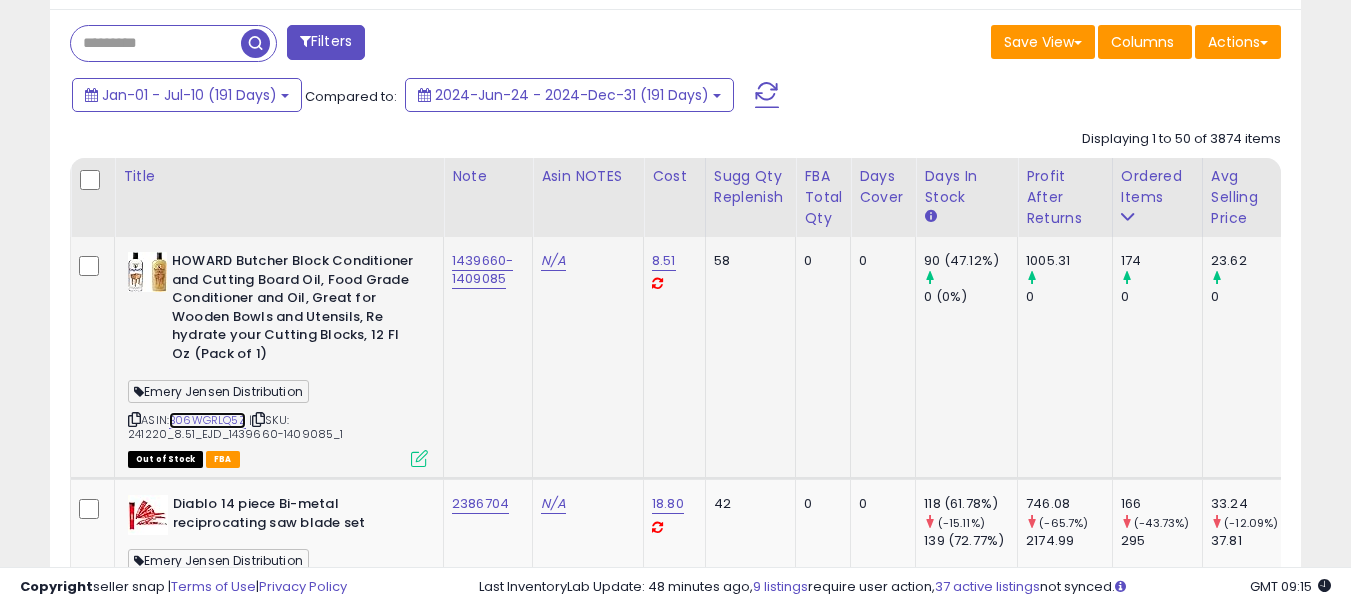 click on "B06WGRLQ5Z" at bounding box center [207, 420] 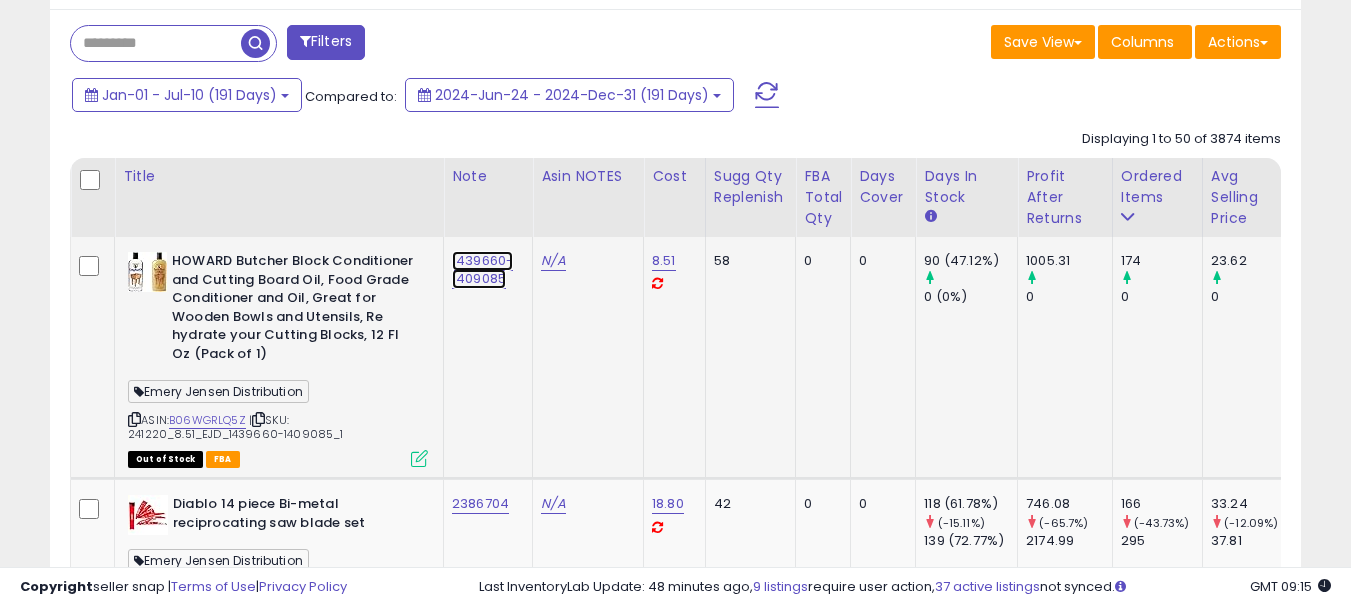 click on "1439660-1409085" at bounding box center (482, 270) 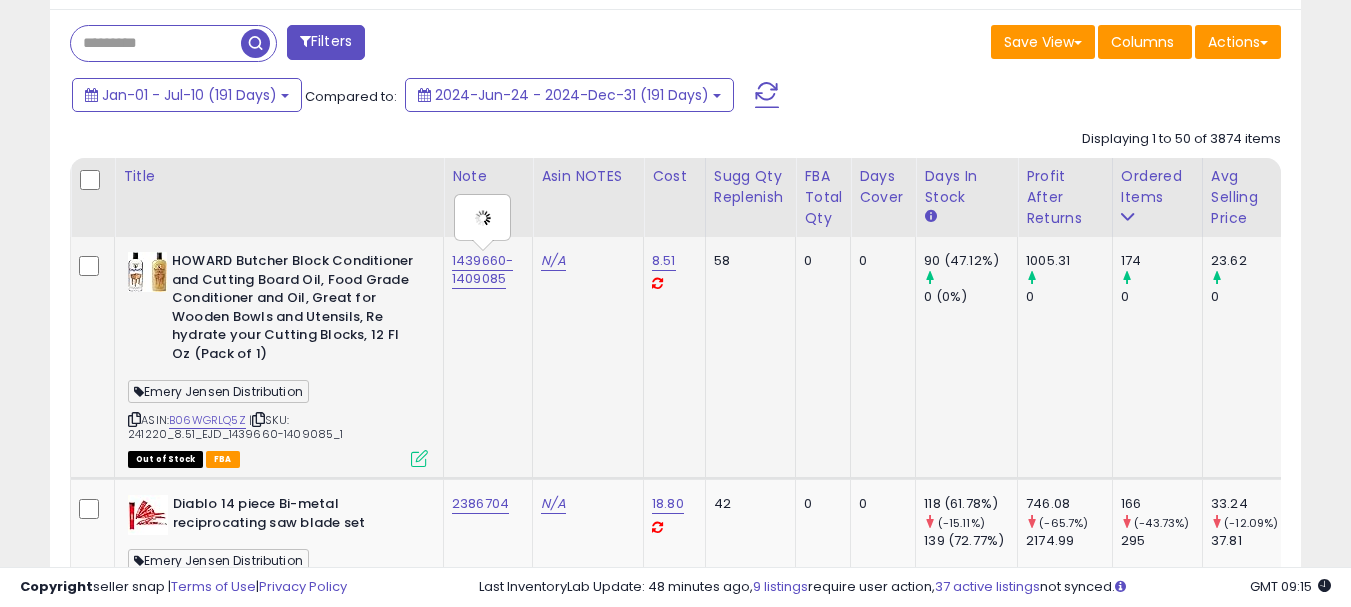 type on "**********" 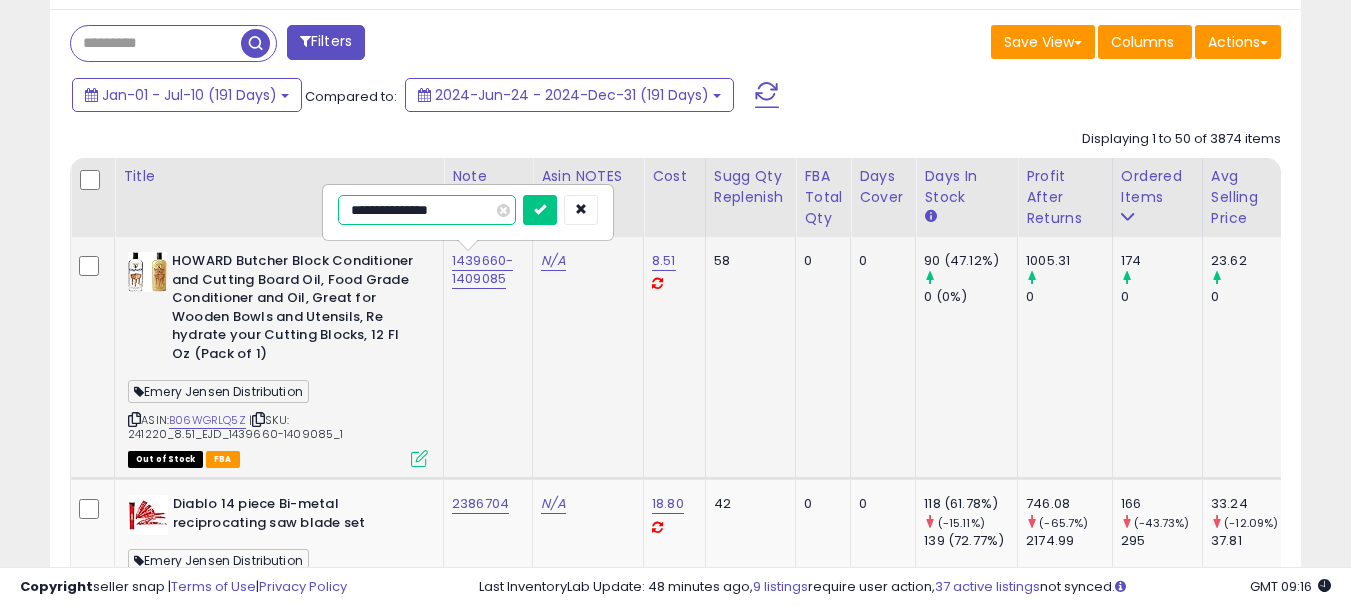 click on "**********" at bounding box center (427, 210) 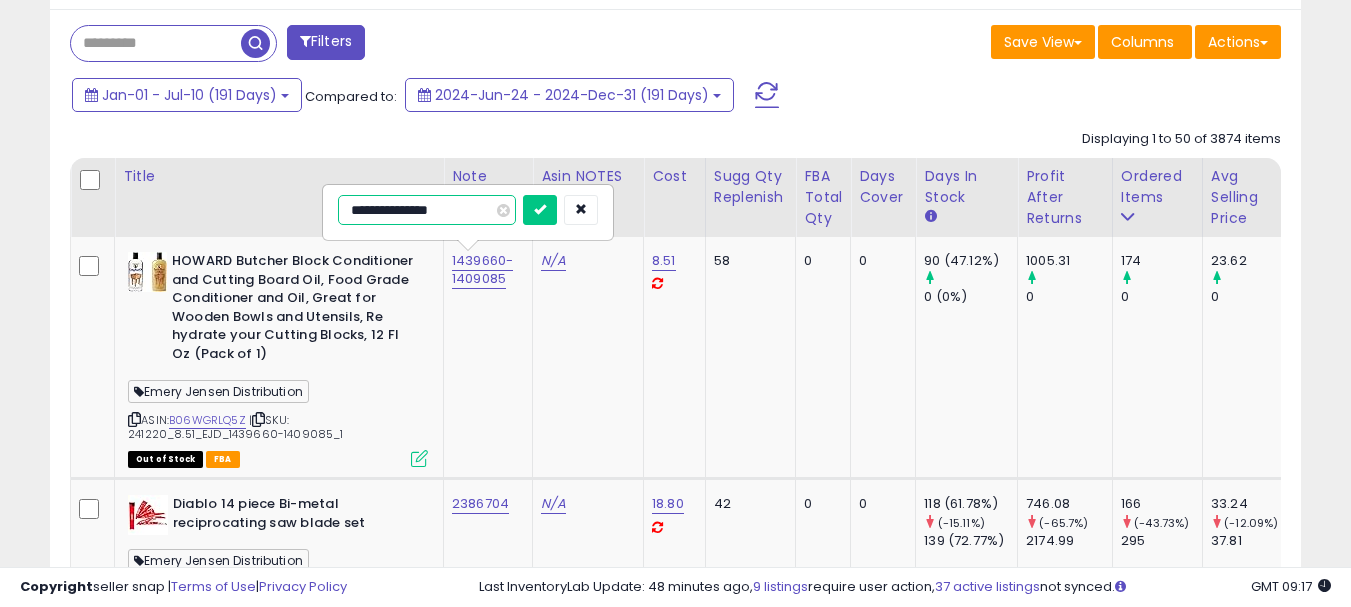 scroll, scrollTop: 0, scrollLeft: 473, axis: horizontal 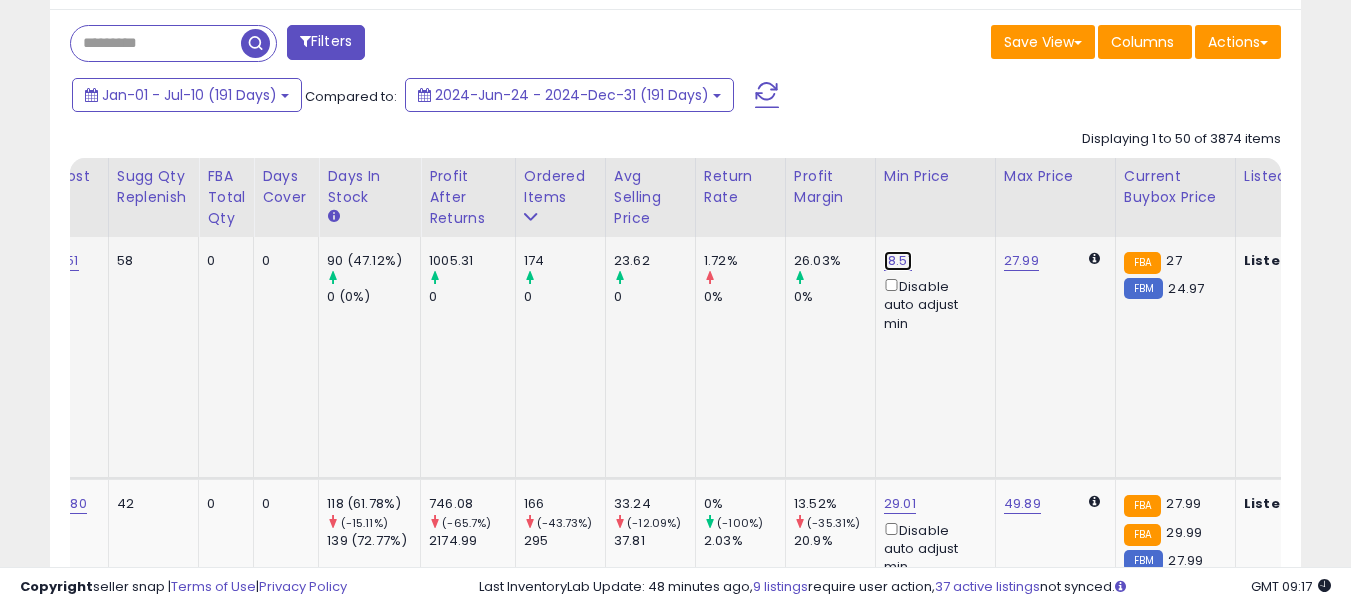 click on "18.51" at bounding box center [898, 261] 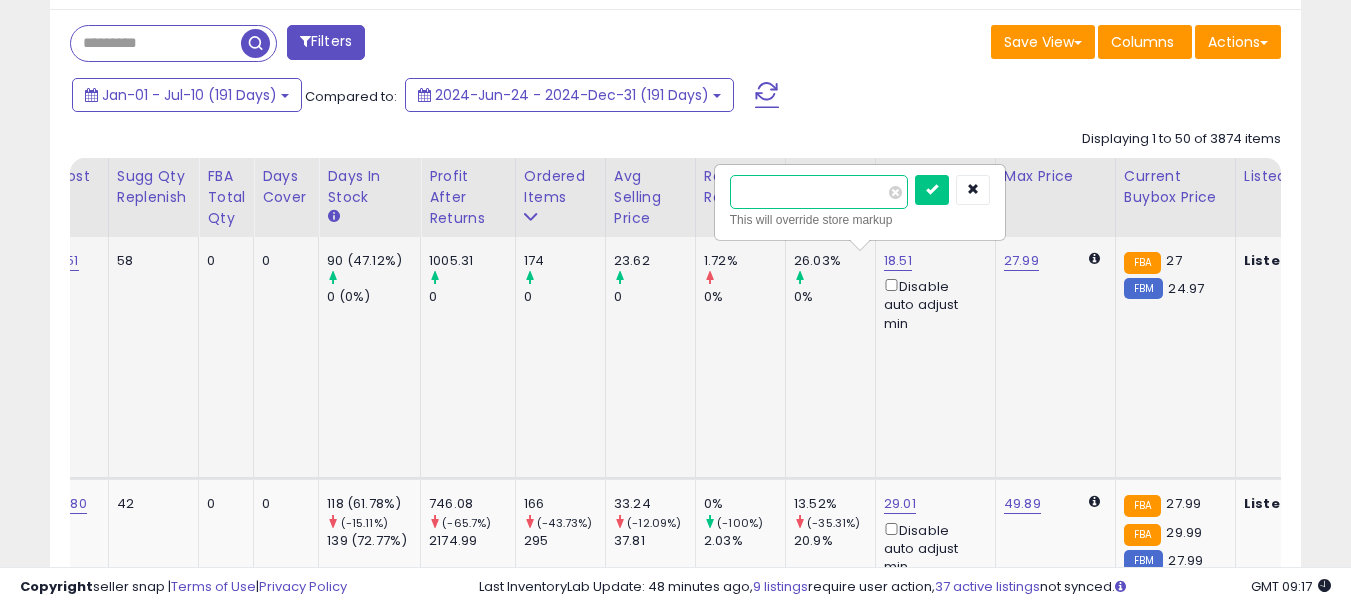 click on "*****" at bounding box center (819, 192) 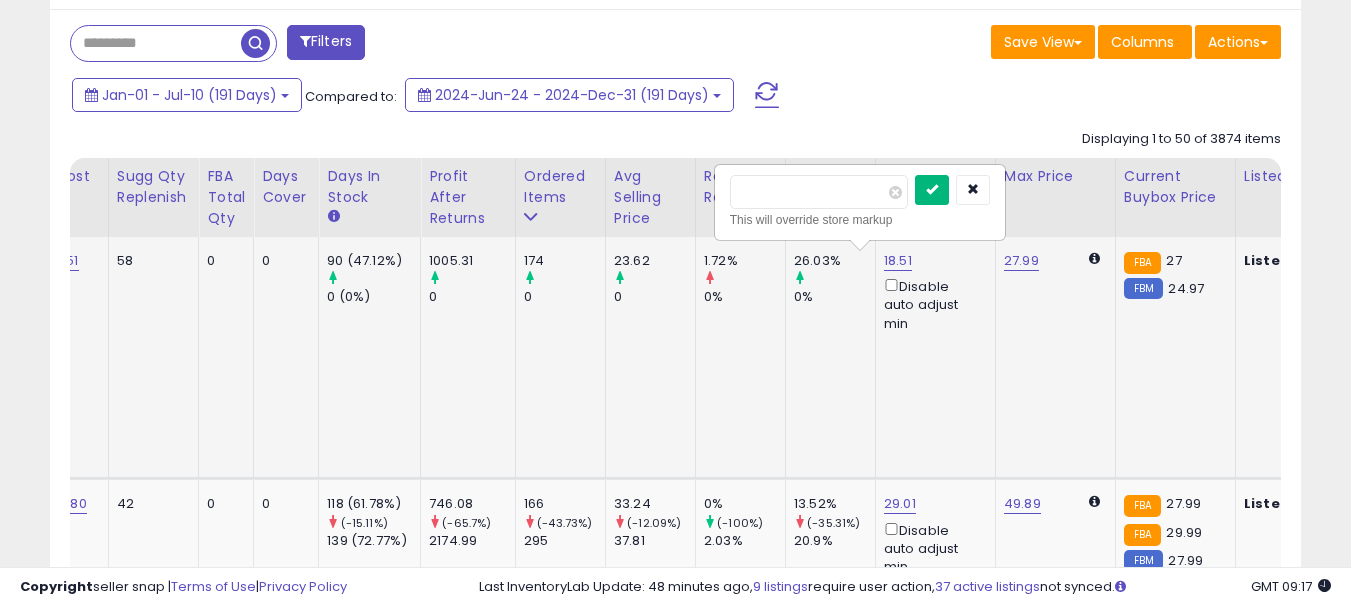 click at bounding box center (932, 190) 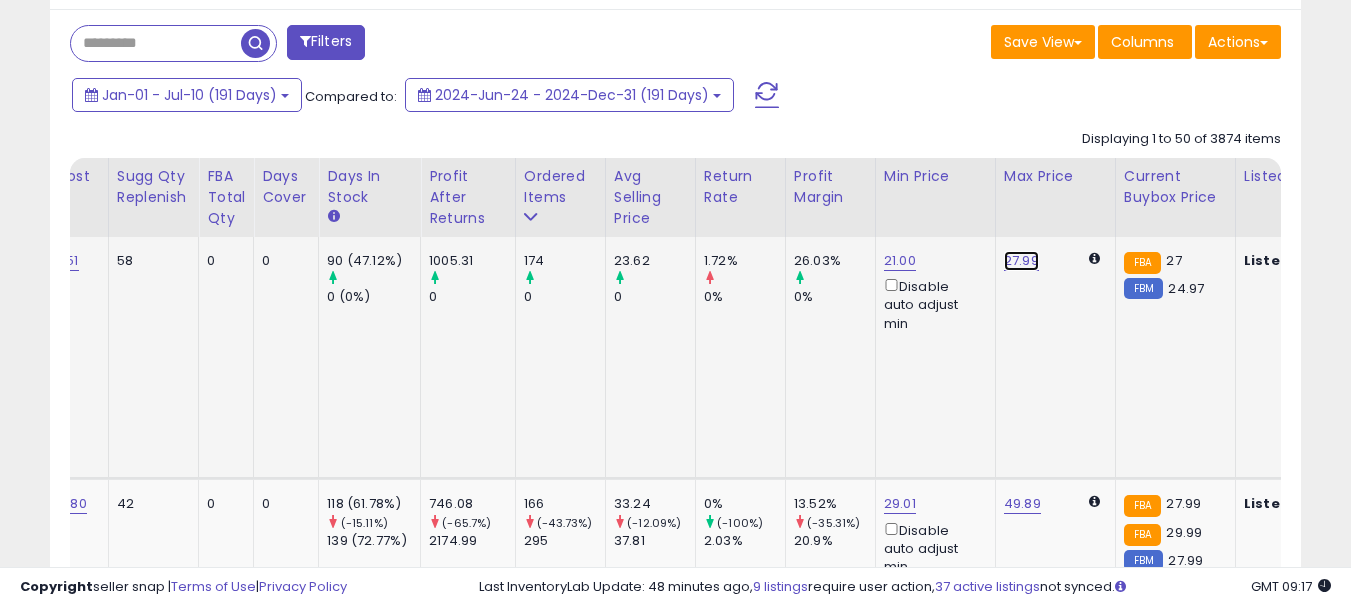 click on "27.99" at bounding box center (1021, 261) 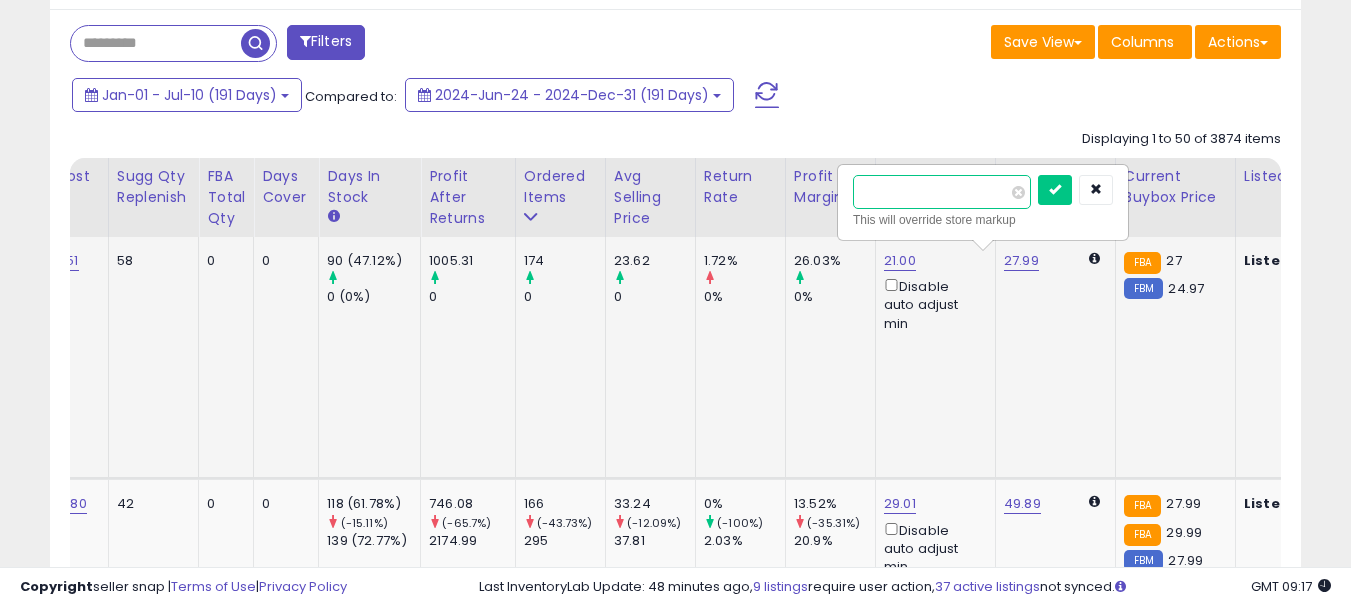 type on "*****" 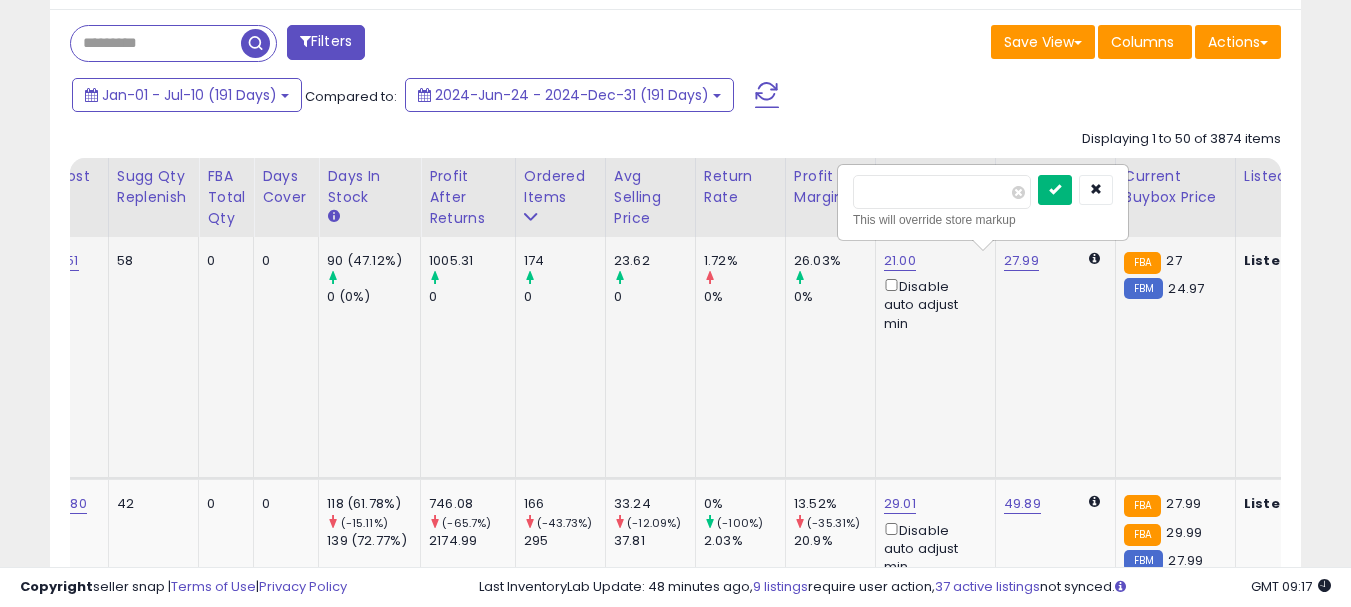 click at bounding box center (1055, 189) 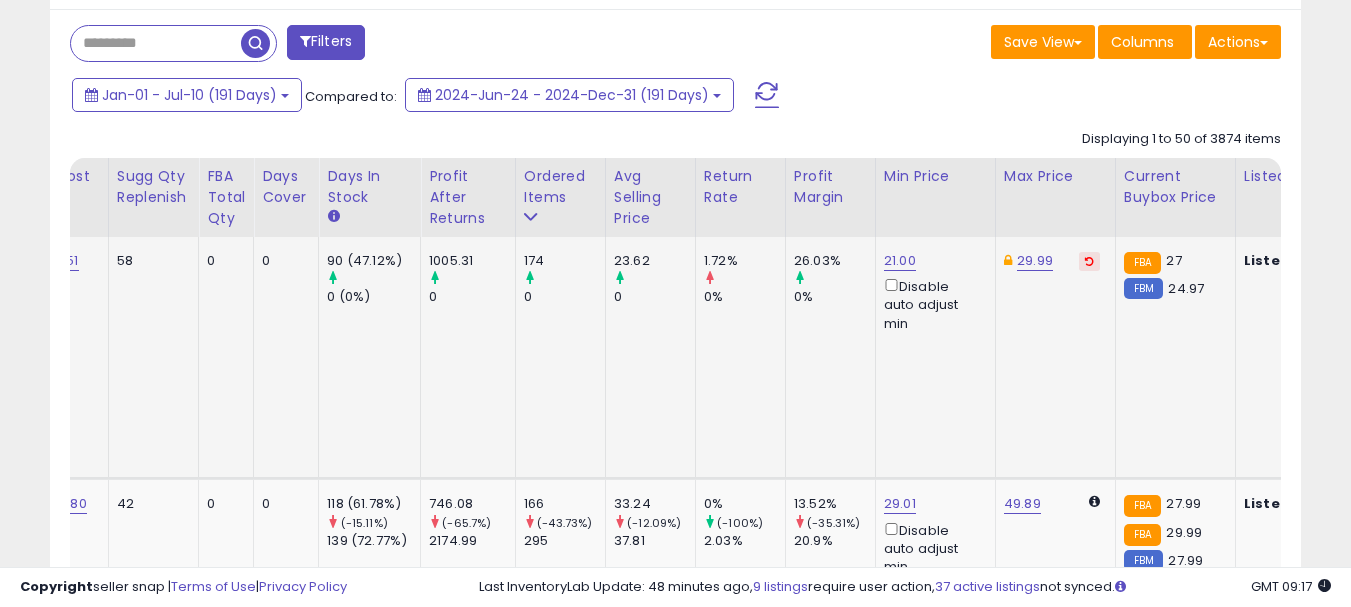 scroll, scrollTop: 0, scrollLeft: 334, axis: horizontal 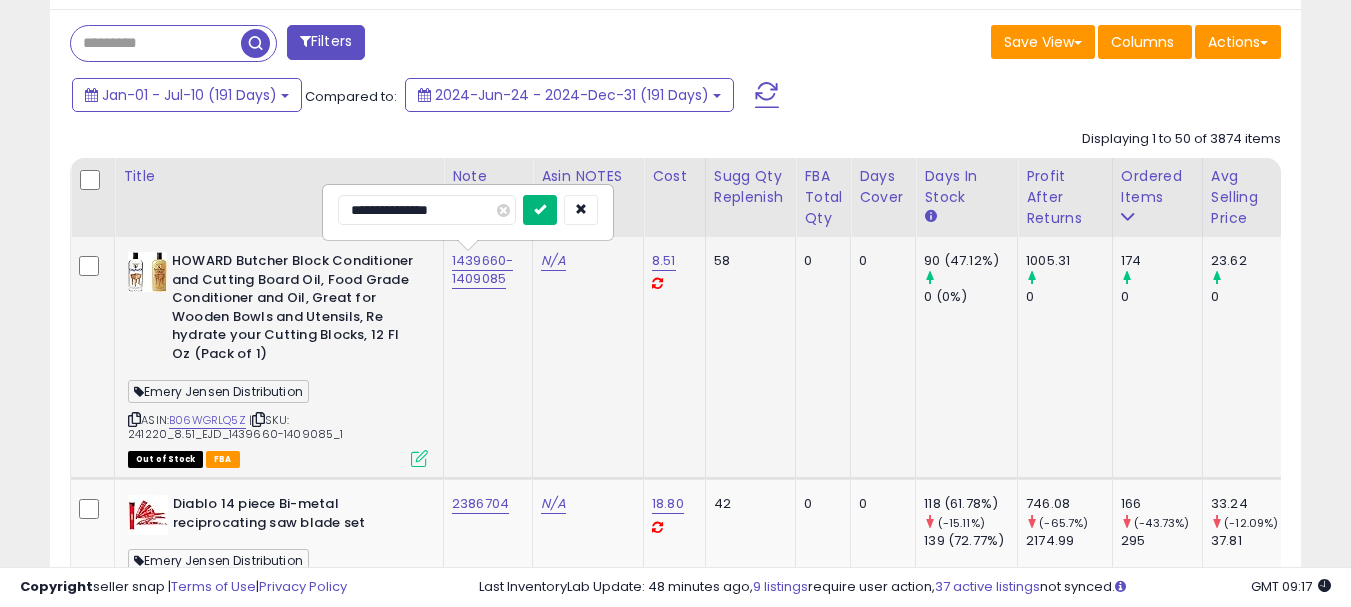 click at bounding box center (540, 210) 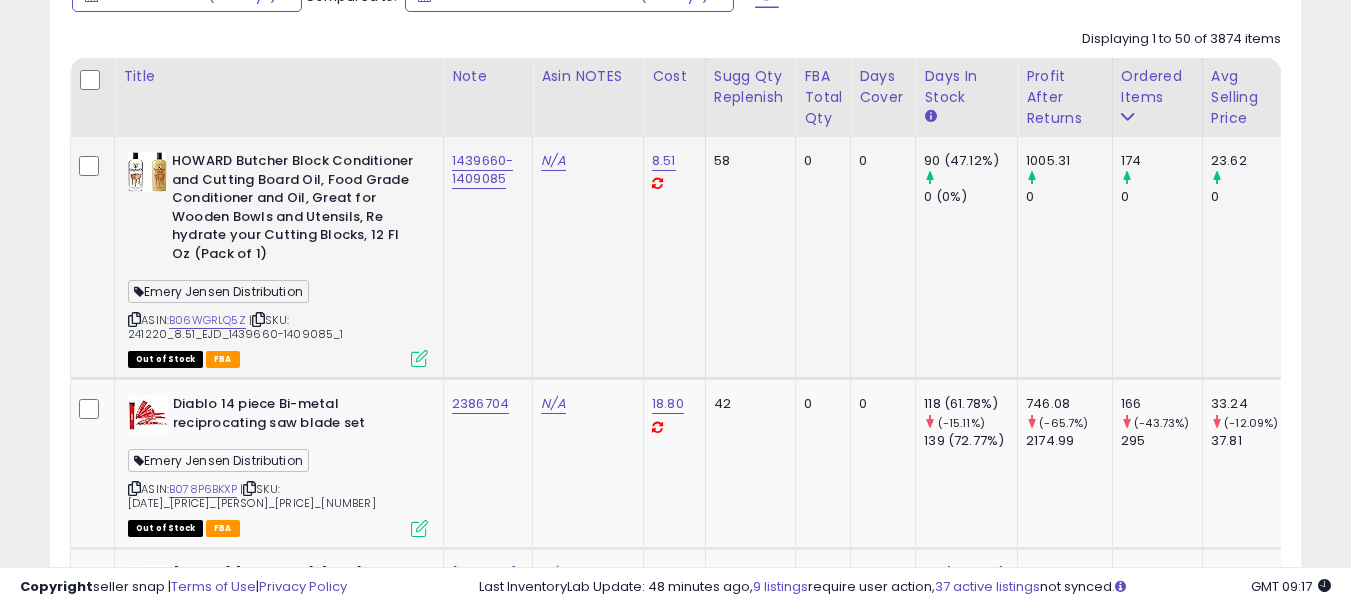 scroll, scrollTop: 1063, scrollLeft: 0, axis: vertical 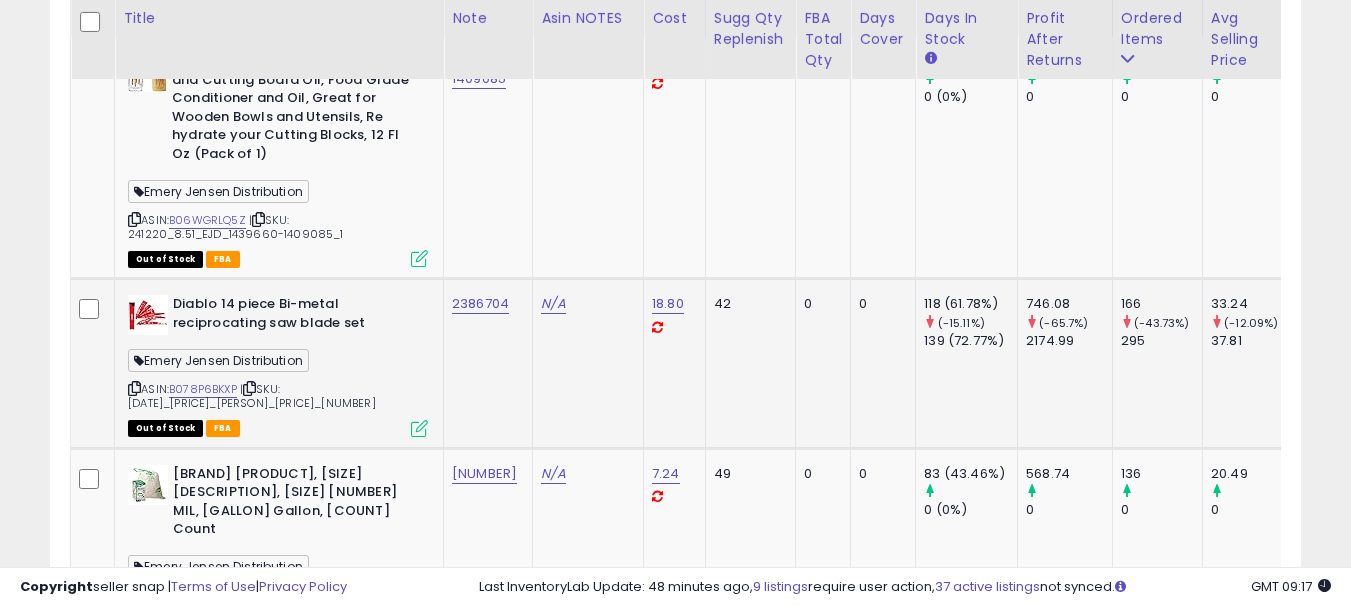 click at bounding box center [134, 388] 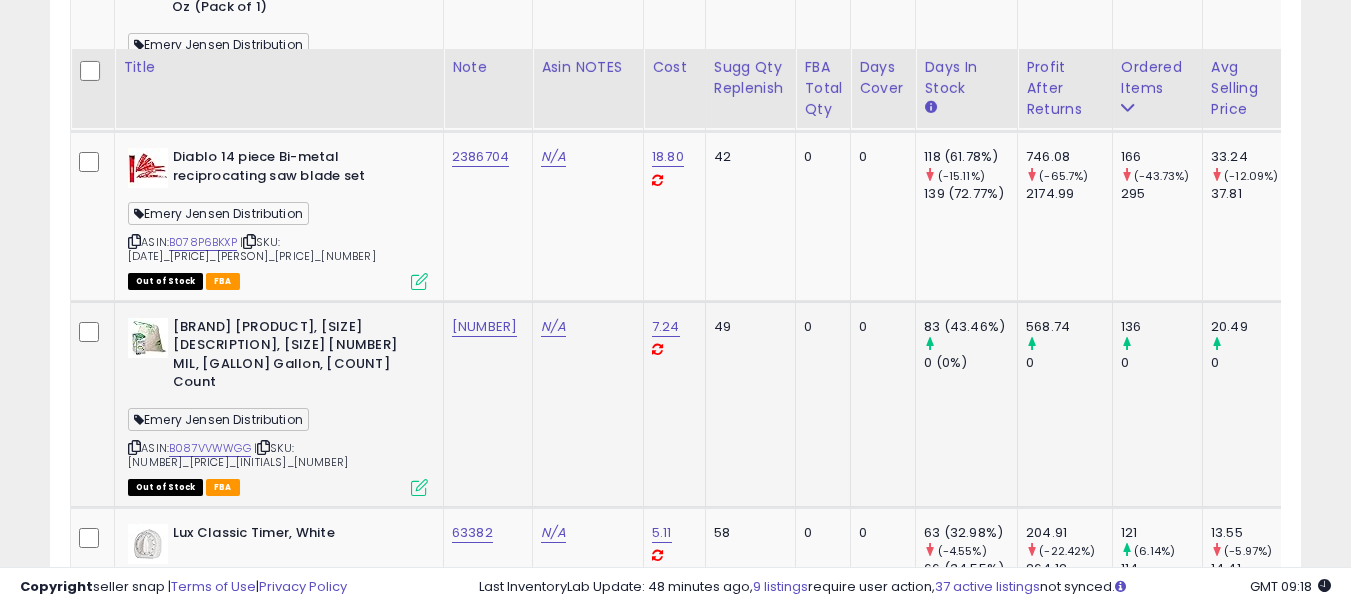 scroll, scrollTop: 1263, scrollLeft: 0, axis: vertical 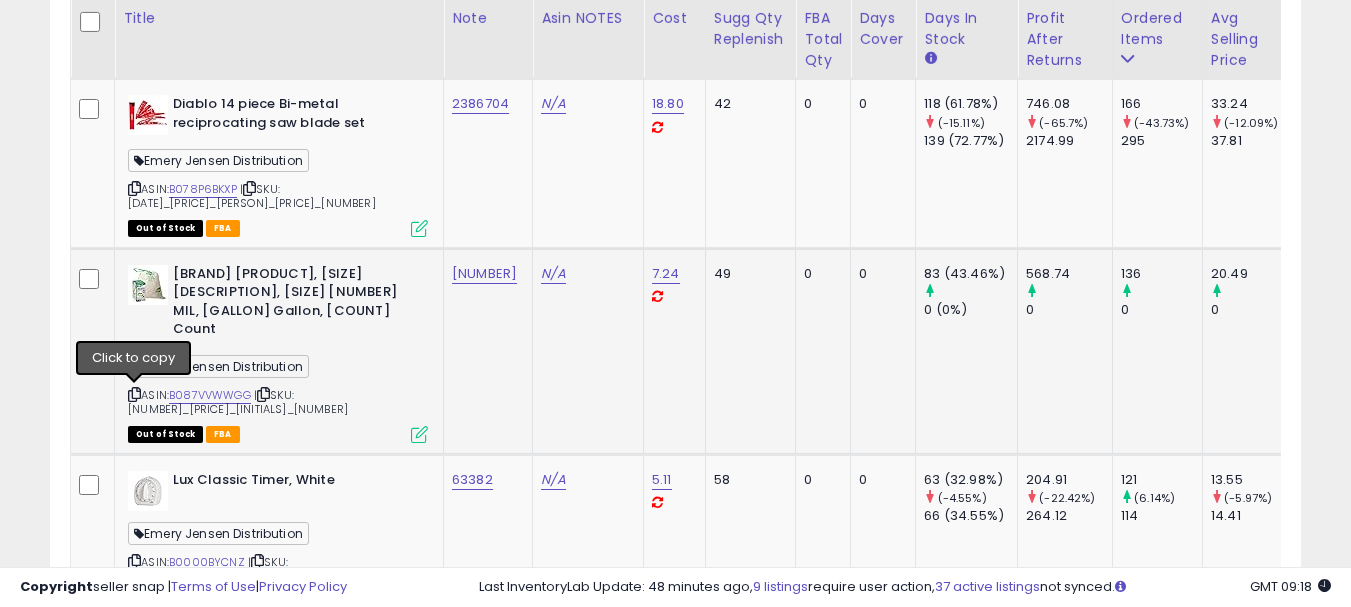 click at bounding box center [134, 394] 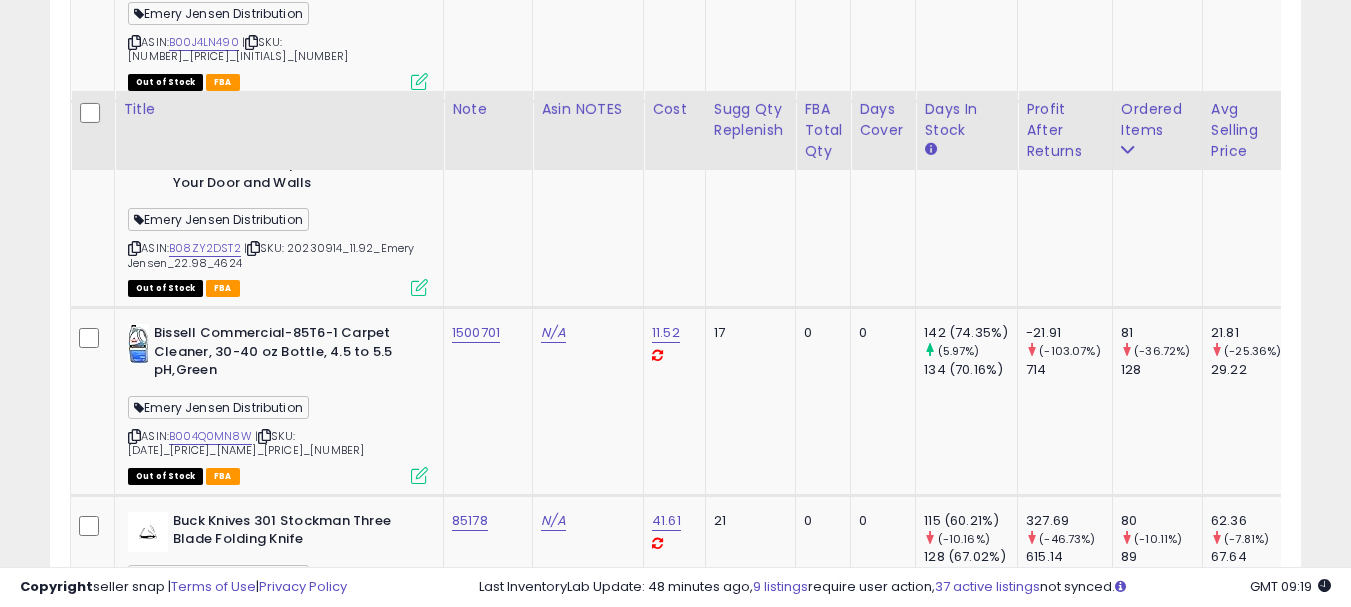 scroll, scrollTop: 2363, scrollLeft: 0, axis: vertical 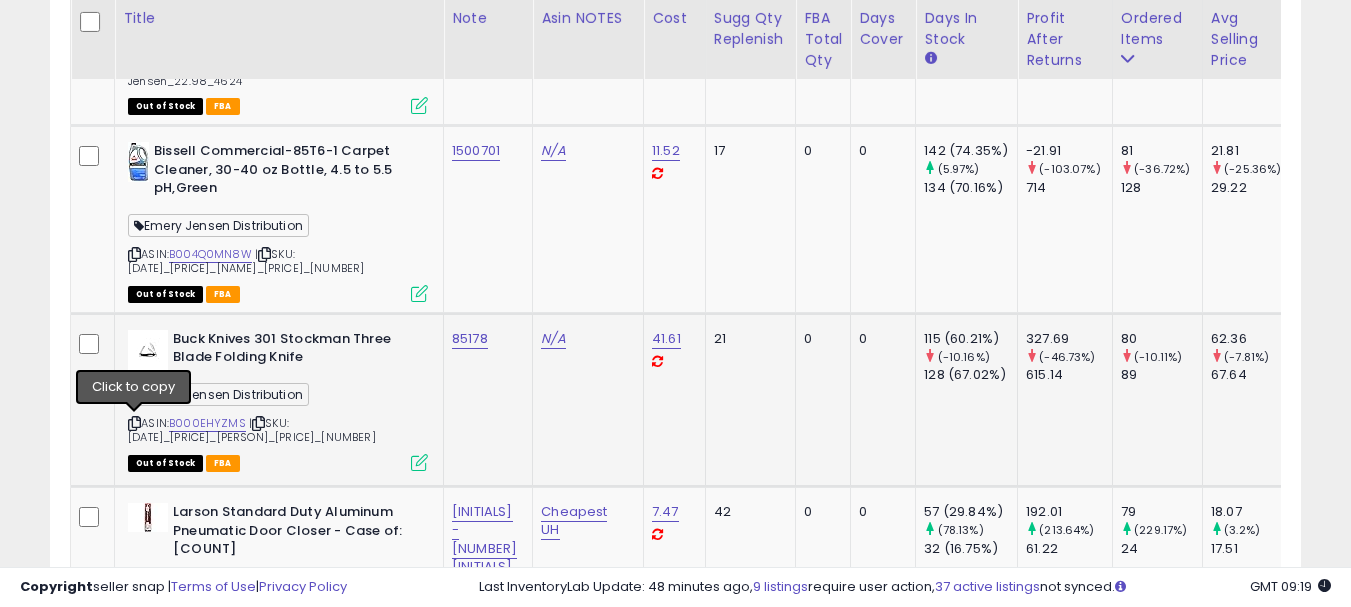 click at bounding box center [134, 423] 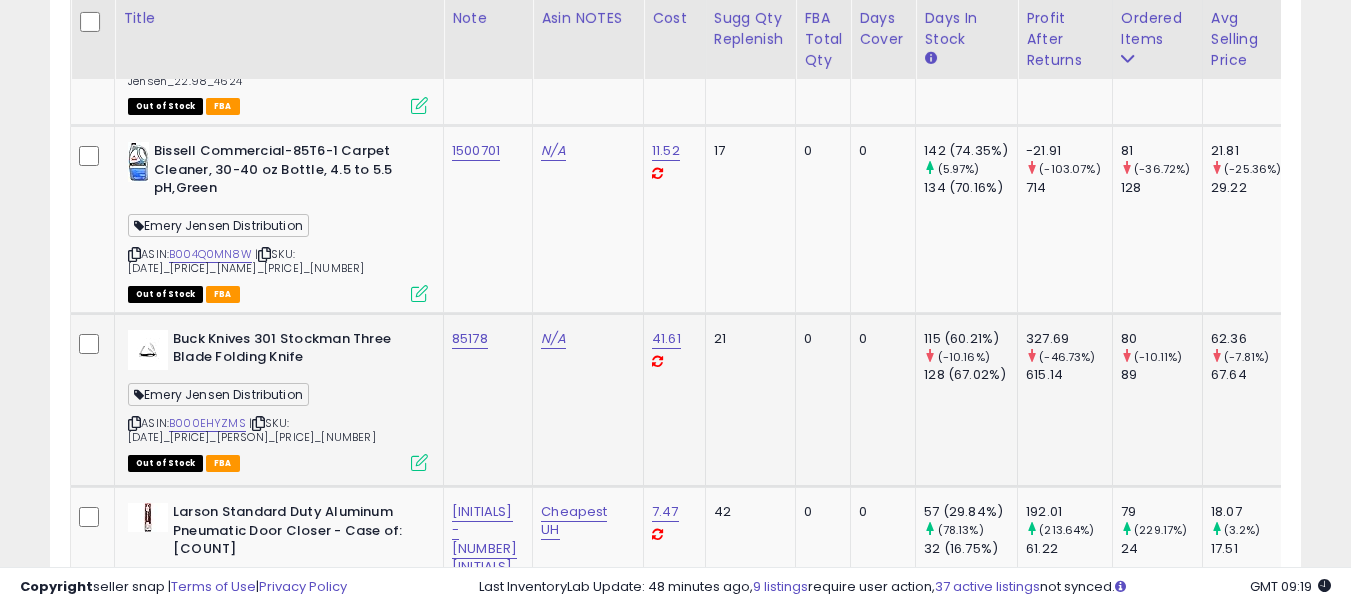 click on "85178" 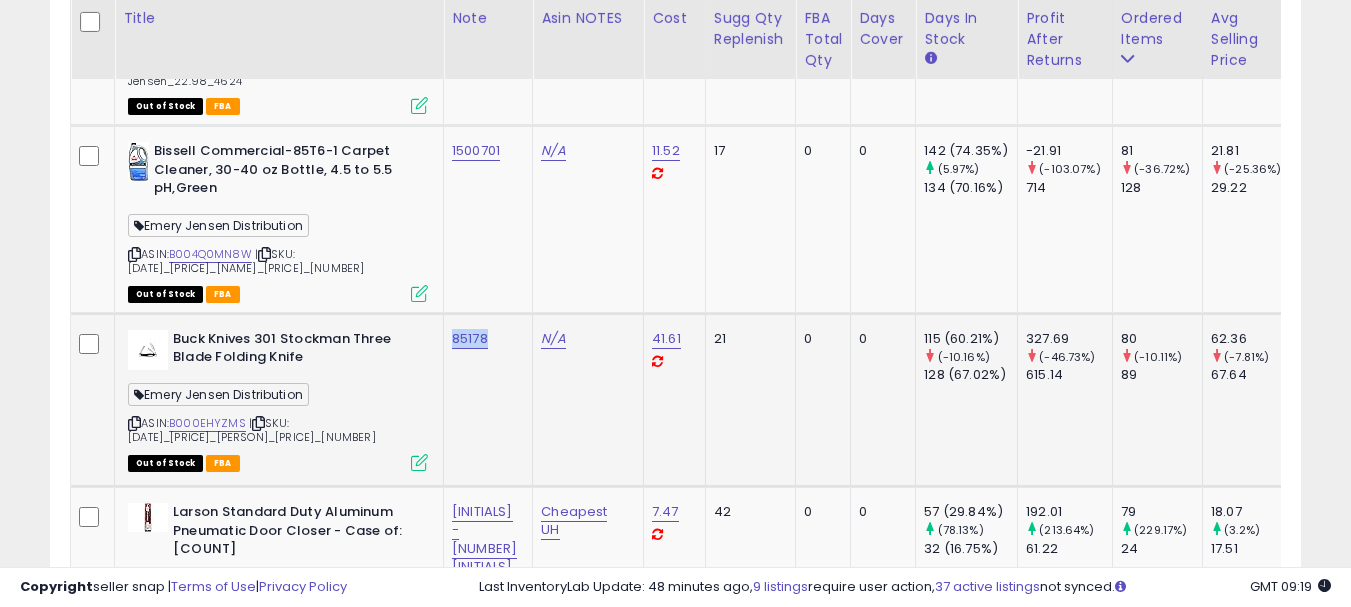 click on "85178" 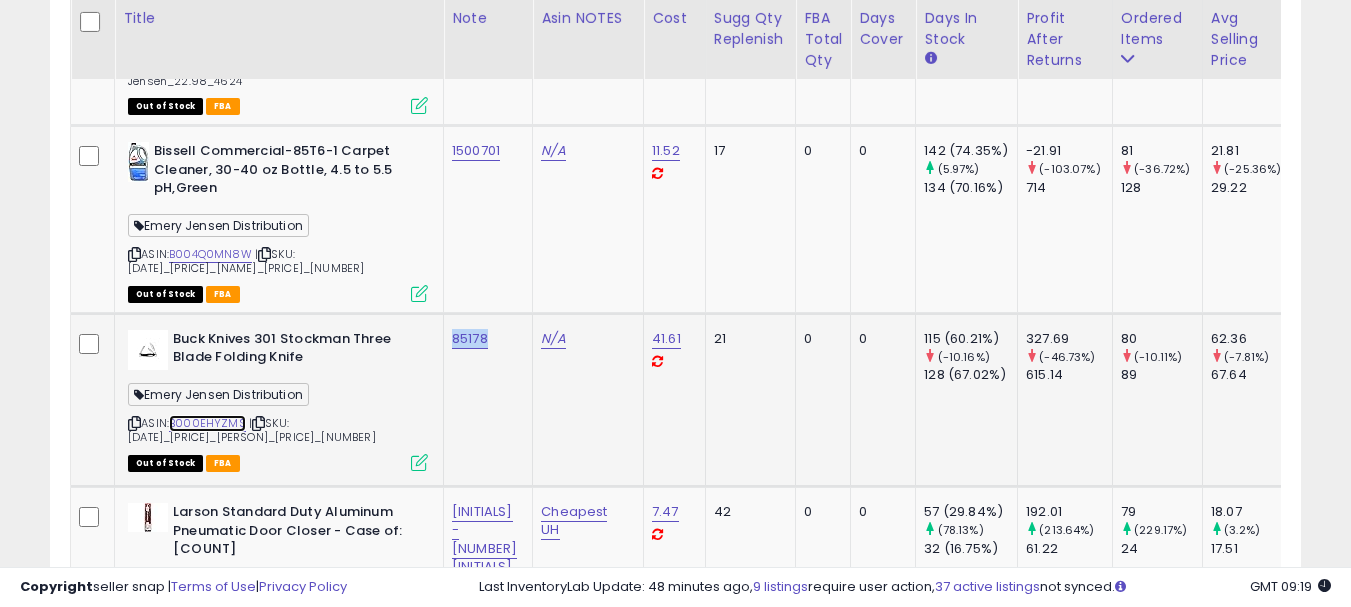 click on "B000EHYZMS" at bounding box center [207, 423] 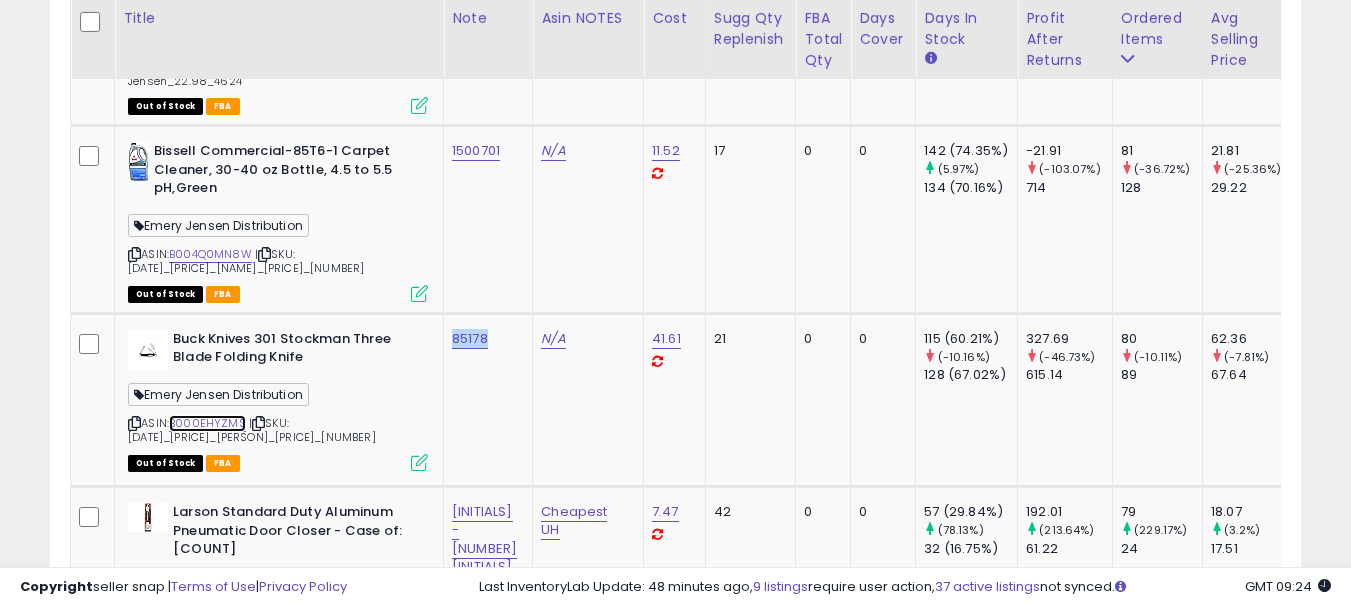scroll, scrollTop: 0, scrollLeft: 117, axis: horizontal 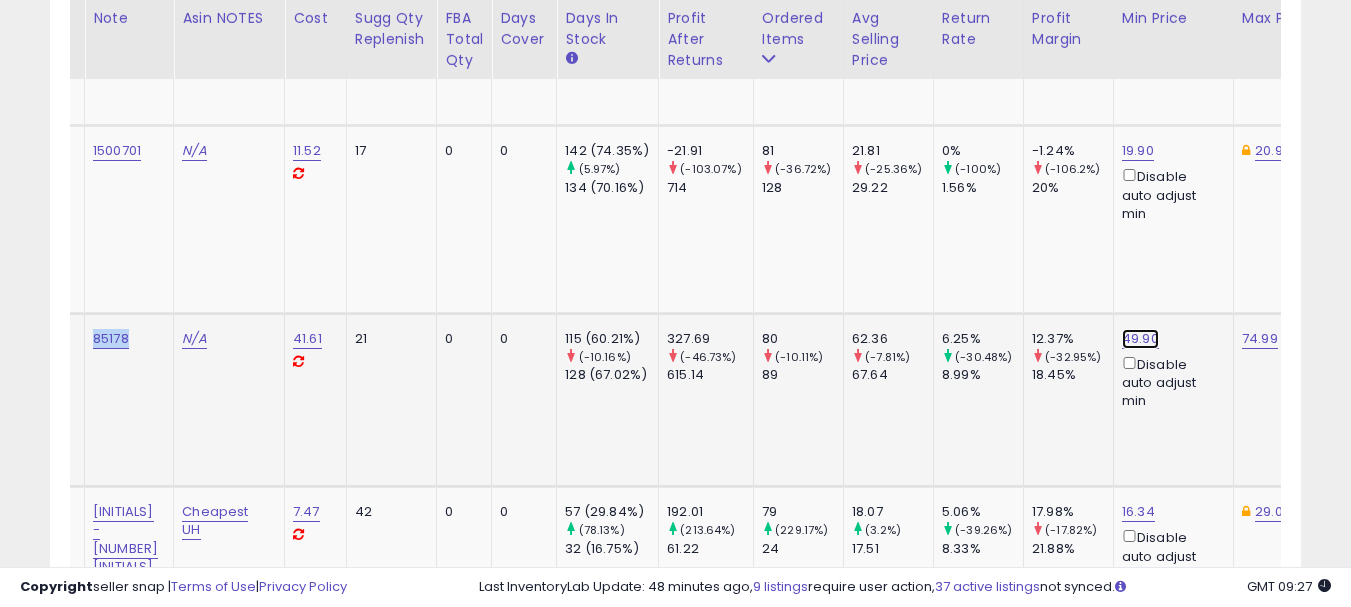 click on "49.90" at bounding box center [1138, -1239] 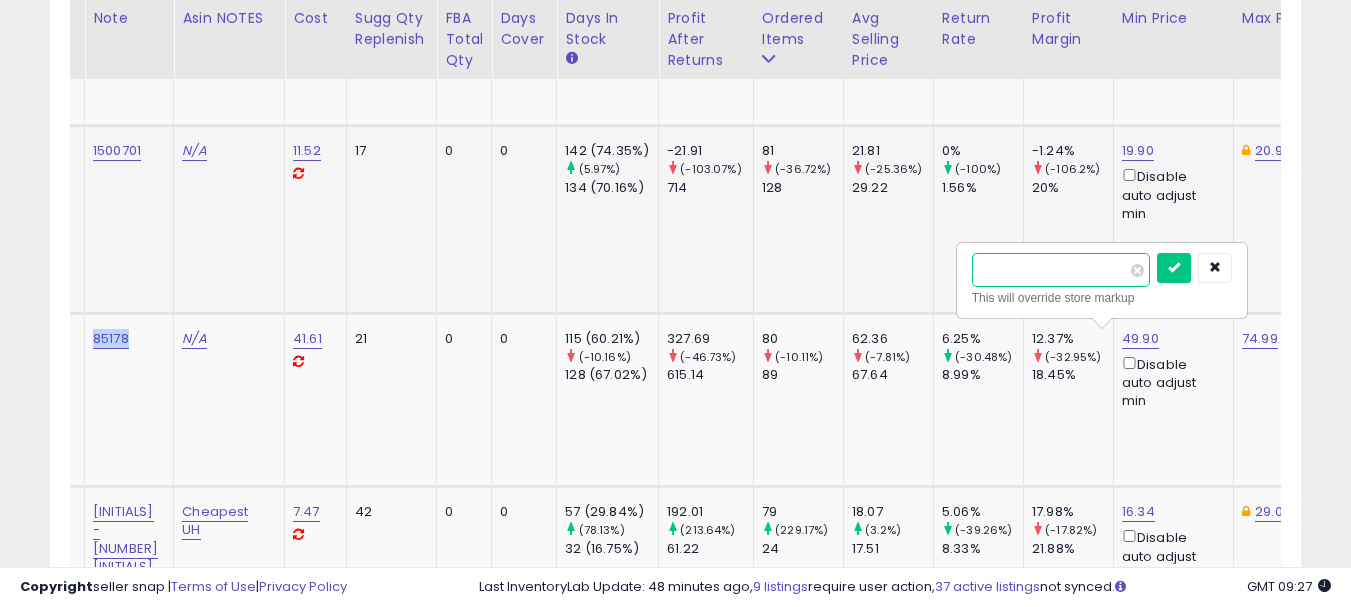 scroll, scrollTop: 0, scrollLeft: 390, axis: horizontal 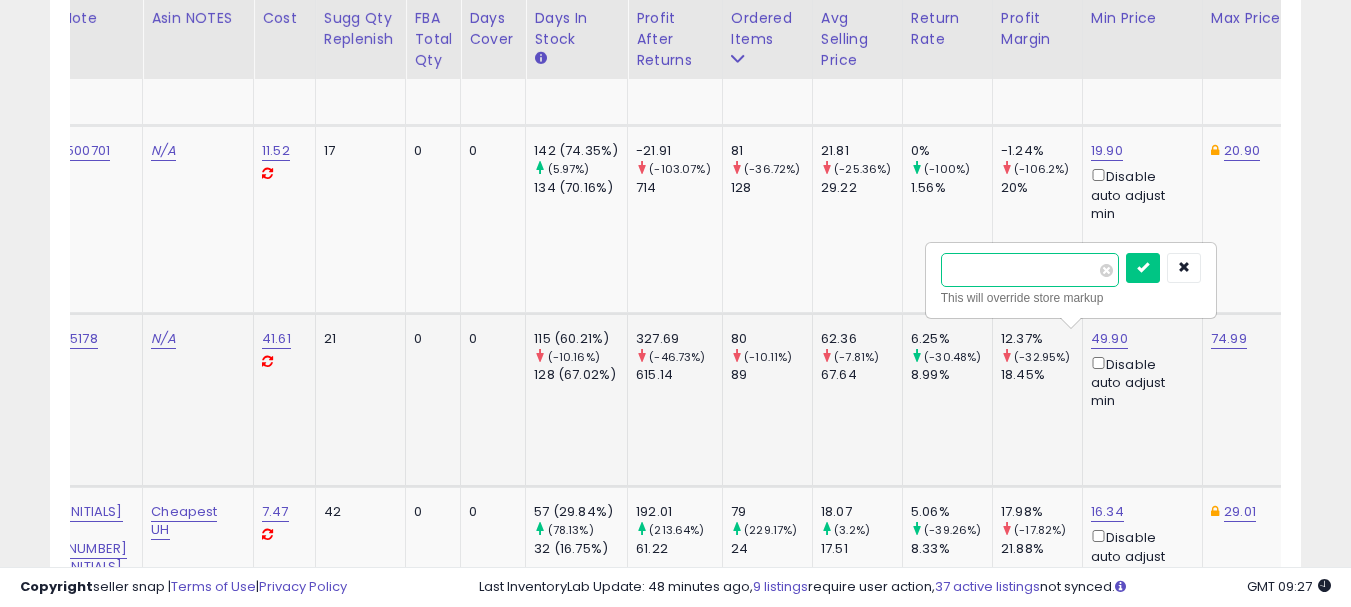 click on "*****" at bounding box center (1030, 270) 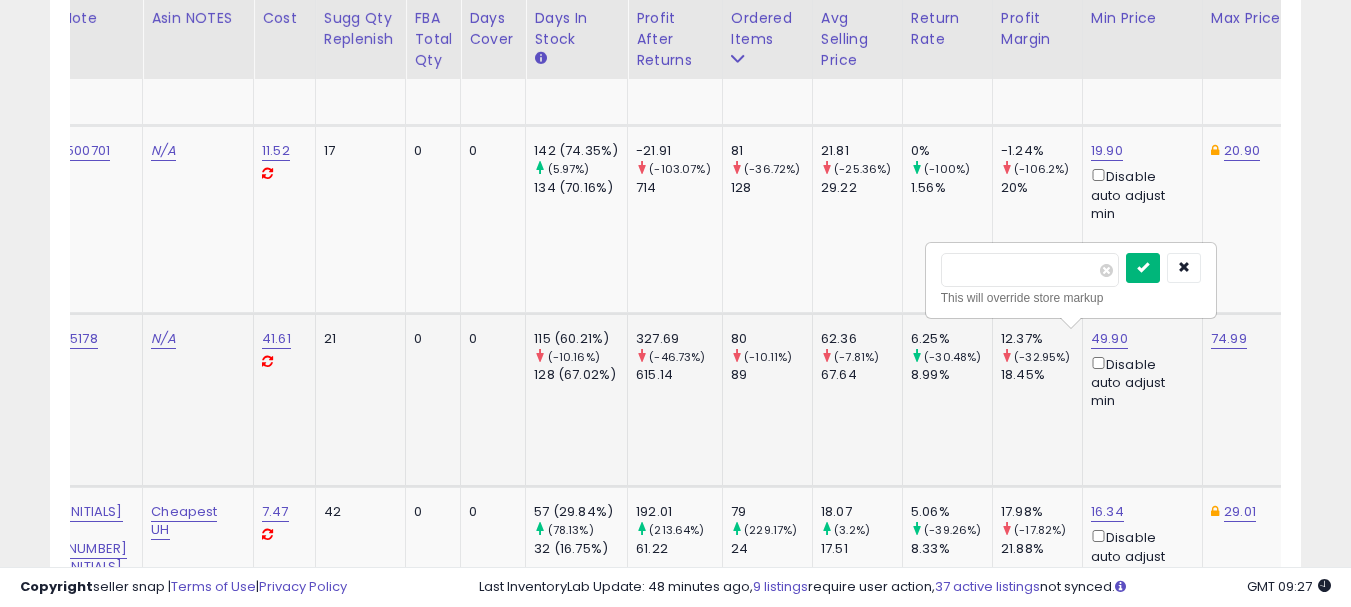 click at bounding box center [1143, 267] 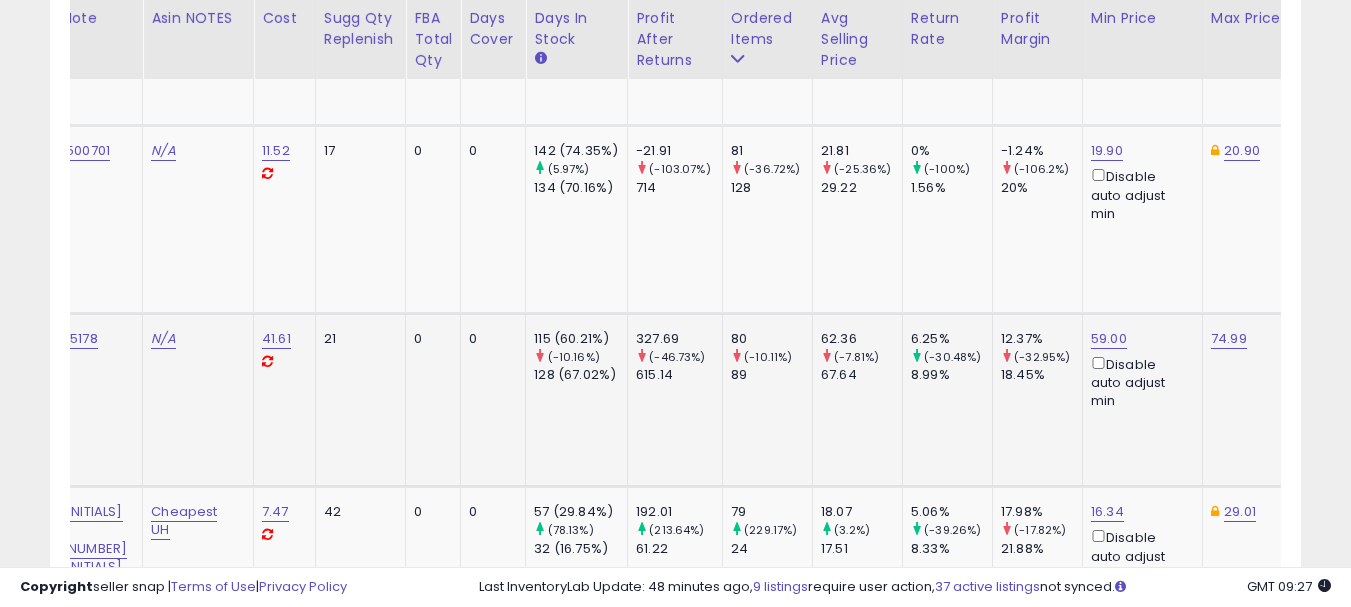 scroll, scrollTop: 0, scrollLeft: 0, axis: both 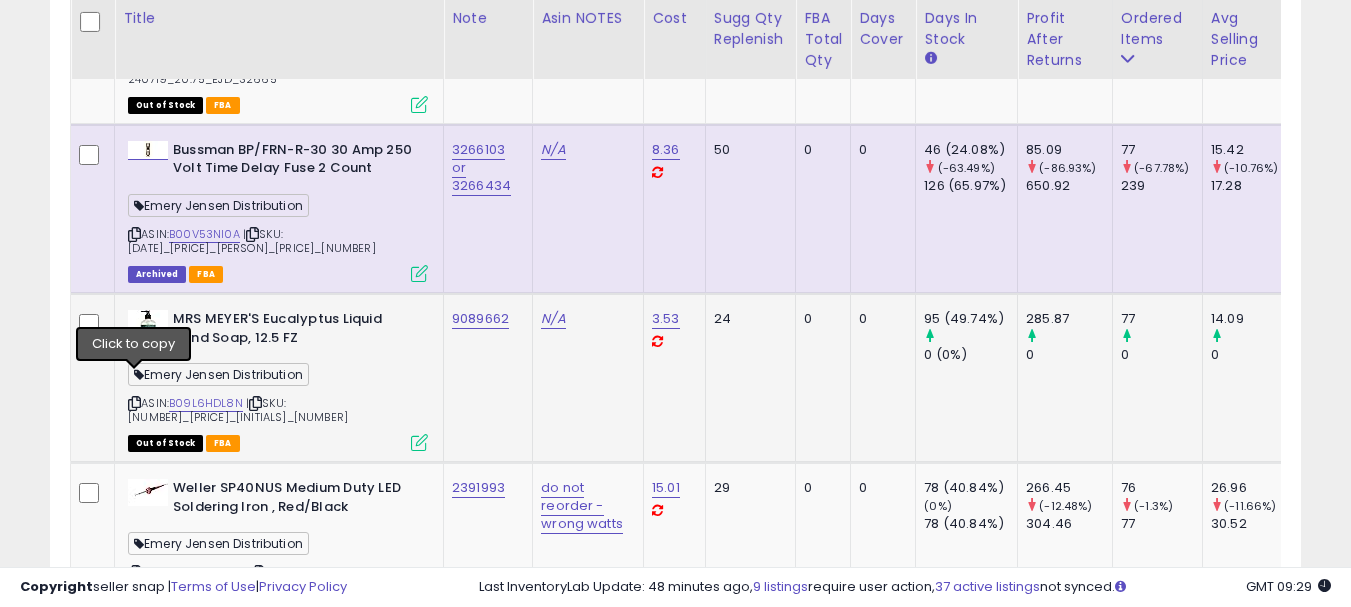 click at bounding box center [134, 403] 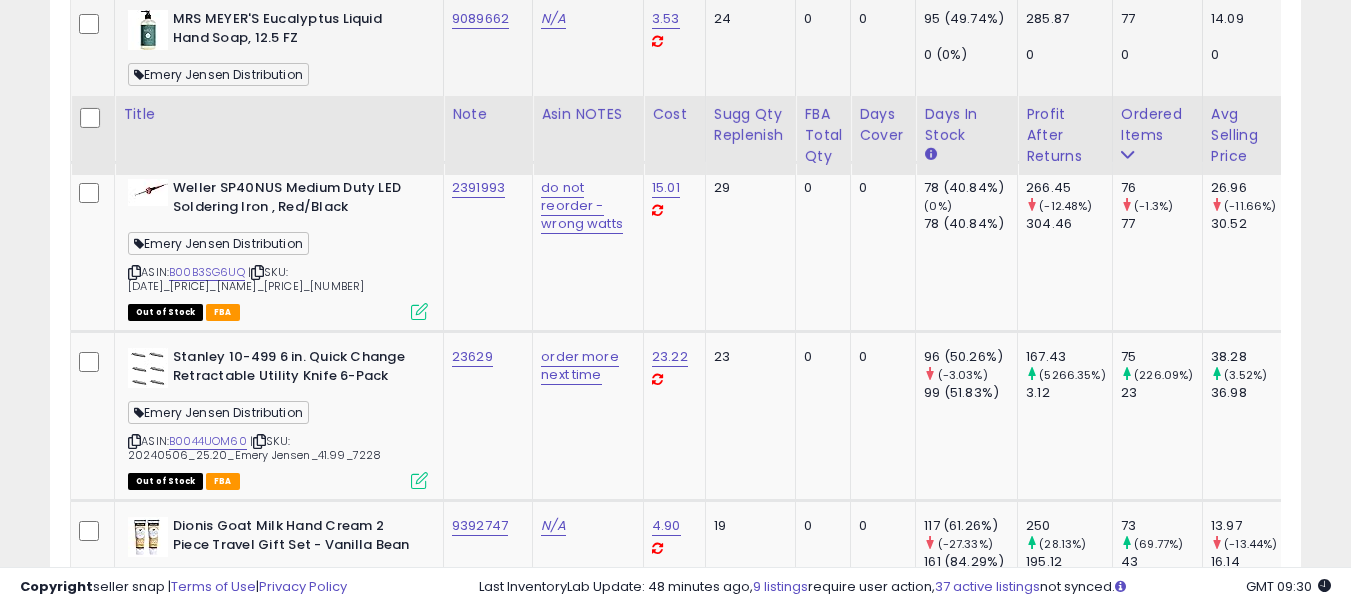scroll, scrollTop: 3563, scrollLeft: 0, axis: vertical 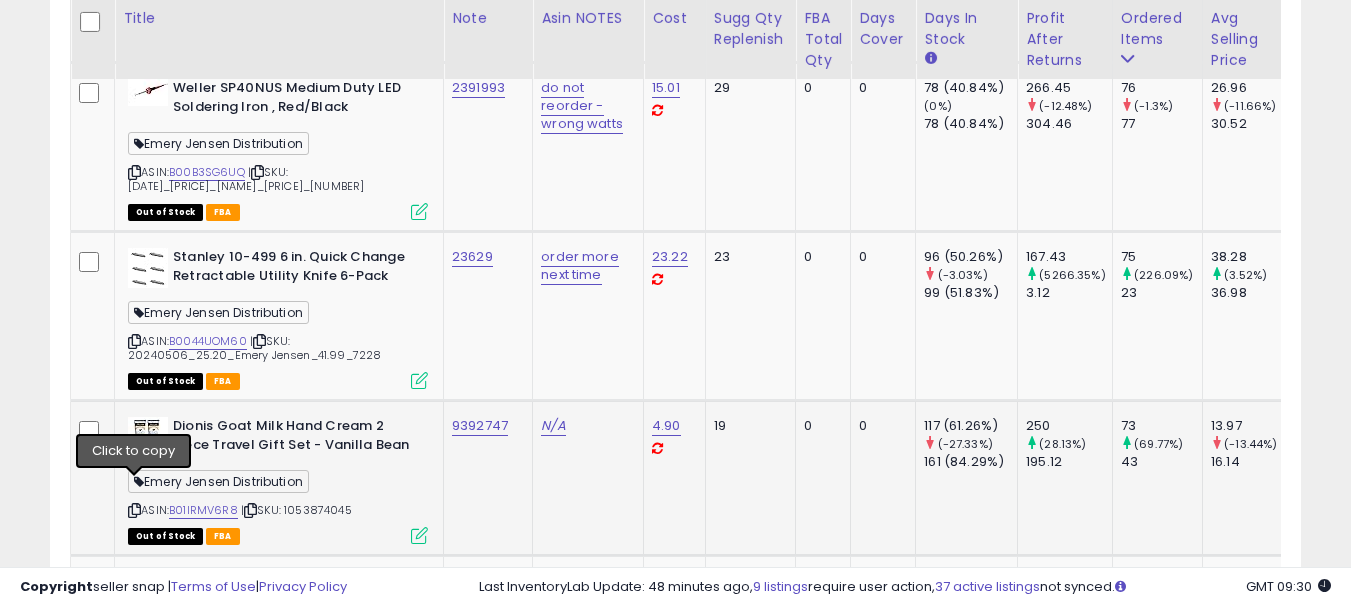 click at bounding box center (134, 510) 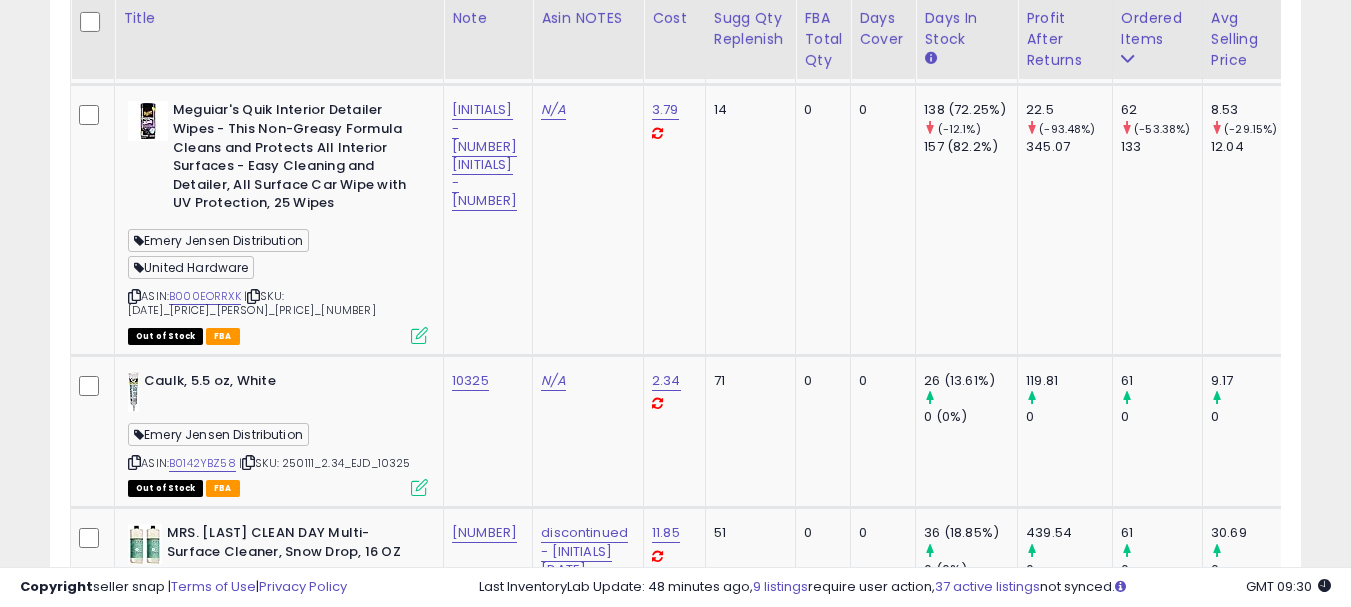 scroll, scrollTop: 5163, scrollLeft: 0, axis: vertical 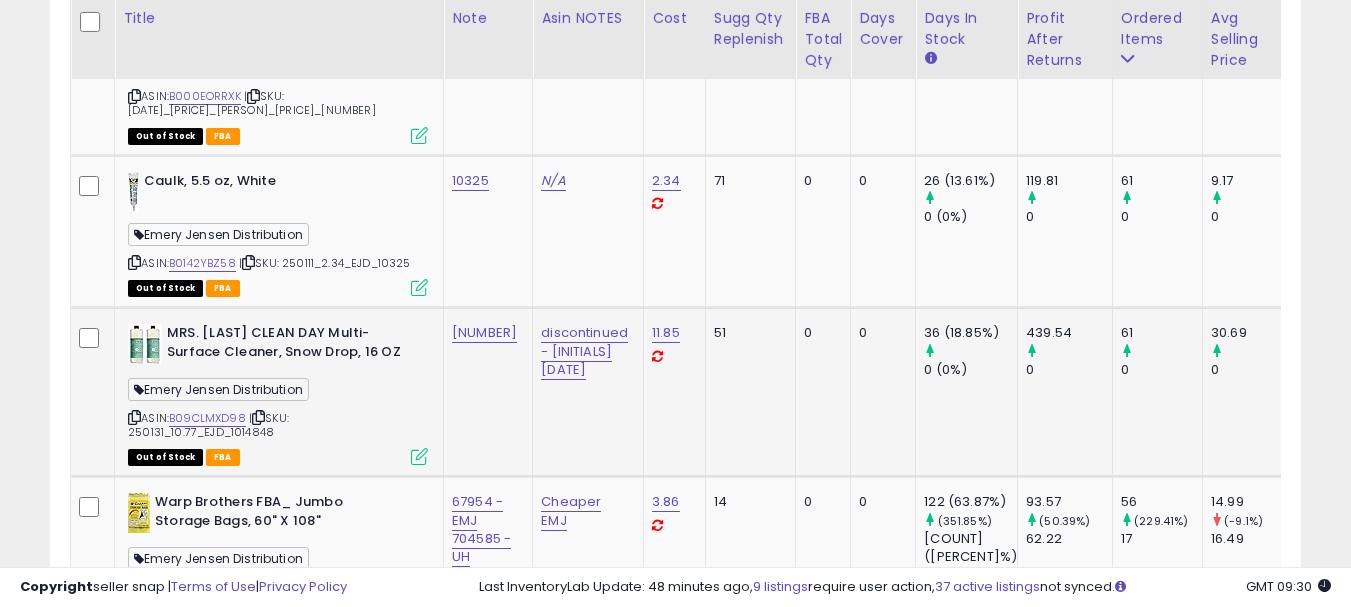 click on "[NUMBER]" 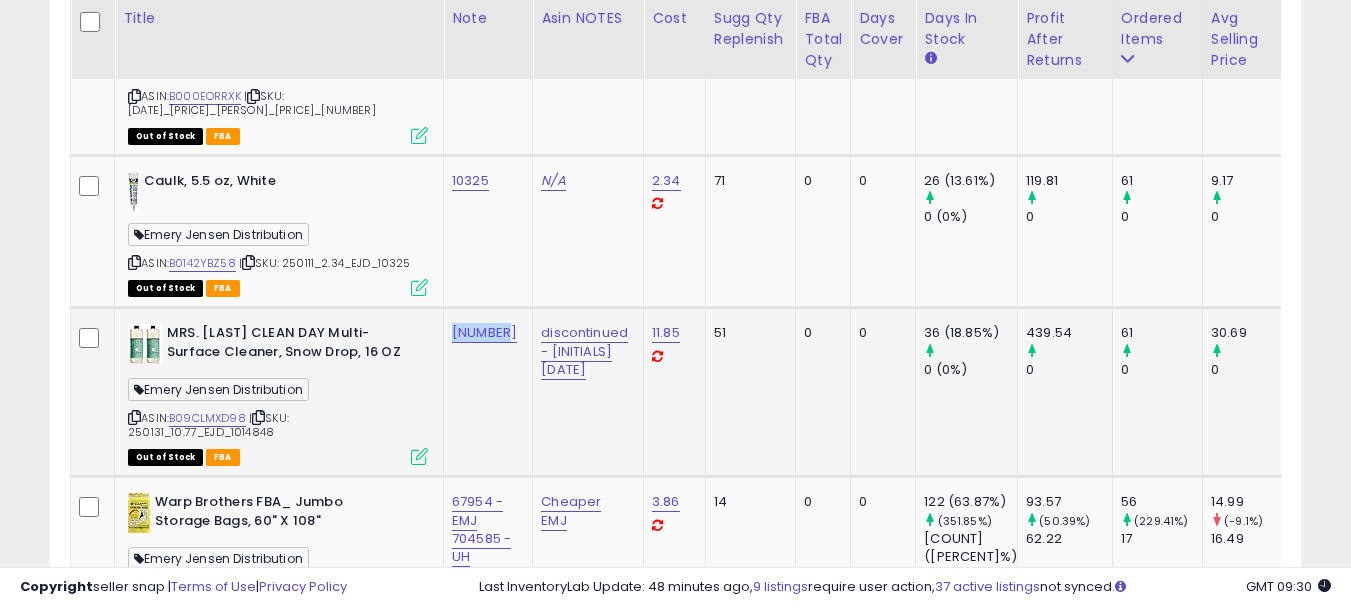 copy on "[NUMBER]" 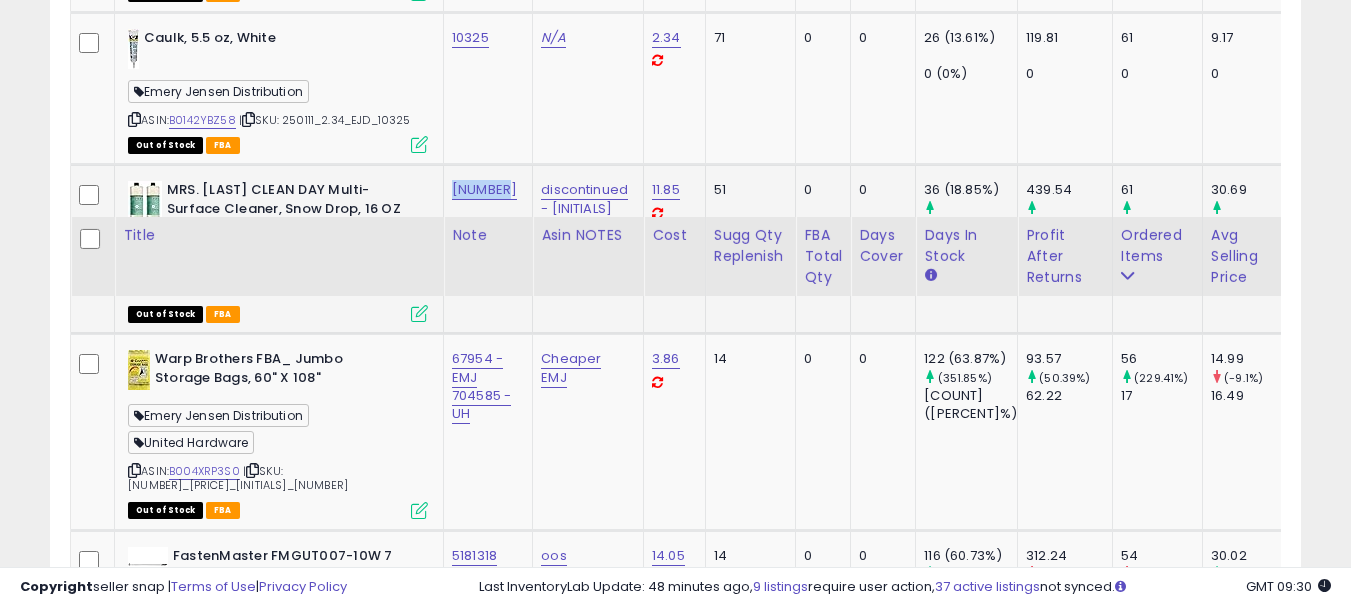 scroll, scrollTop: 5663, scrollLeft: 0, axis: vertical 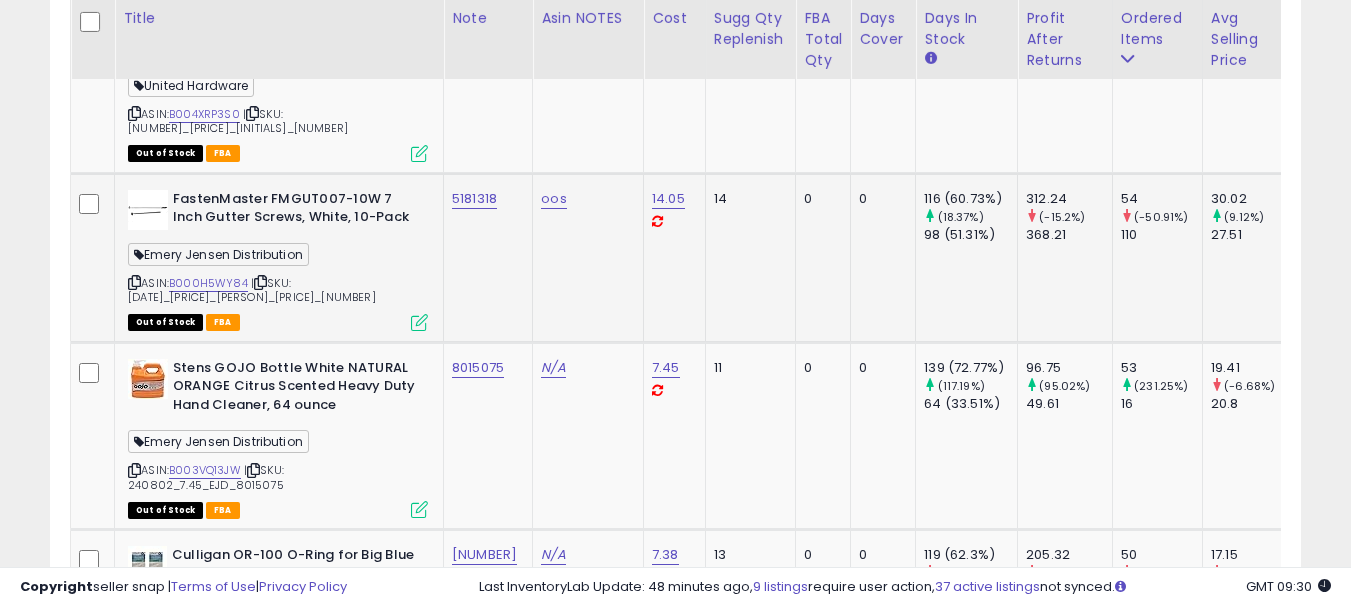click on "5181318" 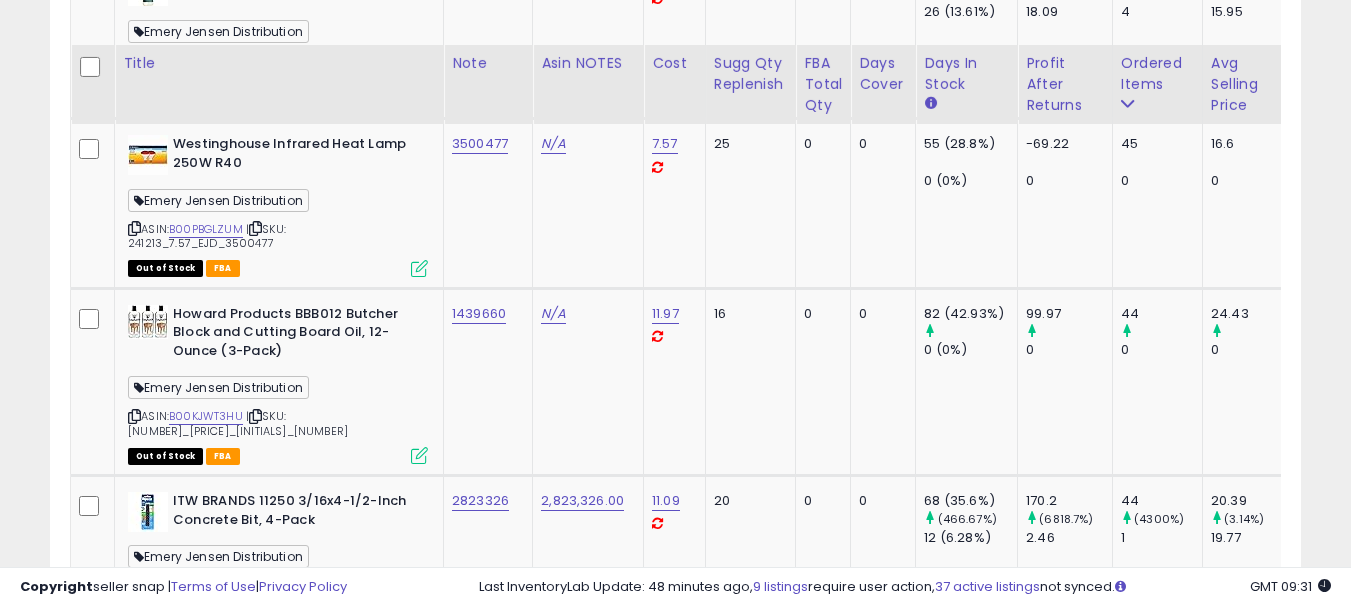scroll, scrollTop: 8263, scrollLeft: 0, axis: vertical 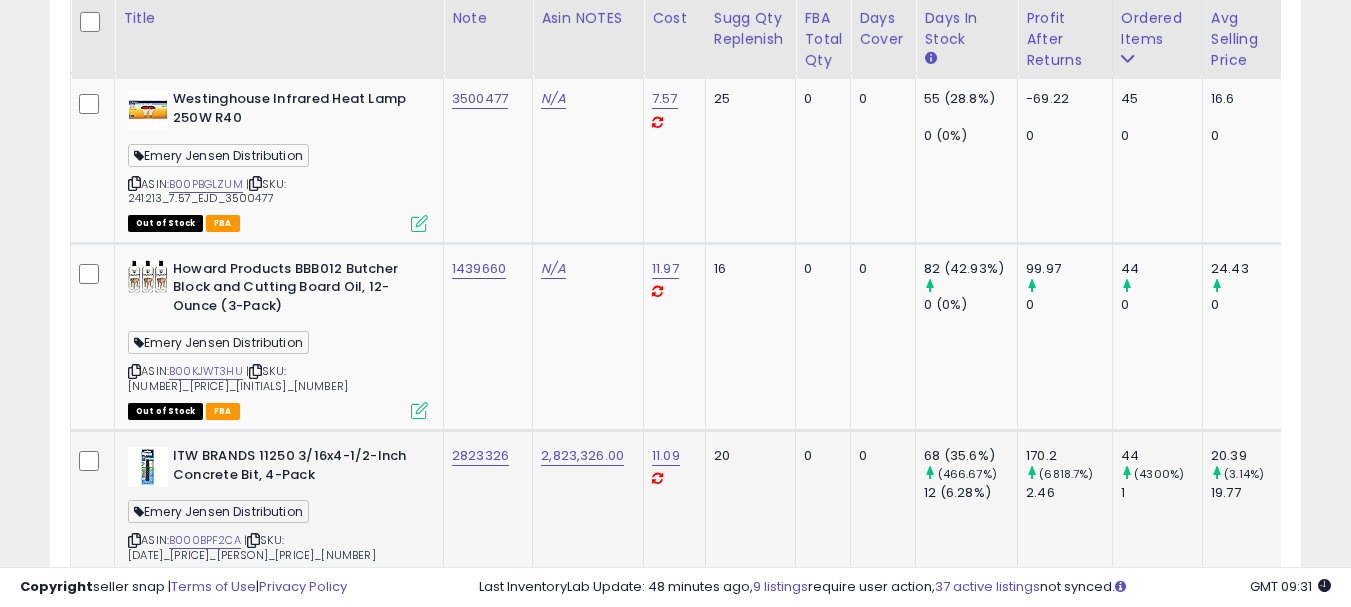click on "2823326" 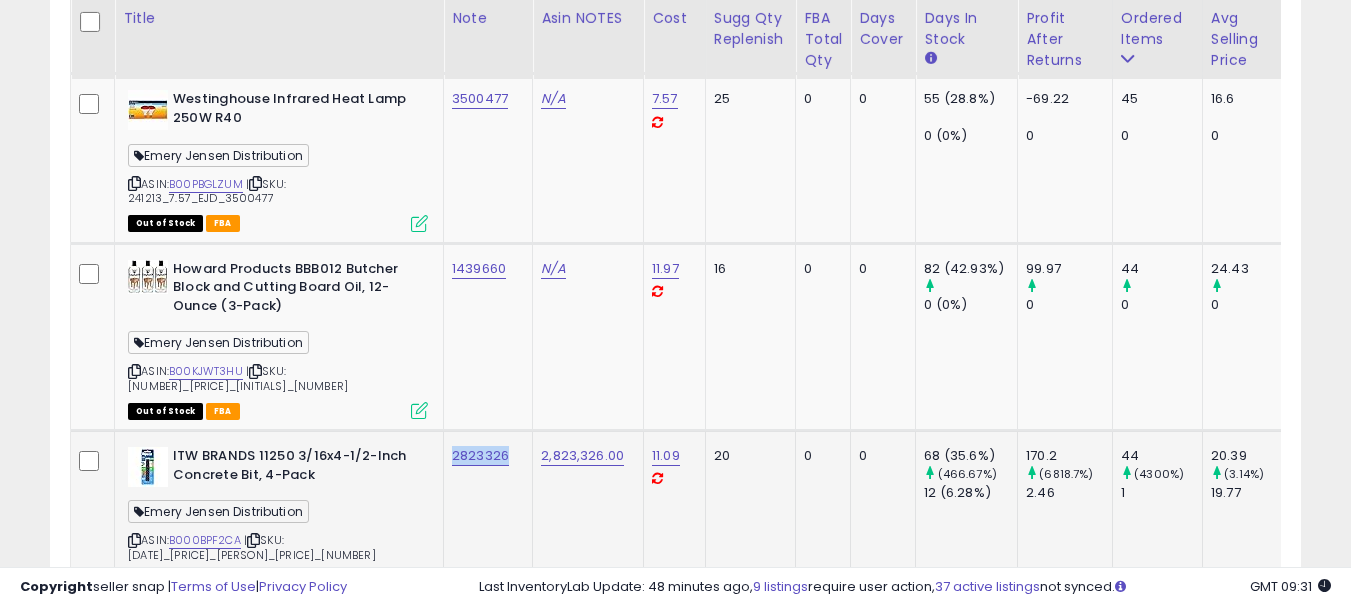 copy on "2823326" 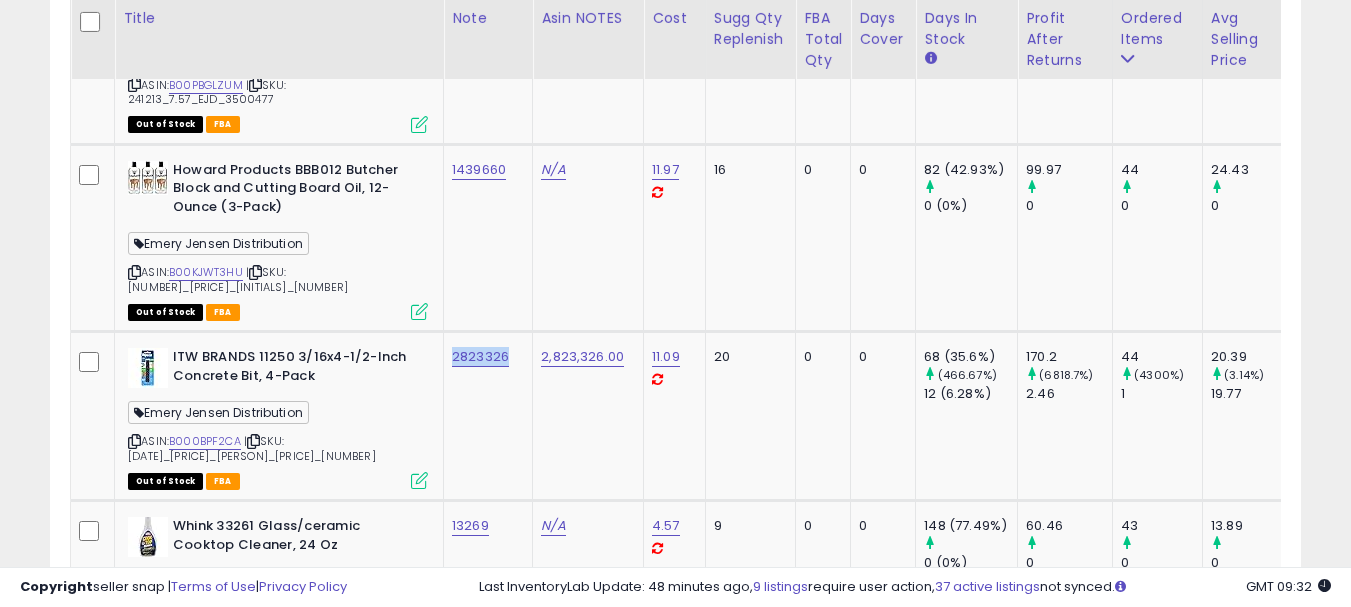 scroll, scrollTop: 8363, scrollLeft: 0, axis: vertical 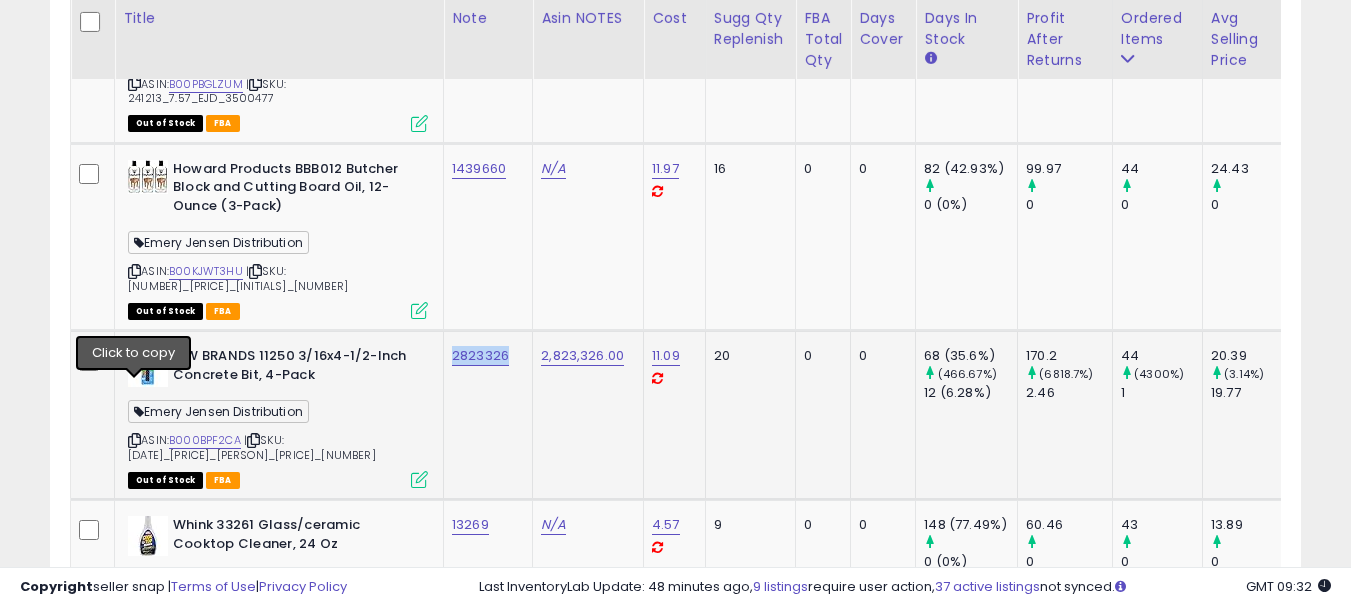 click at bounding box center (134, 440) 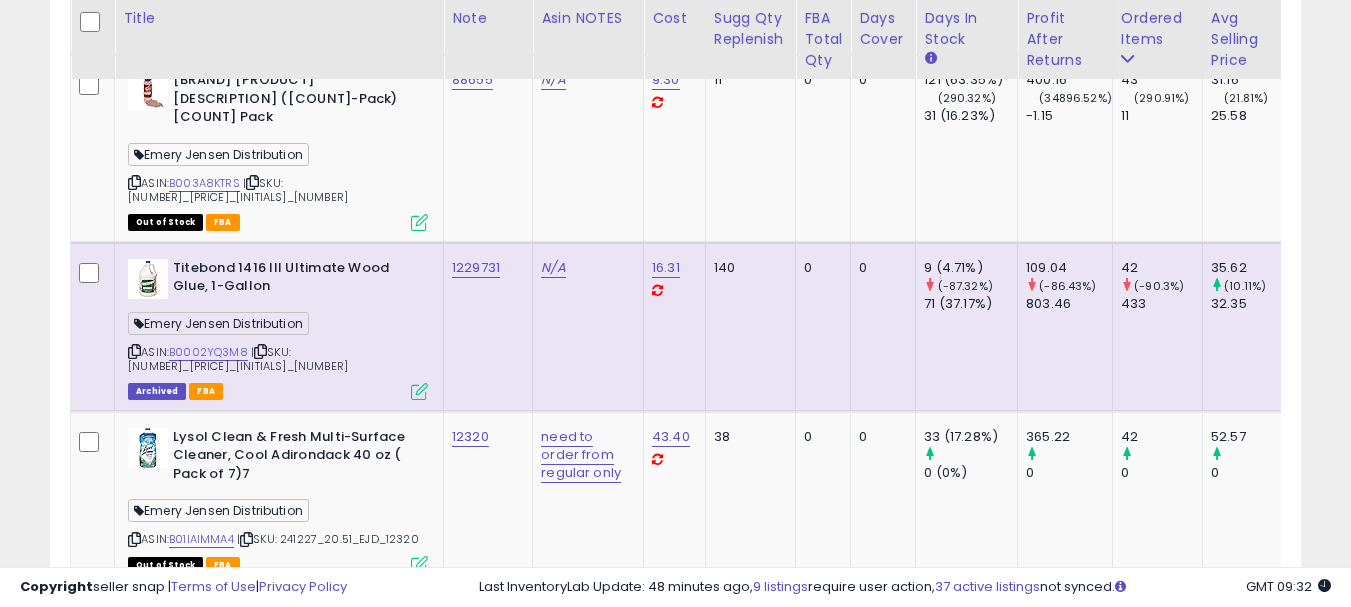 scroll, scrollTop: 9063, scrollLeft: 0, axis: vertical 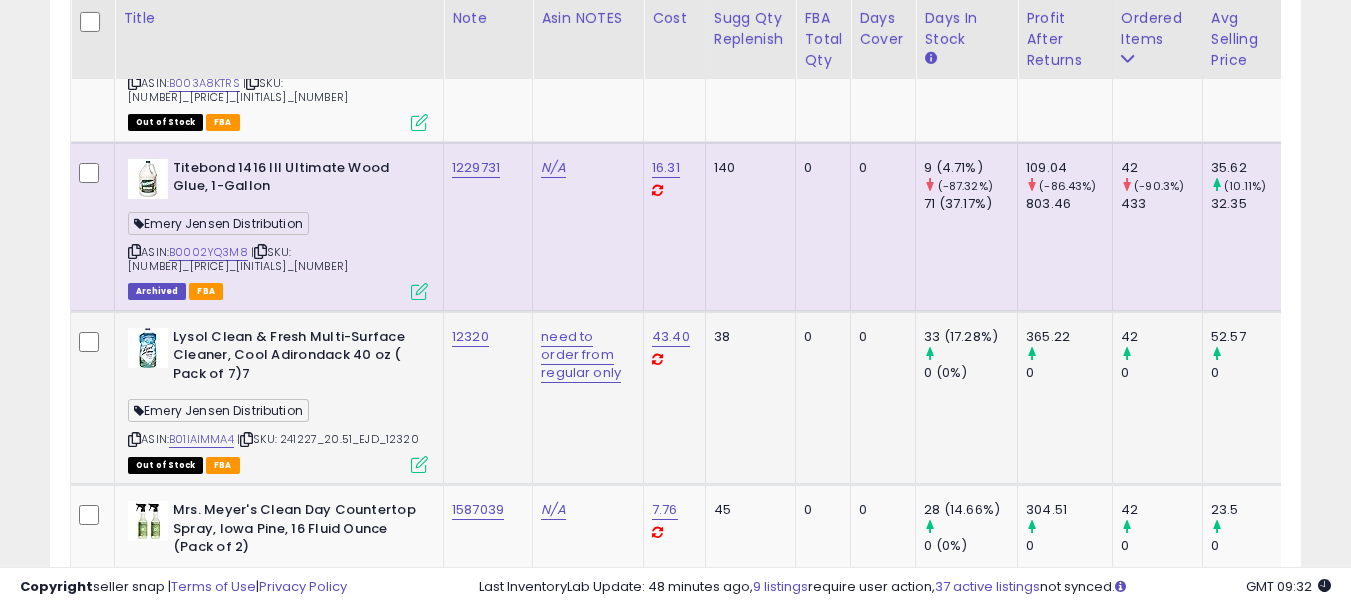 click on "12320" 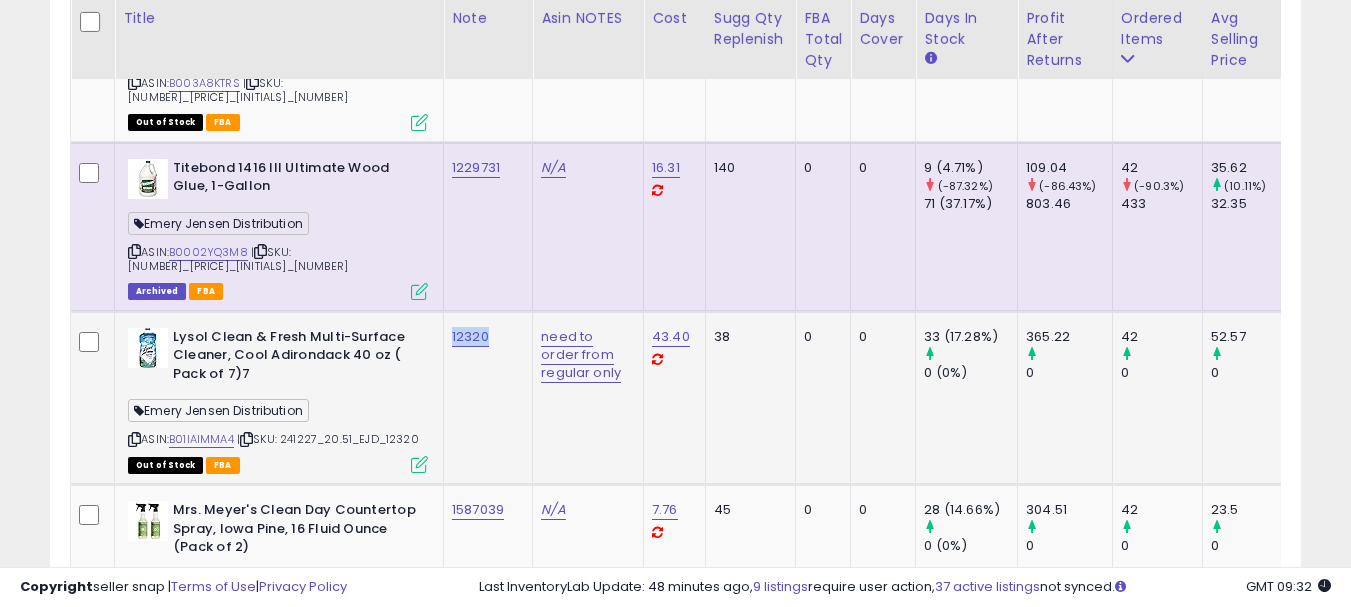 copy on "12320" 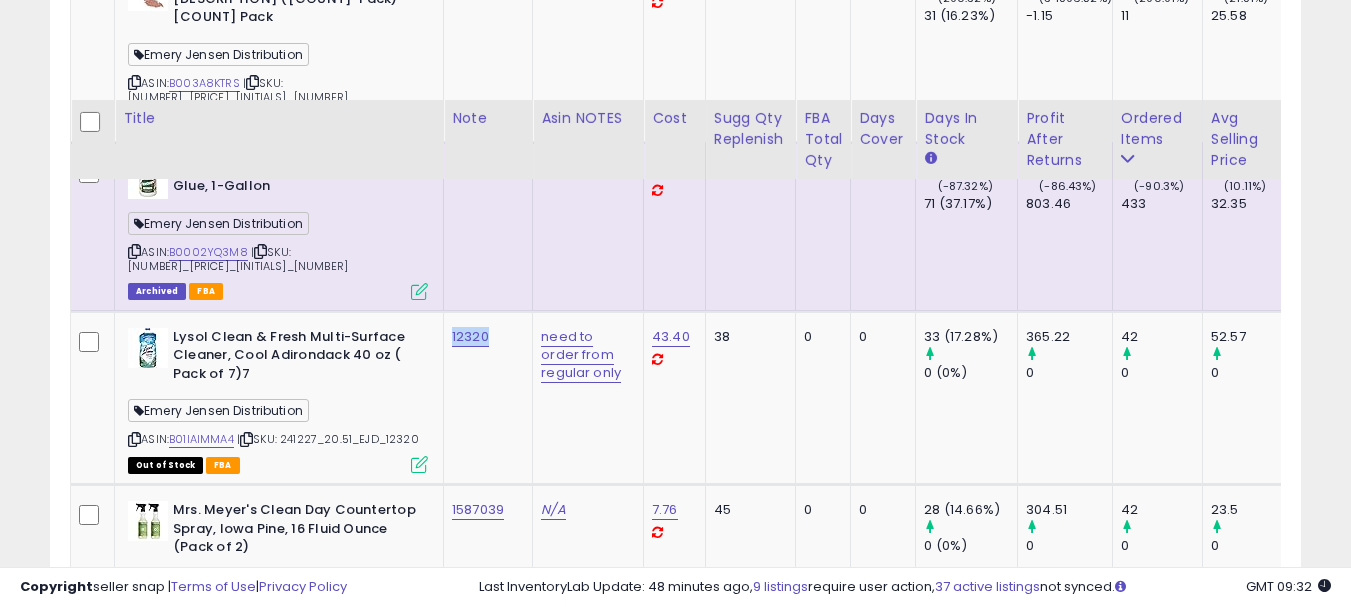 scroll, scrollTop: 9263, scrollLeft: 0, axis: vertical 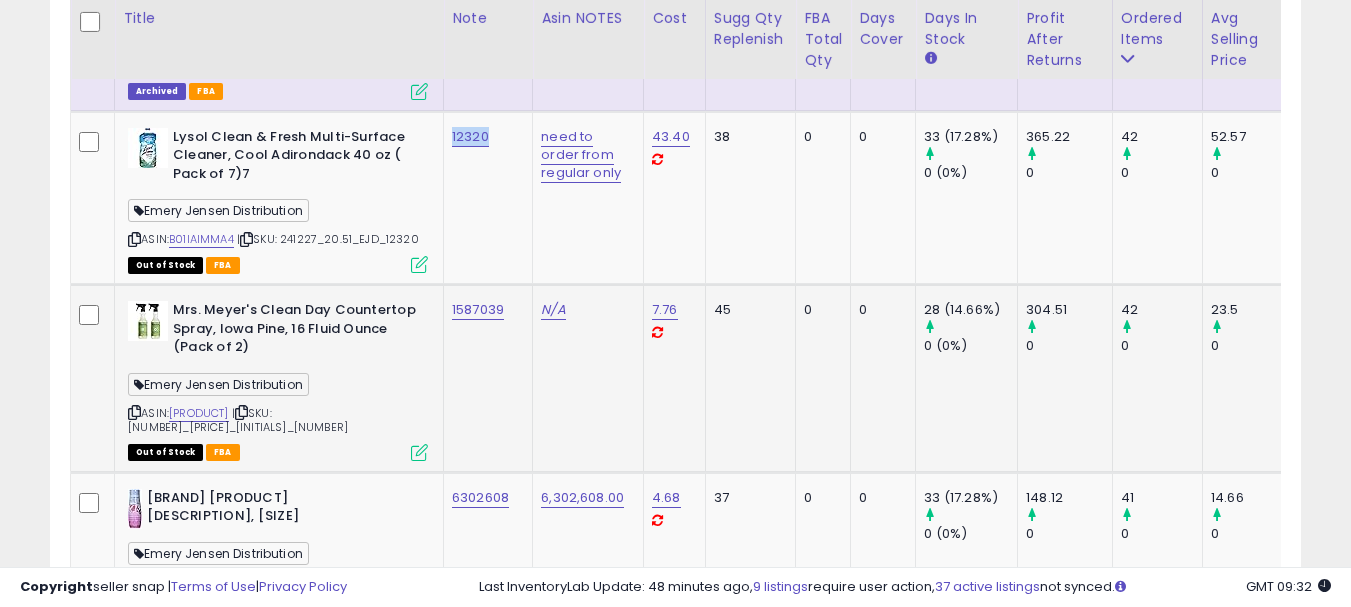 click on "1587039" 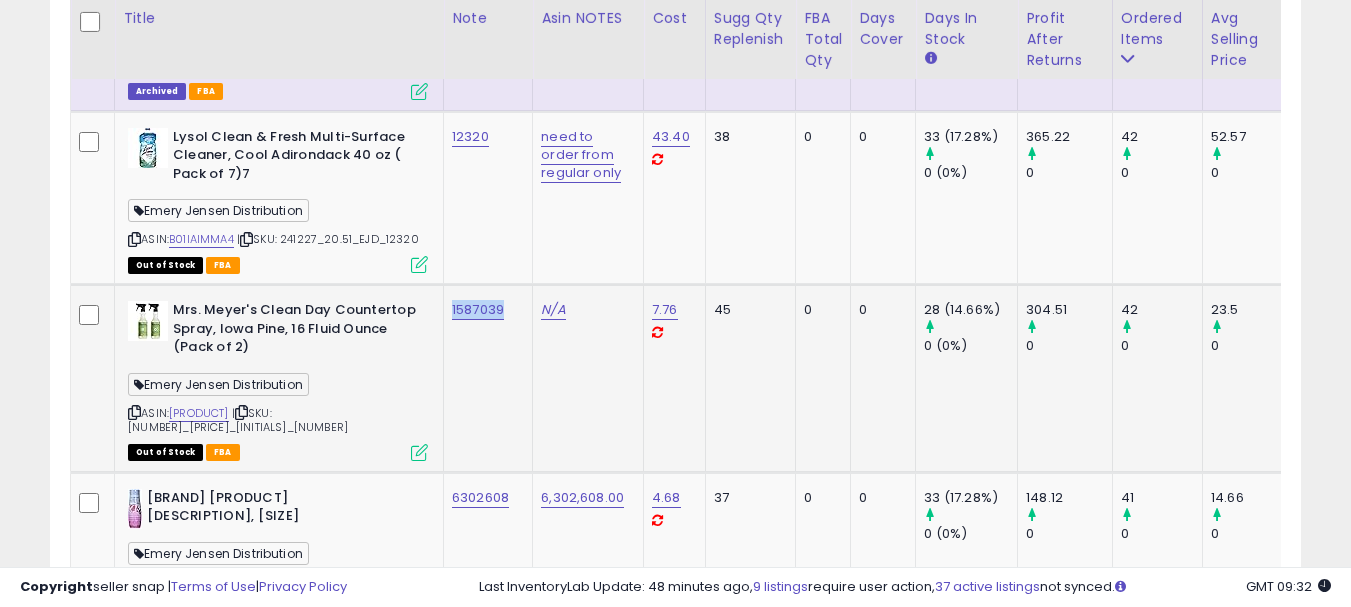 copy on "1587039" 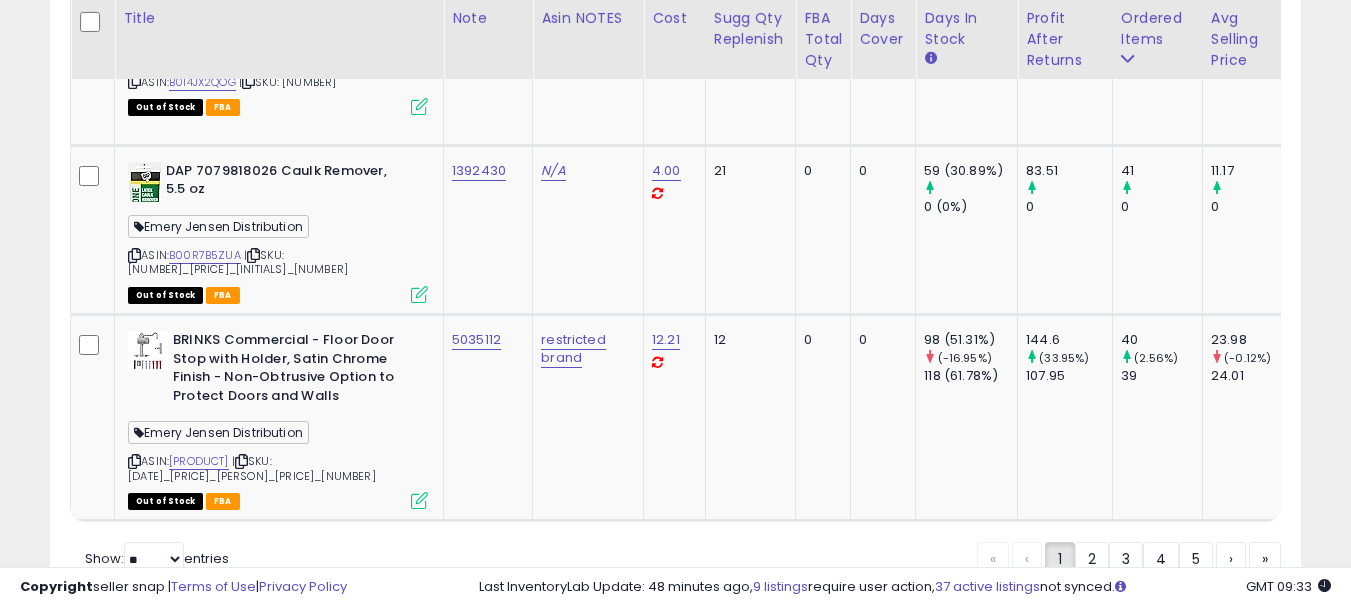 scroll, scrollTop: 9798, scrollLeft: 0, axis: vertical 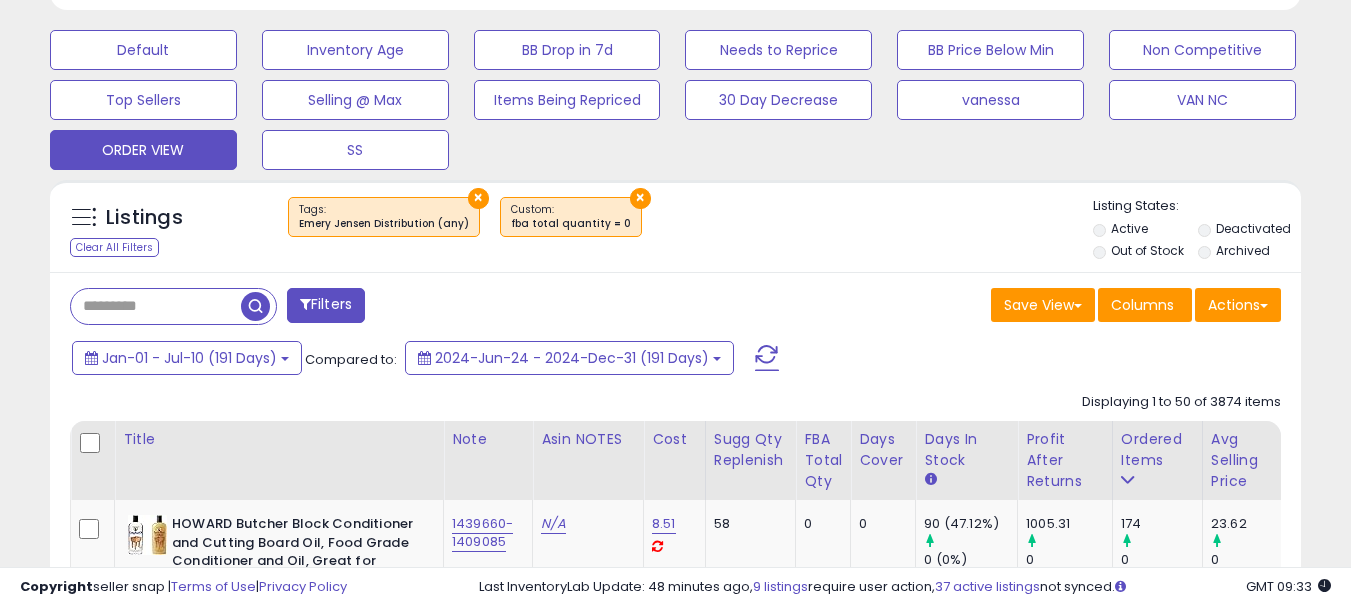 click on "×" at bounding box center [478, 198] 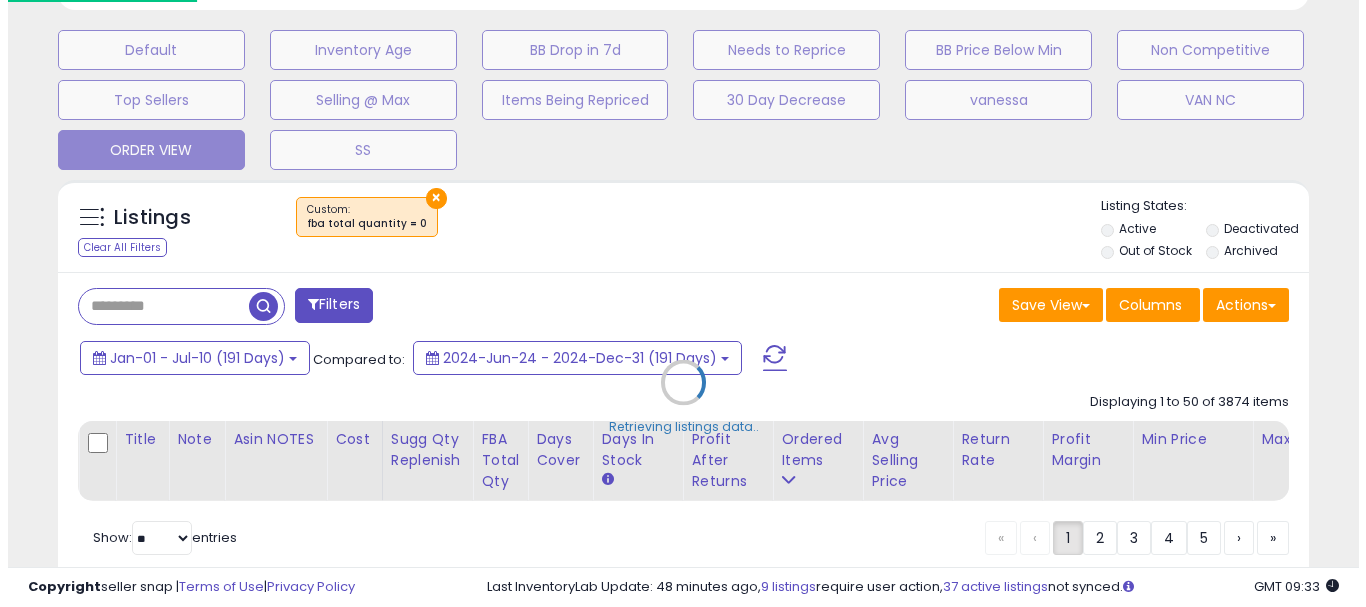 scroll, scrollTop: 999590, scrollLeft: 999267, axis: both 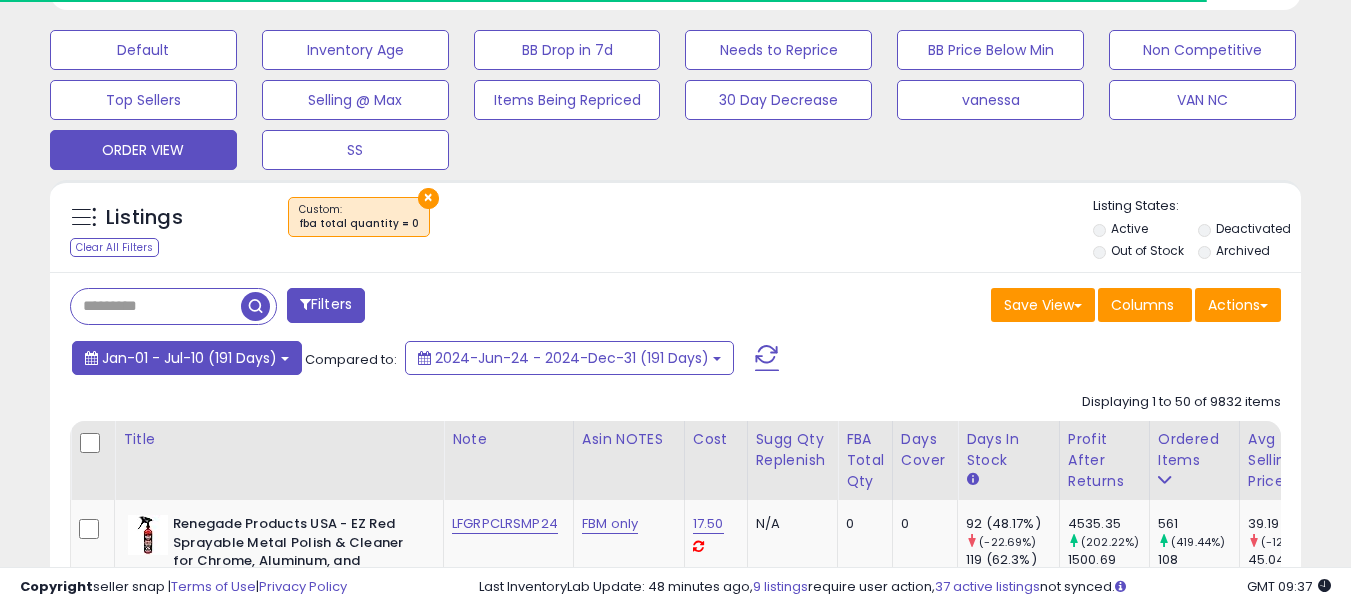 click on "Jan-01 - Jul-10 (191 Days)" at bounding box center (189, 358) 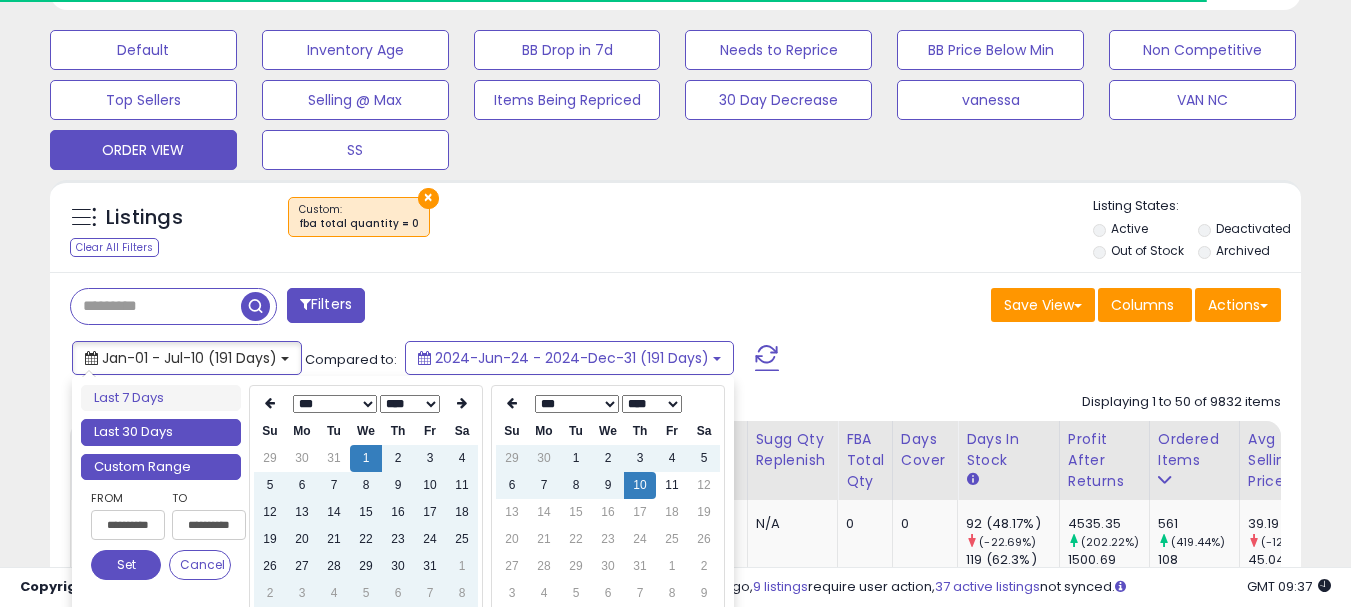 type on "**********" 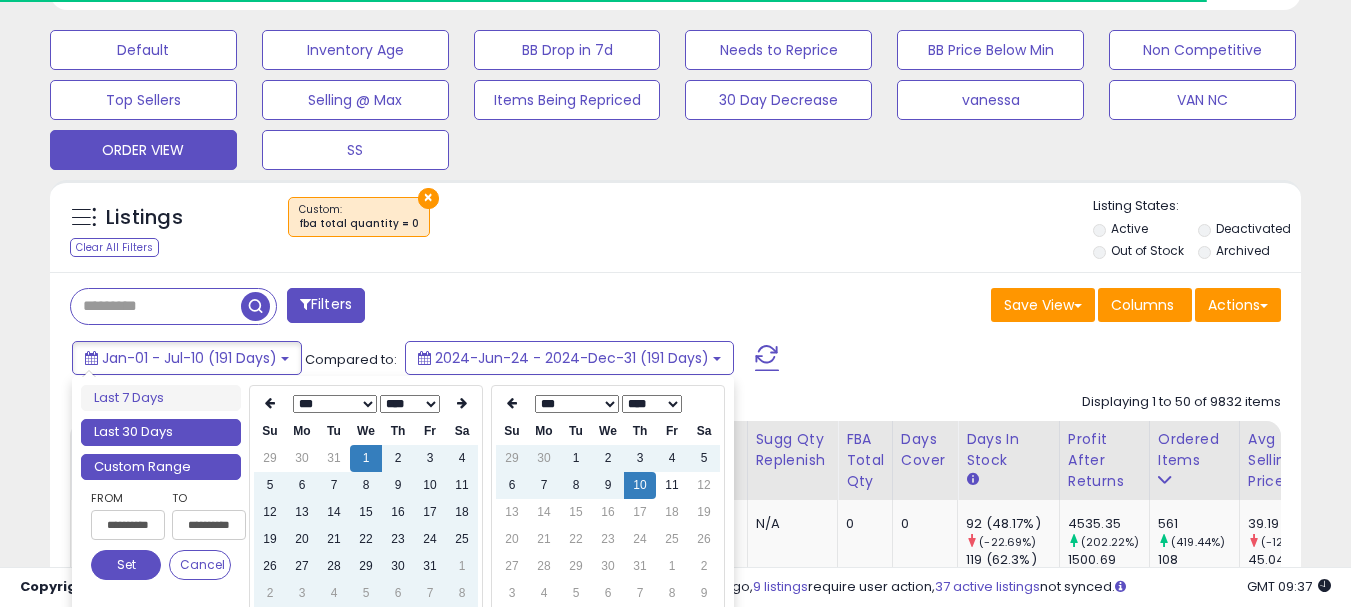click on "Last 30 Days" at bounding box center (161, 432) 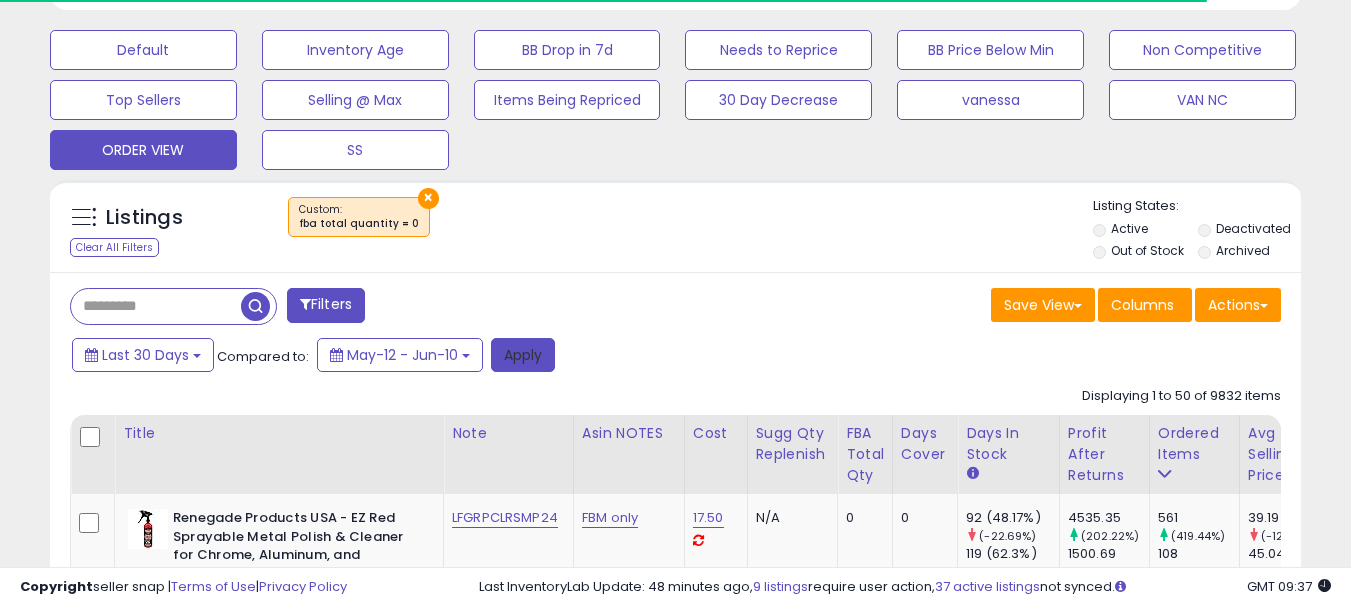 click on "Apply" at bounding box center [523, 355] 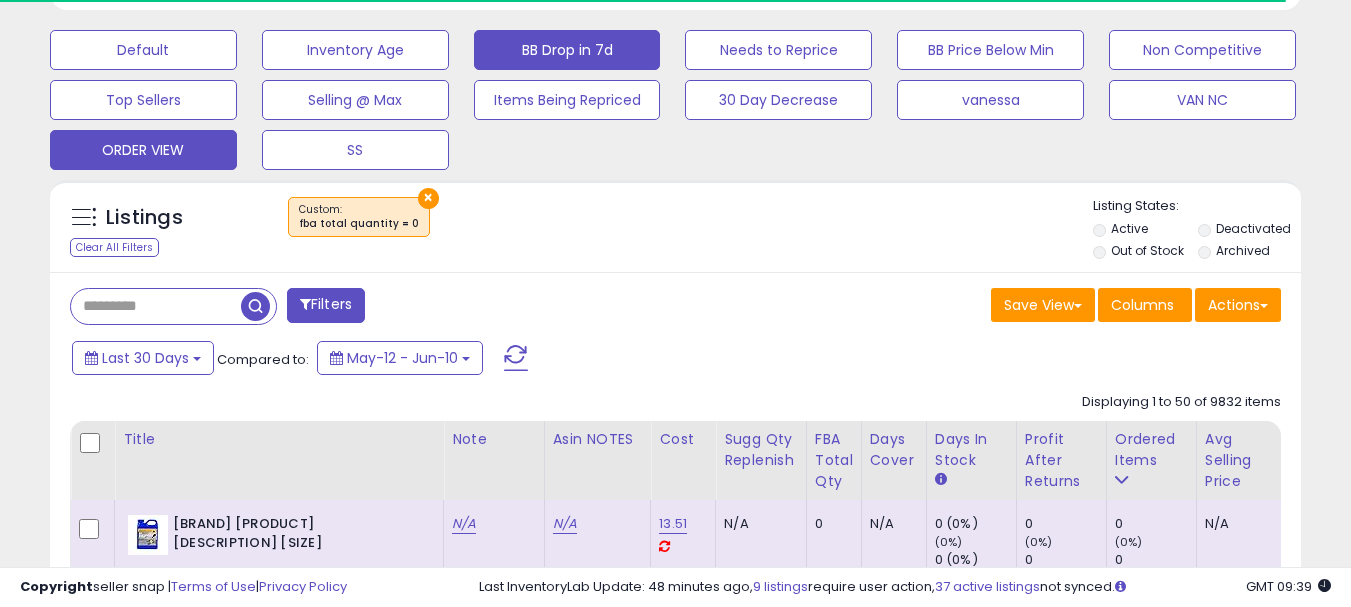 scroll, scrollTop: 999590, scrollLeft: 999276, axis: both 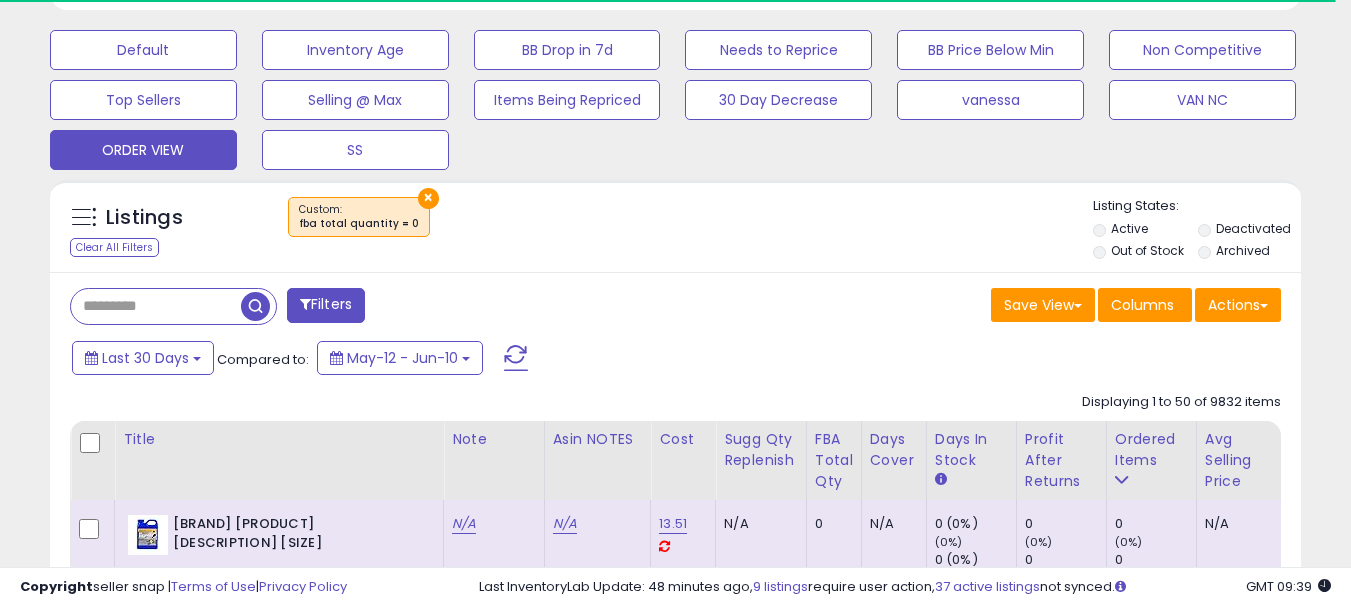 click on "×" at bounding box center [428, 198] 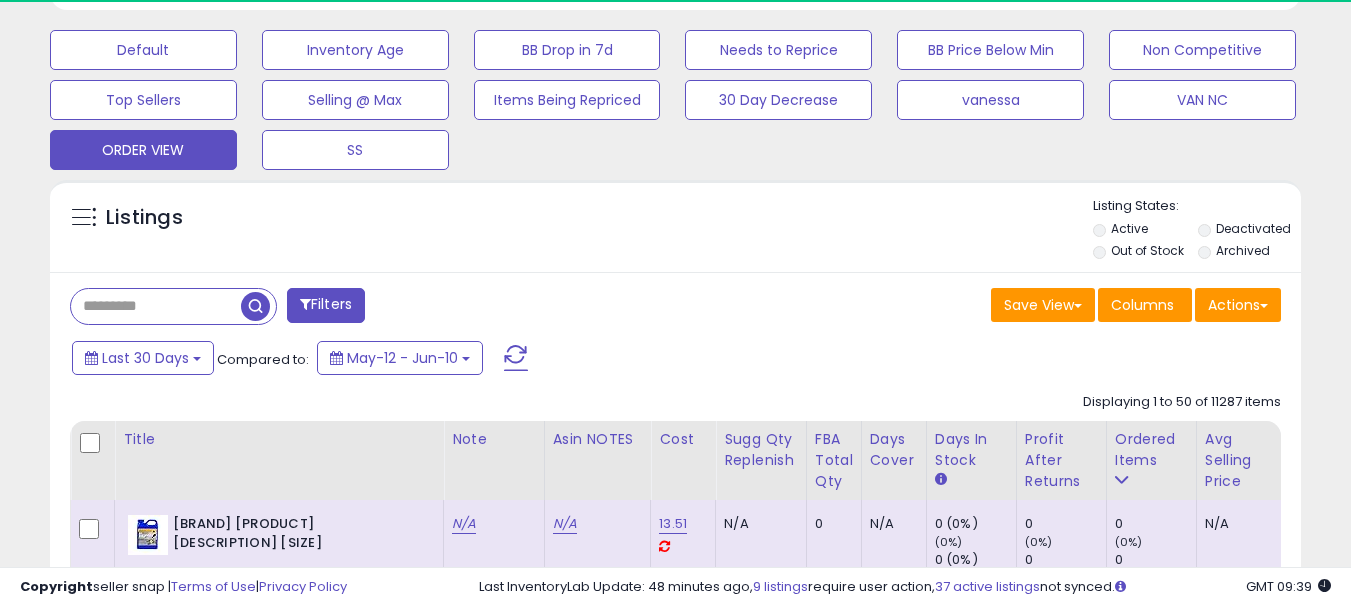 scroll, scrollTop: 999590, scrollLeft: 999276, axis: both 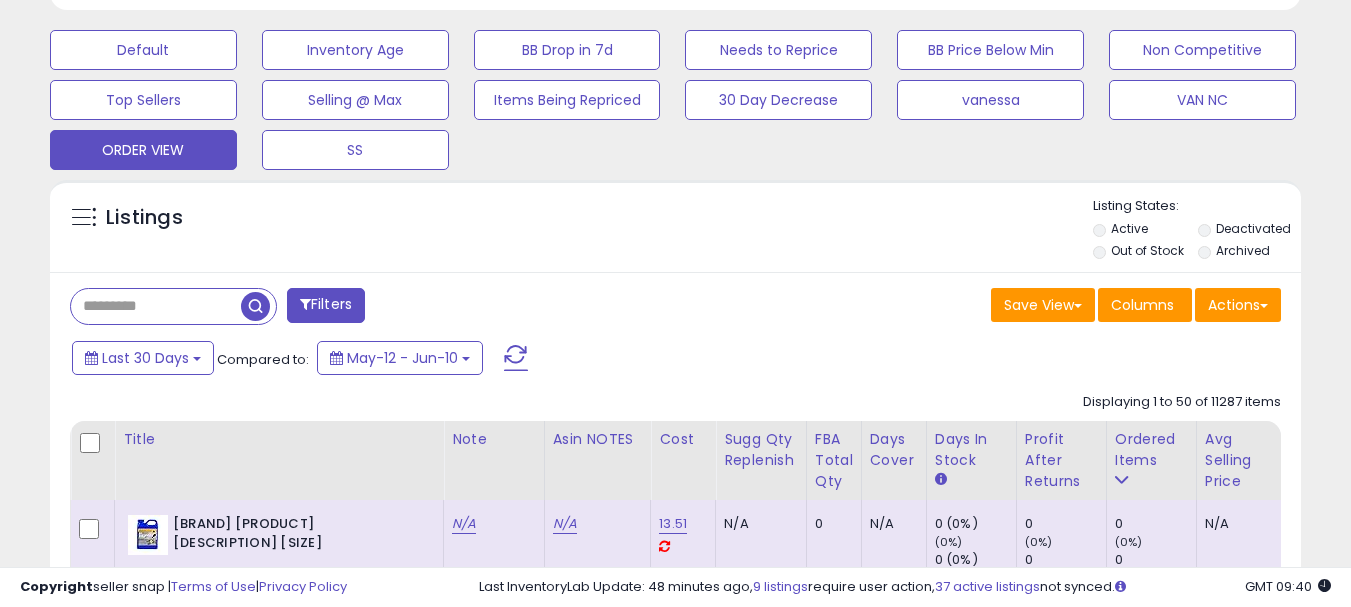 click at bounding box center (156, 306) 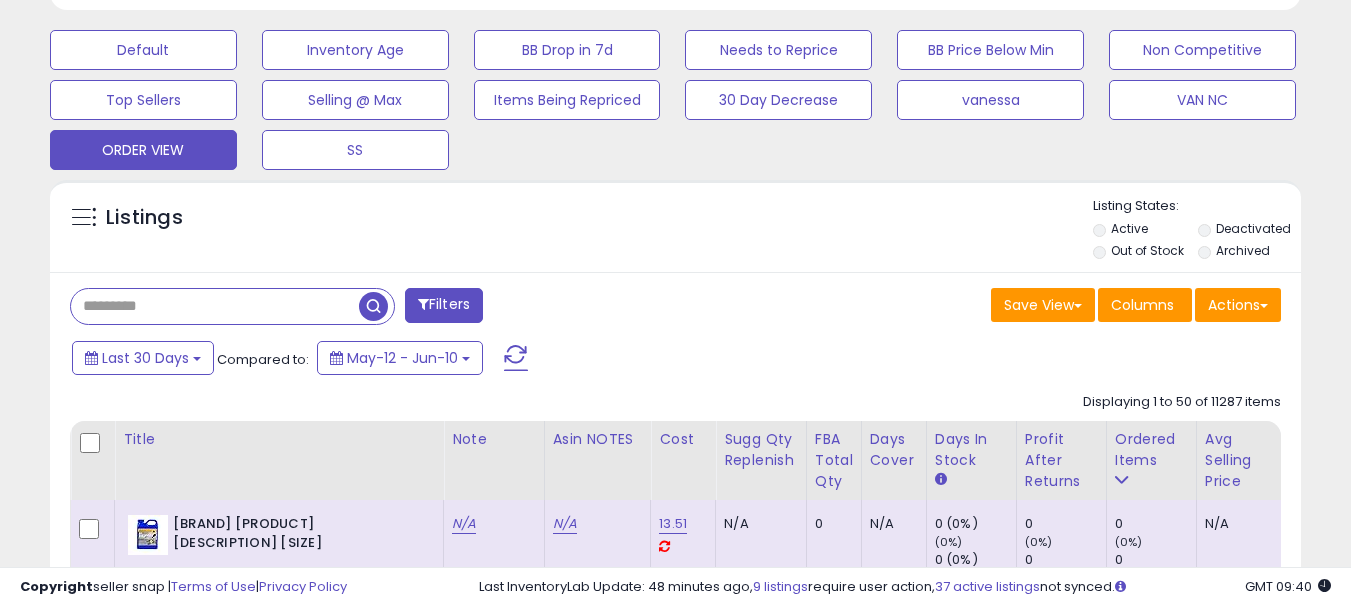 paste on "**********" 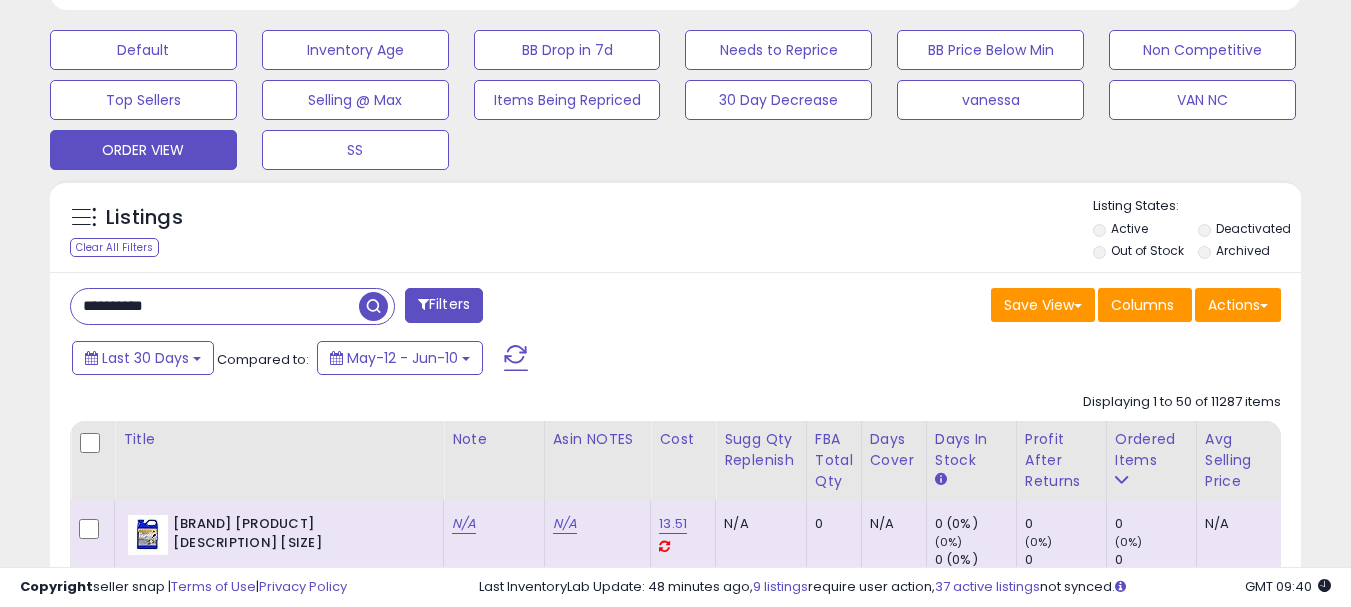 scroll, scrollTop: 999590, scrollLeft: 999276, axis: both 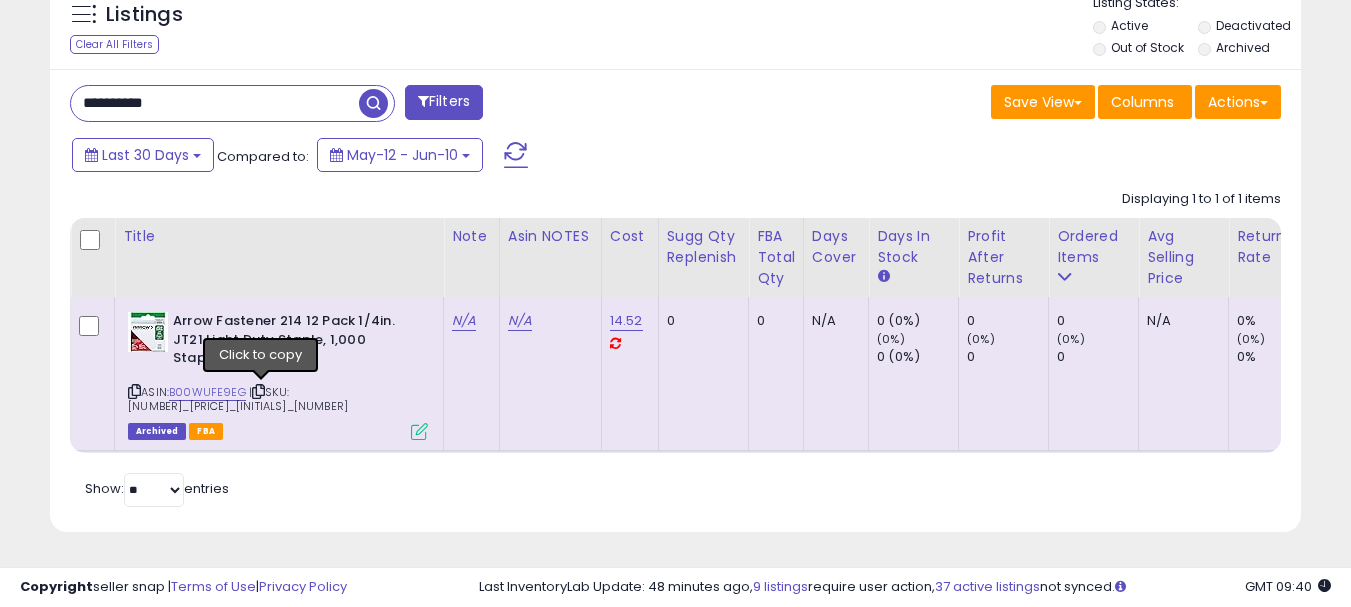 click at bounding box center (258, 391) 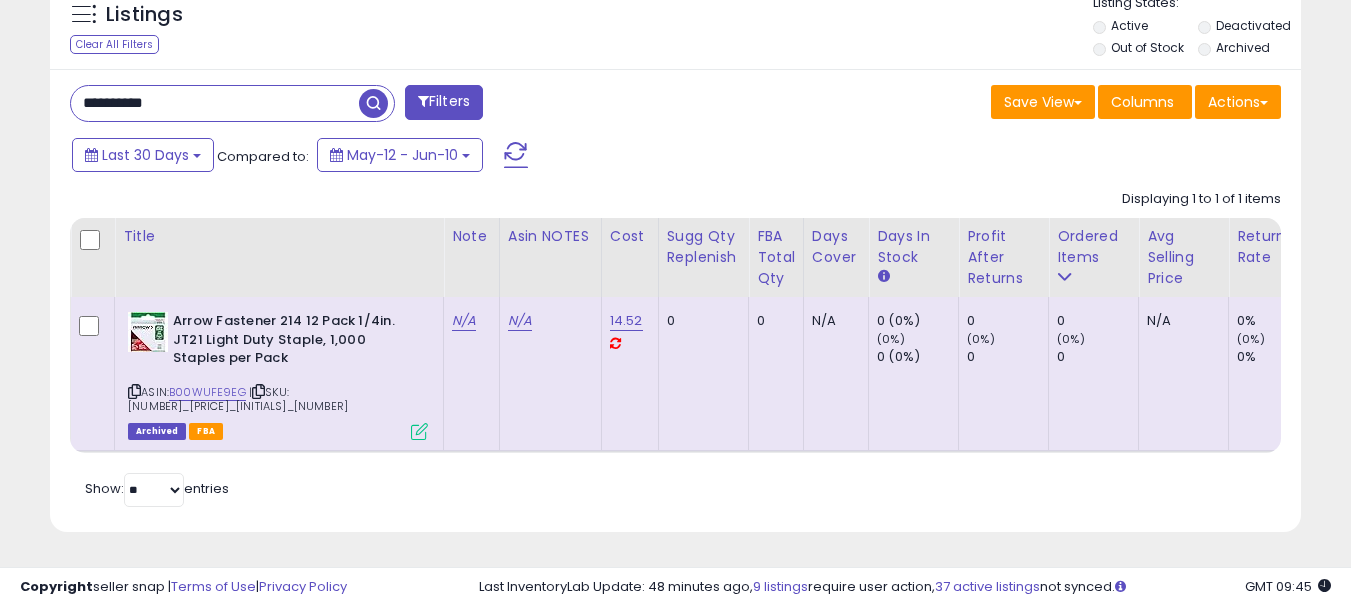 click on "**********" at bounding box center (215, 103) 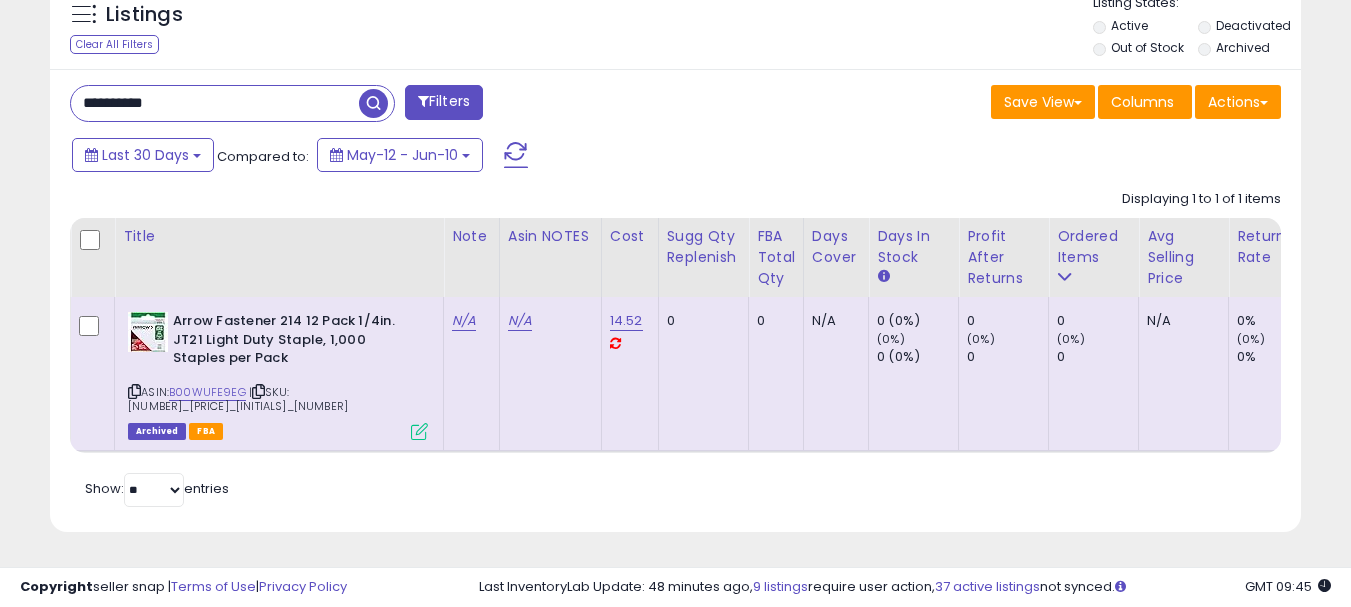 paste 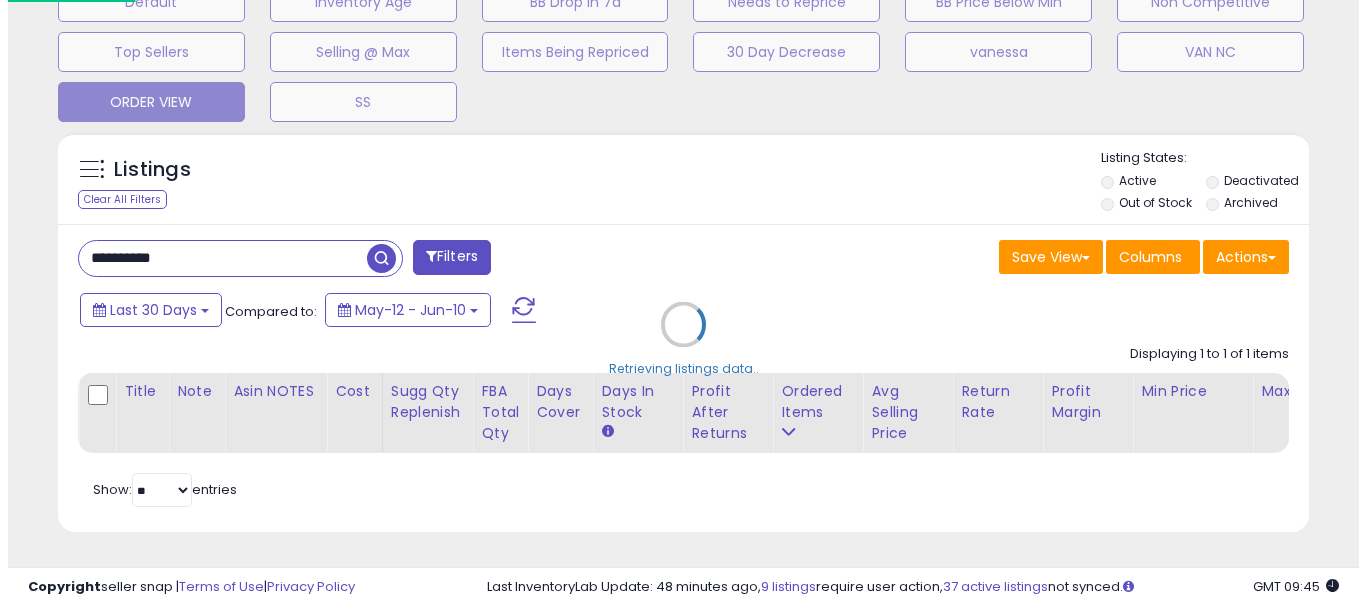 scroll, scrollTop: 663, scrollLeft: 0, axis: vertical 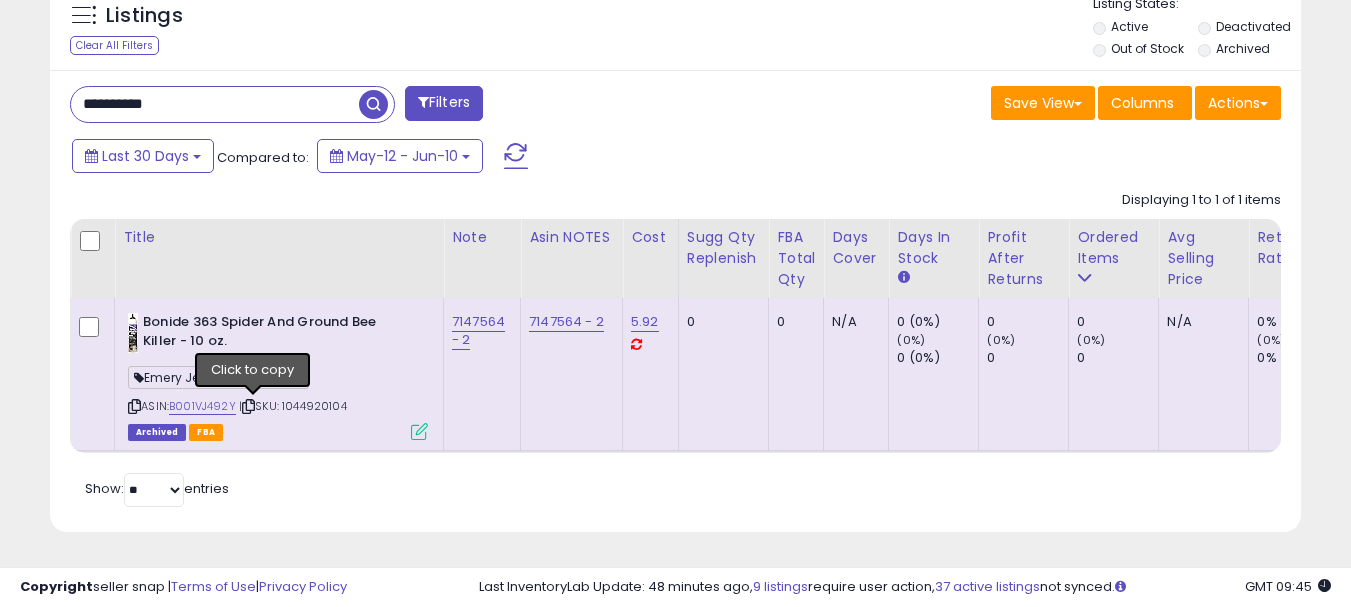 click at bounding box center [248, 406] 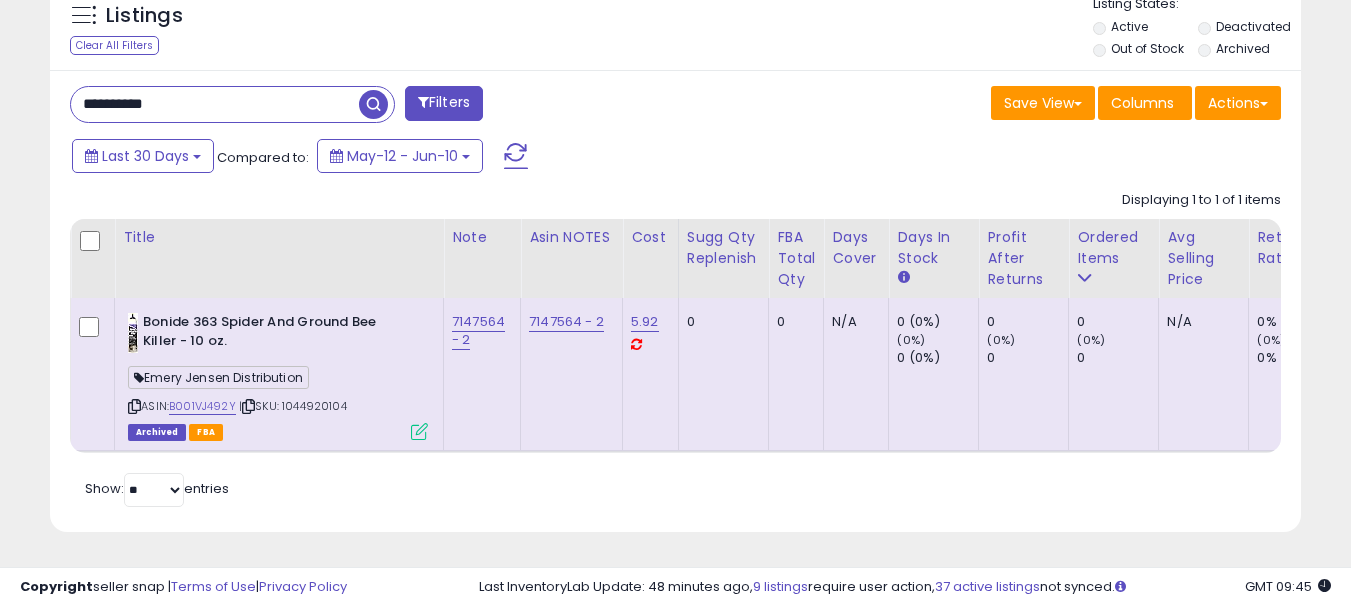 click on "**********" at bounding box center [215, 104] 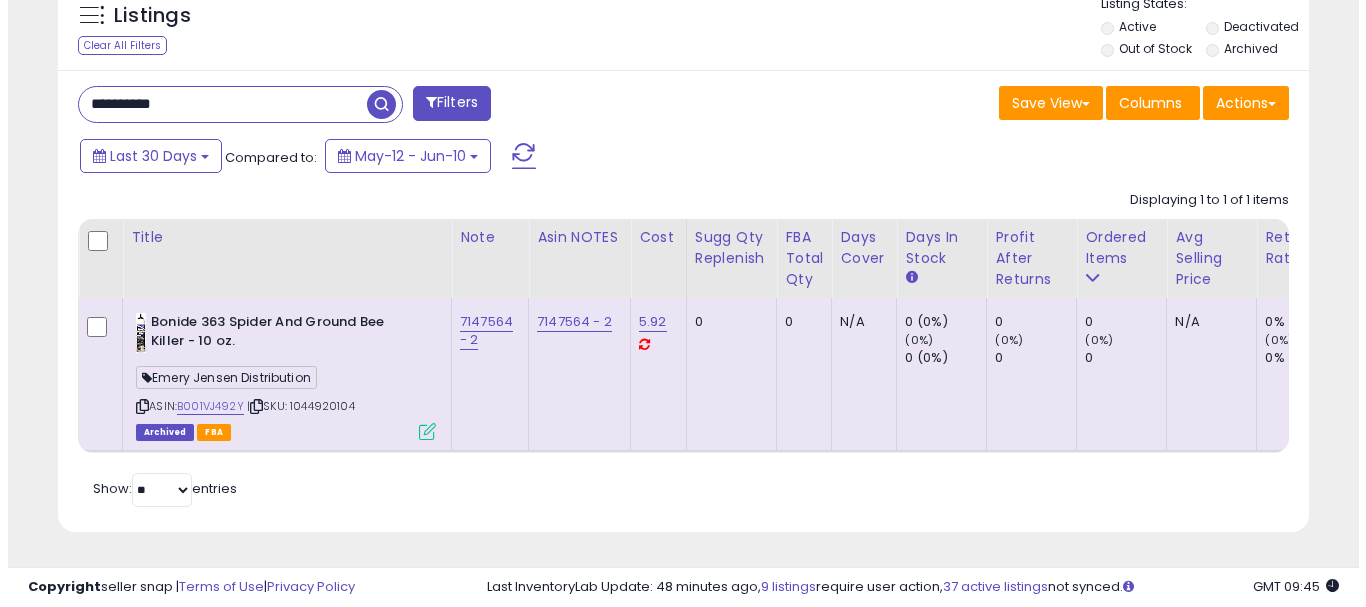 scroll, scrollTop: 663, scrollLeft: 0, axis: vertical 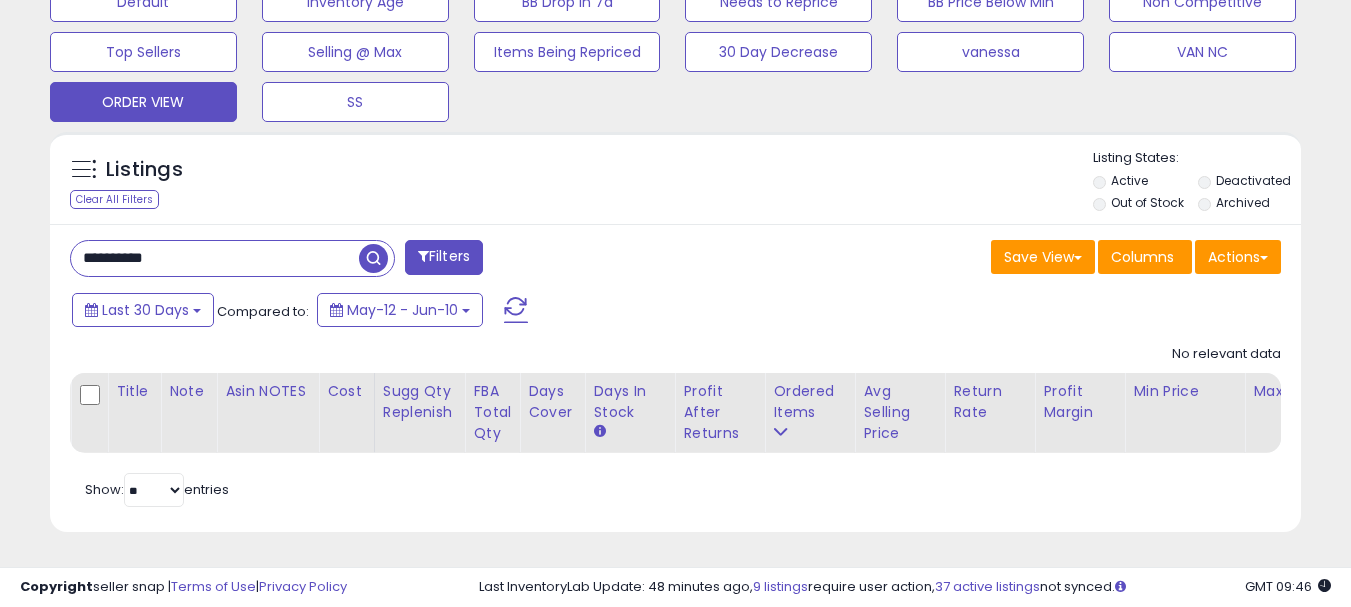 click on "**********" at bounding box center (215, 258) 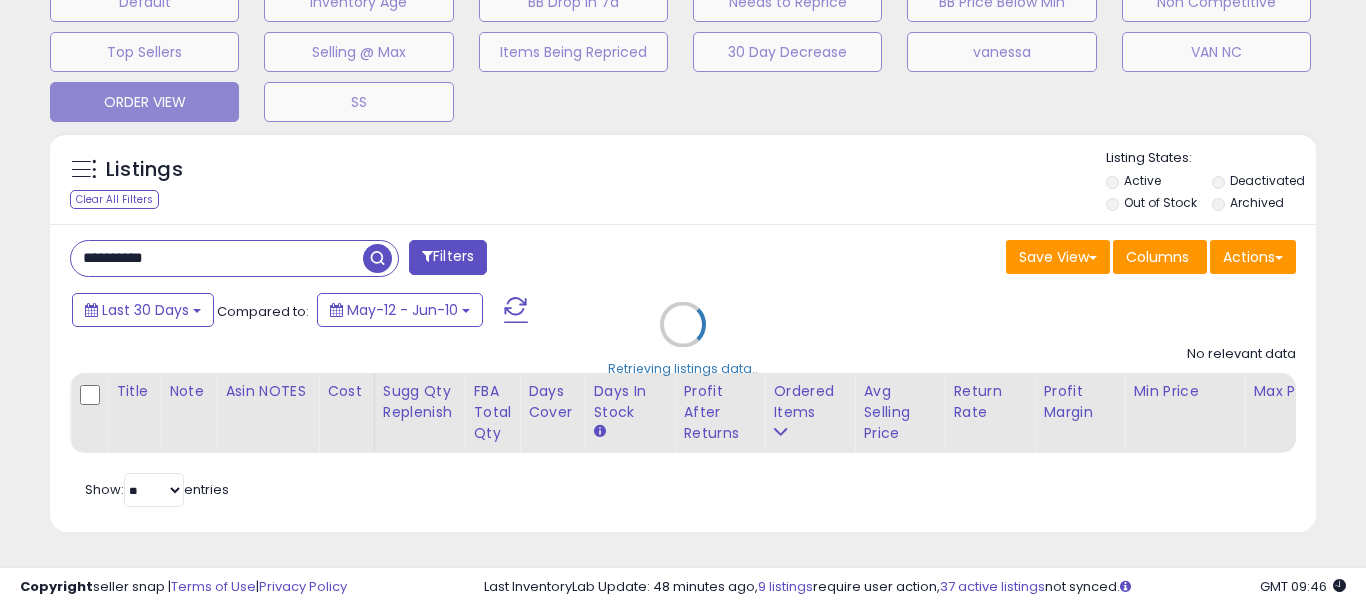scroll, scrollTop: 999590, scrollLeft: 999267, axis: both 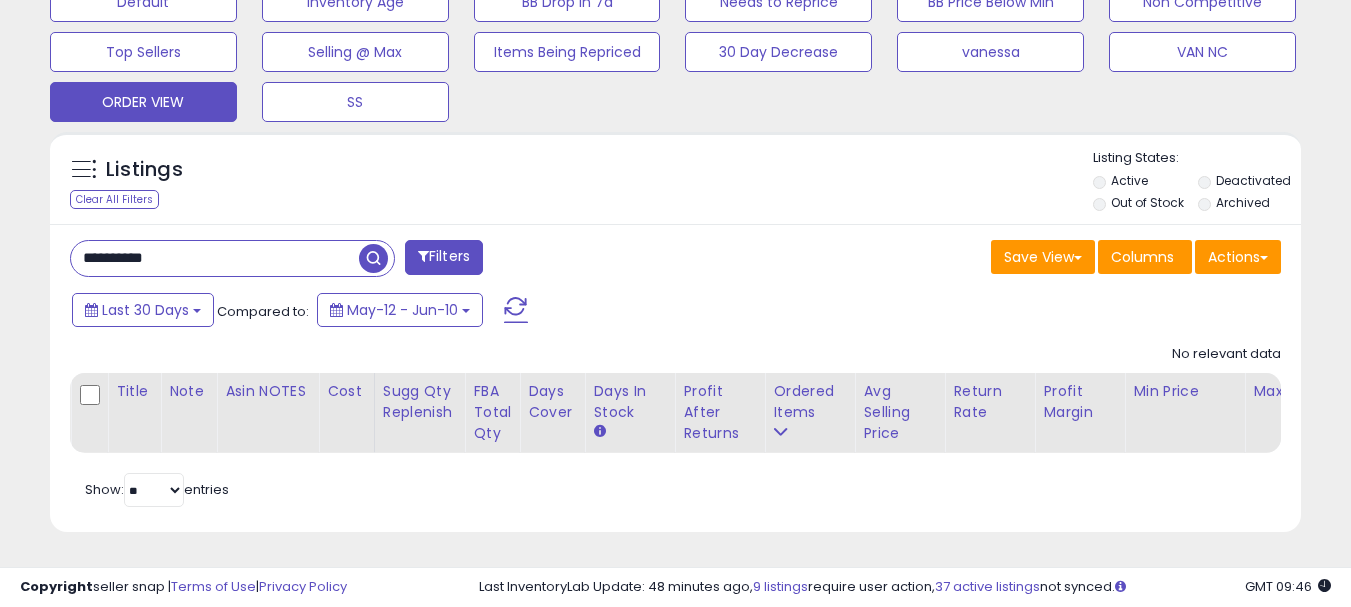 click on "**********" at bounding box center (215, 258) 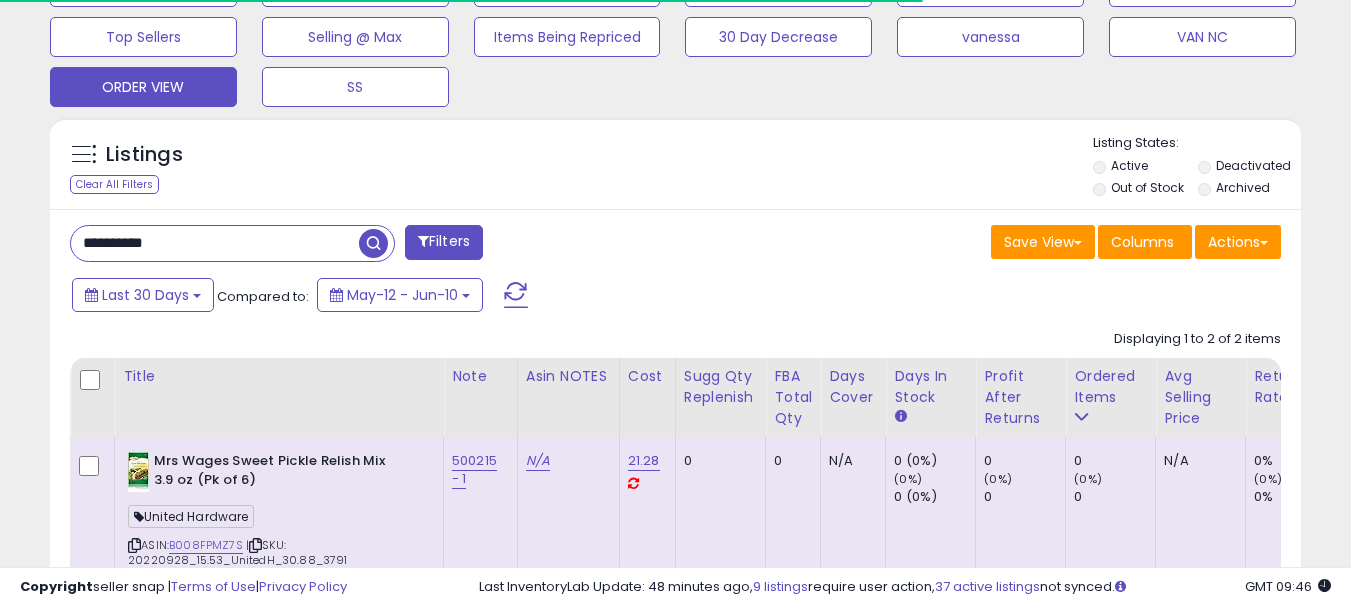scroll, scrollTop: 410, scrollLeft: 724, axis: both 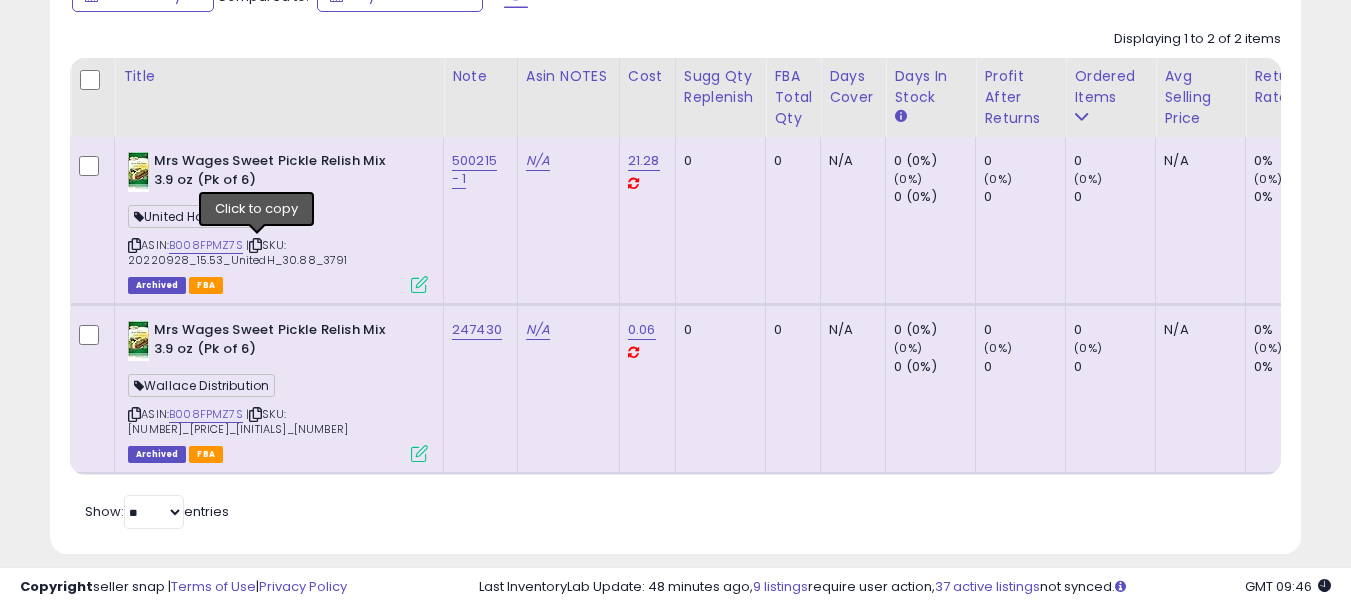 click at bounding box center [255, 245] 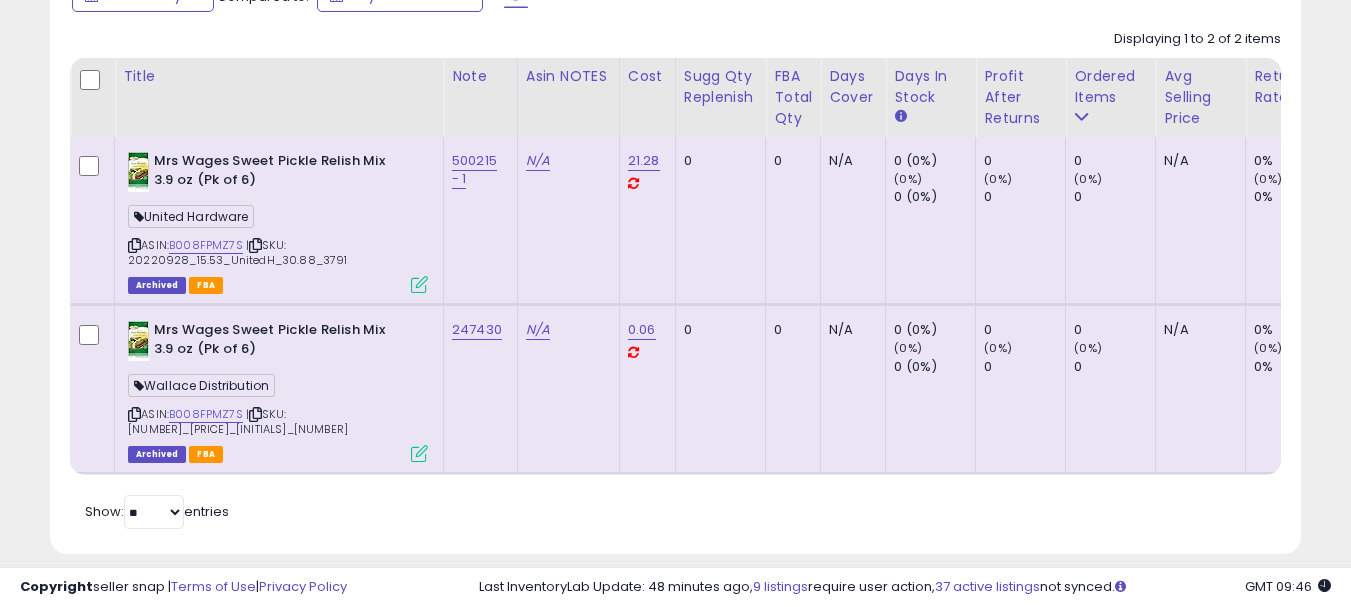 scroll, scrollTop: 863, scrollLeft: 0, axis: vertical 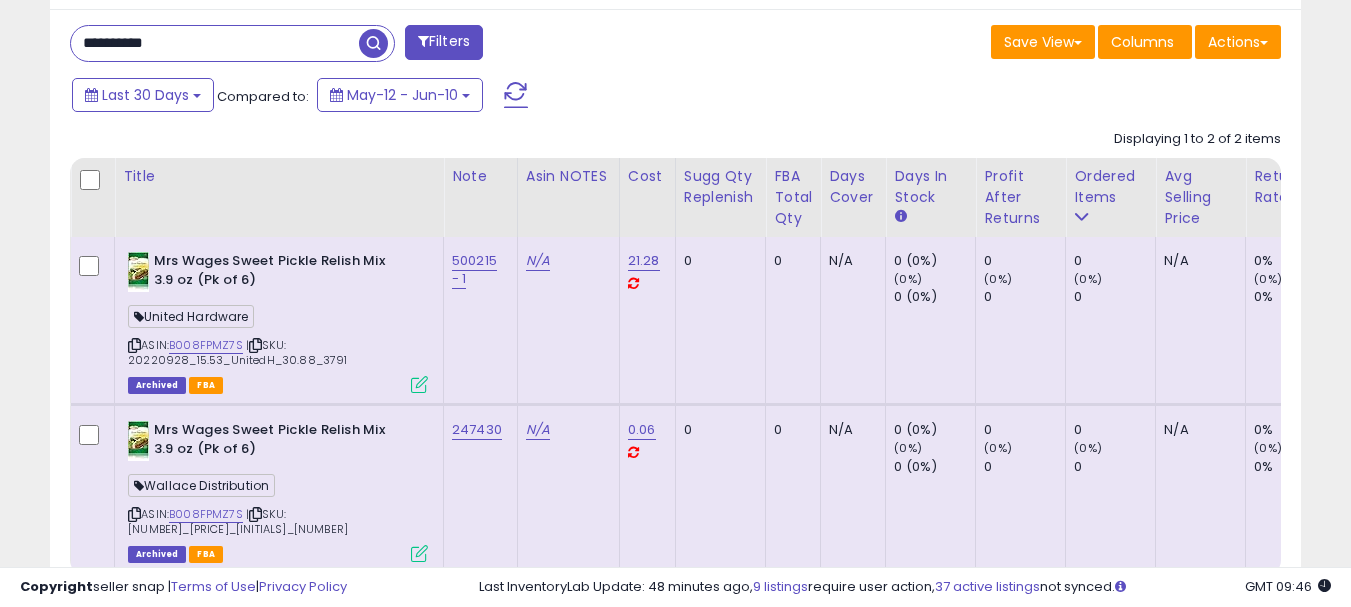 click on "**********" at bounding box center (215, 43) 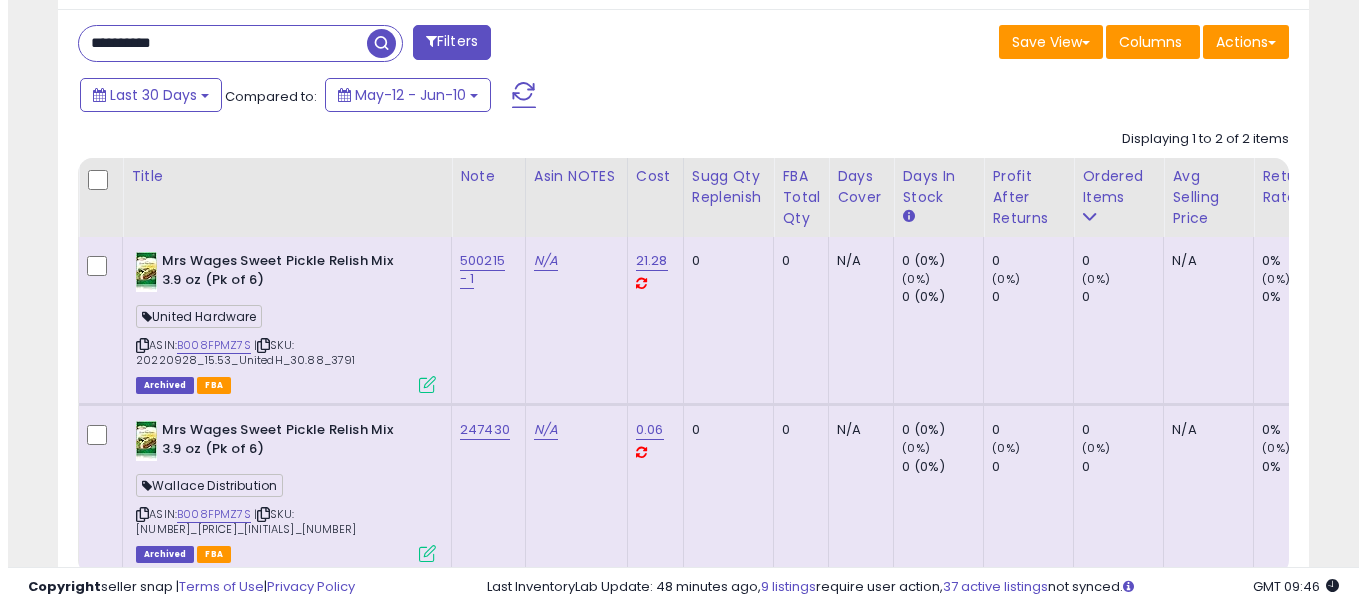 scroll, scrollTop: 663, scrollLeft: 0, axis: vertical 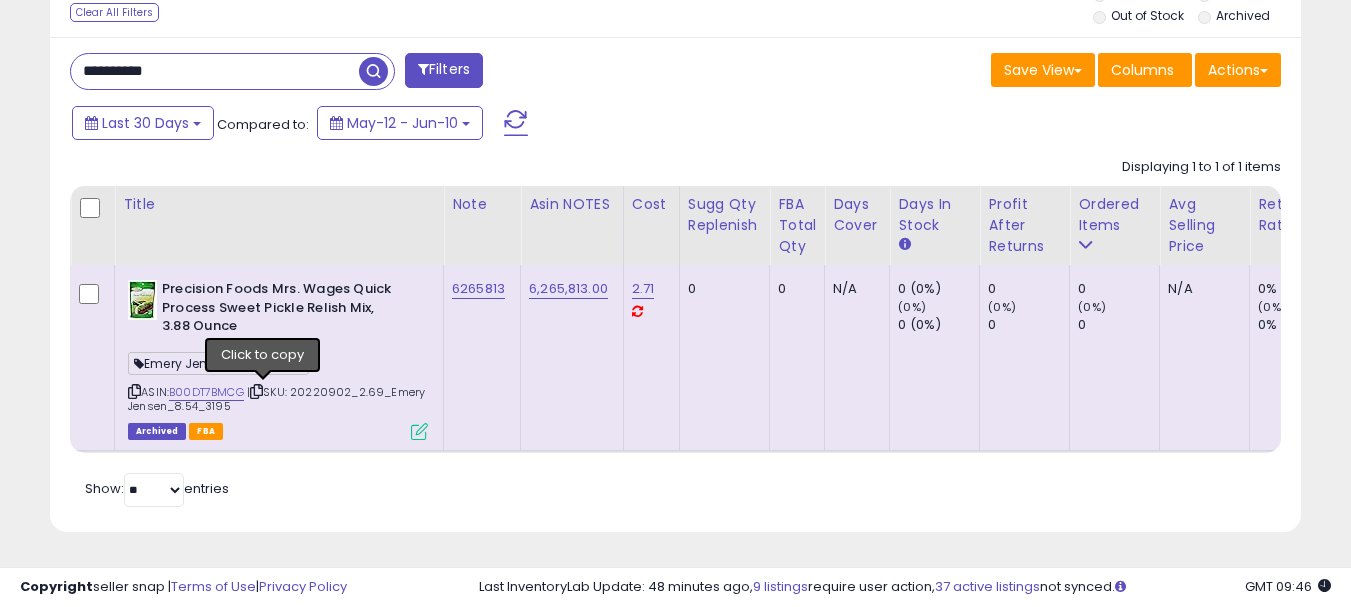 click at bounding box center (256, 391) 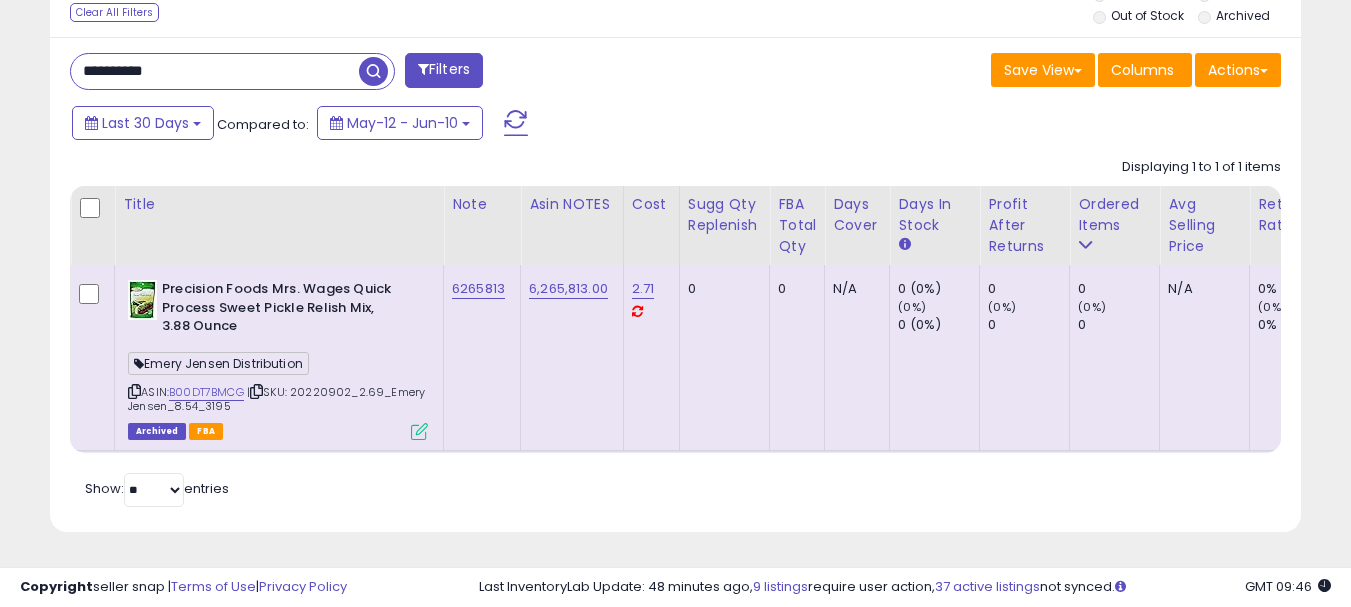click on "**********" at bounding box center (215, 71) 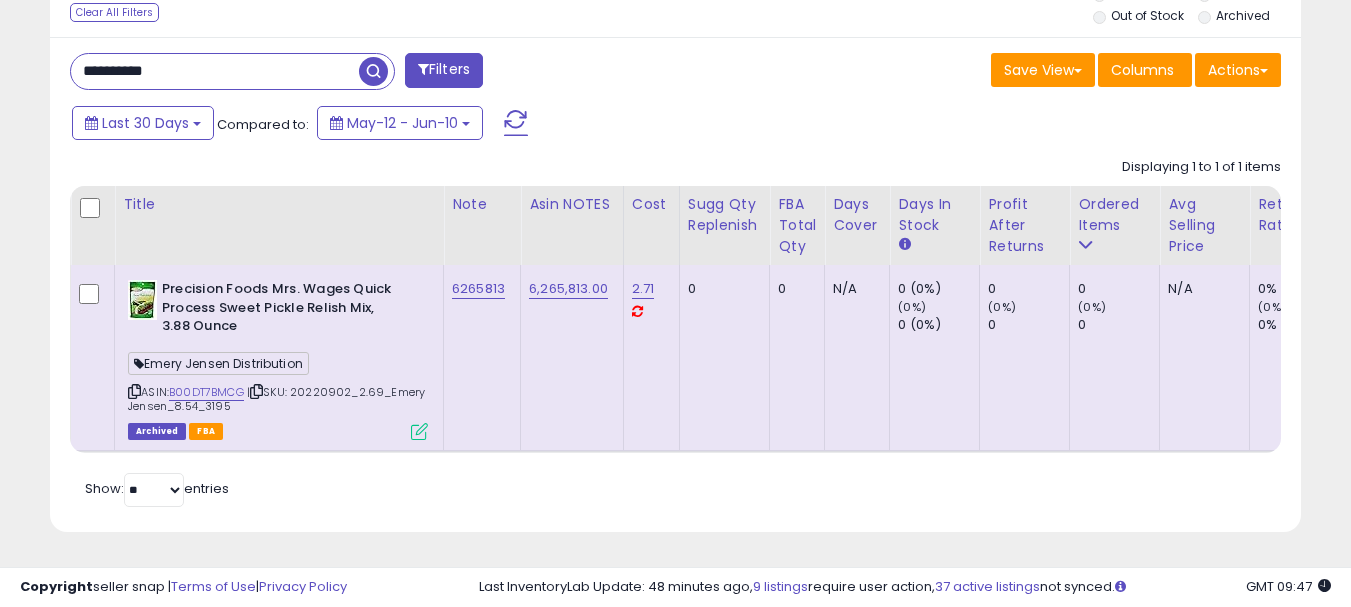 click at bounding box center [373, 71] 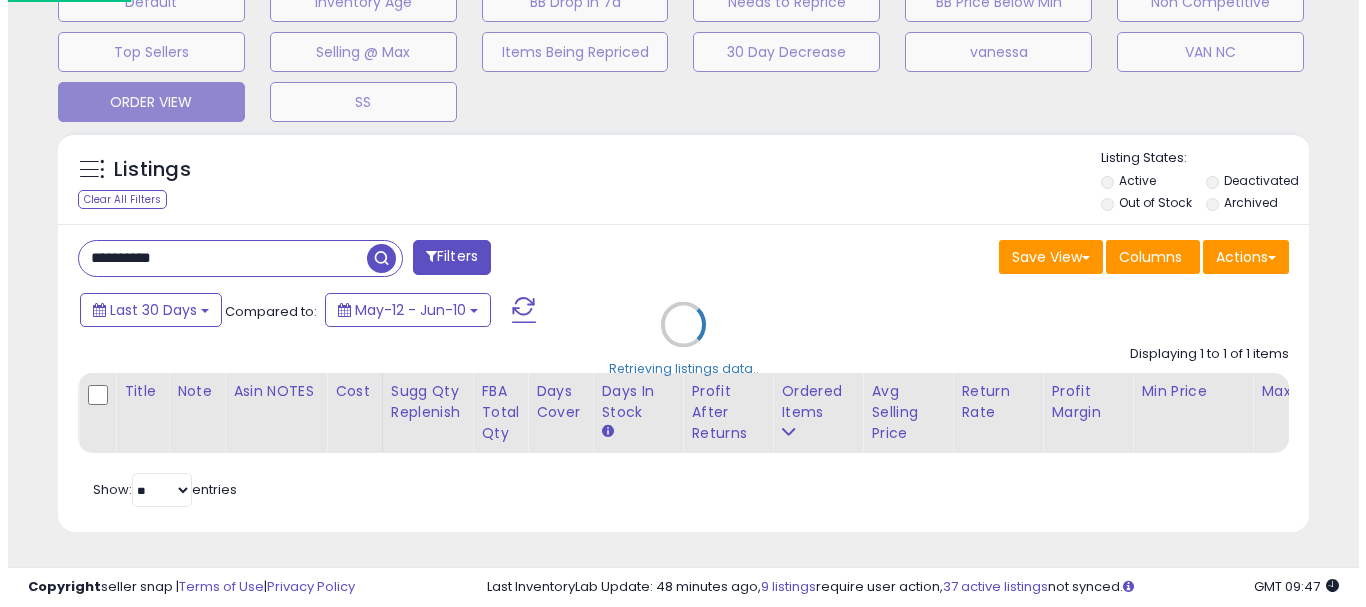scroll, scrollTop: 663, scrollLeft: 0, axis: vertical 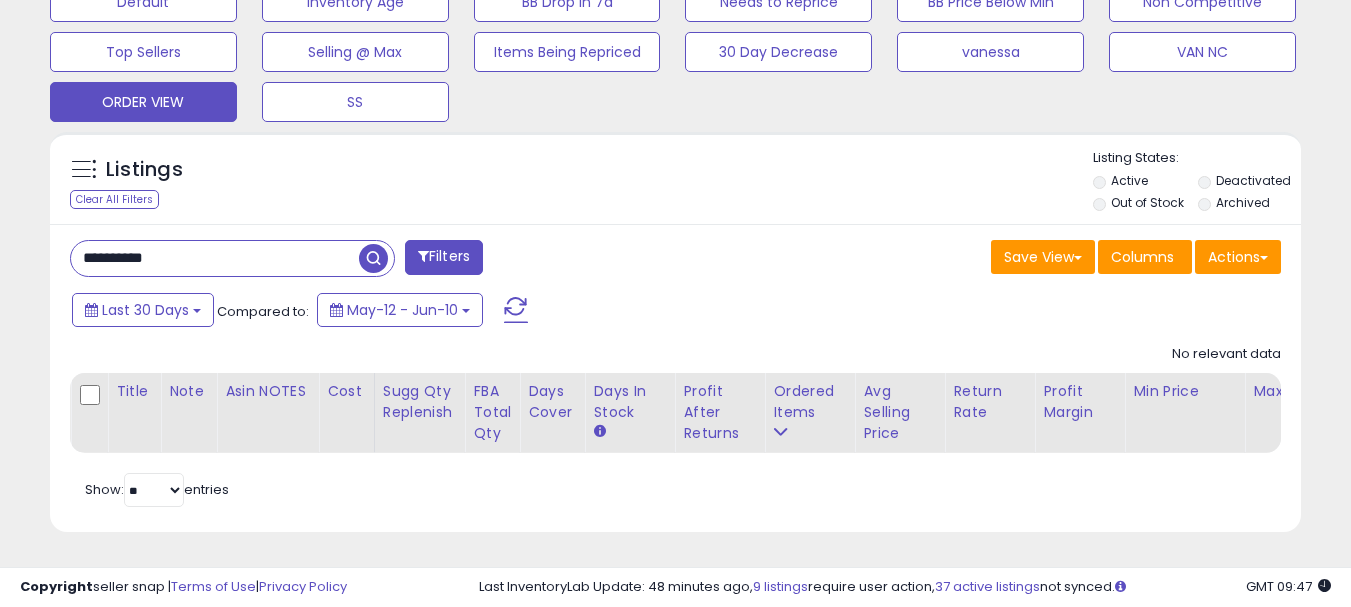 click on "**********" at bounding box center (215, 258) 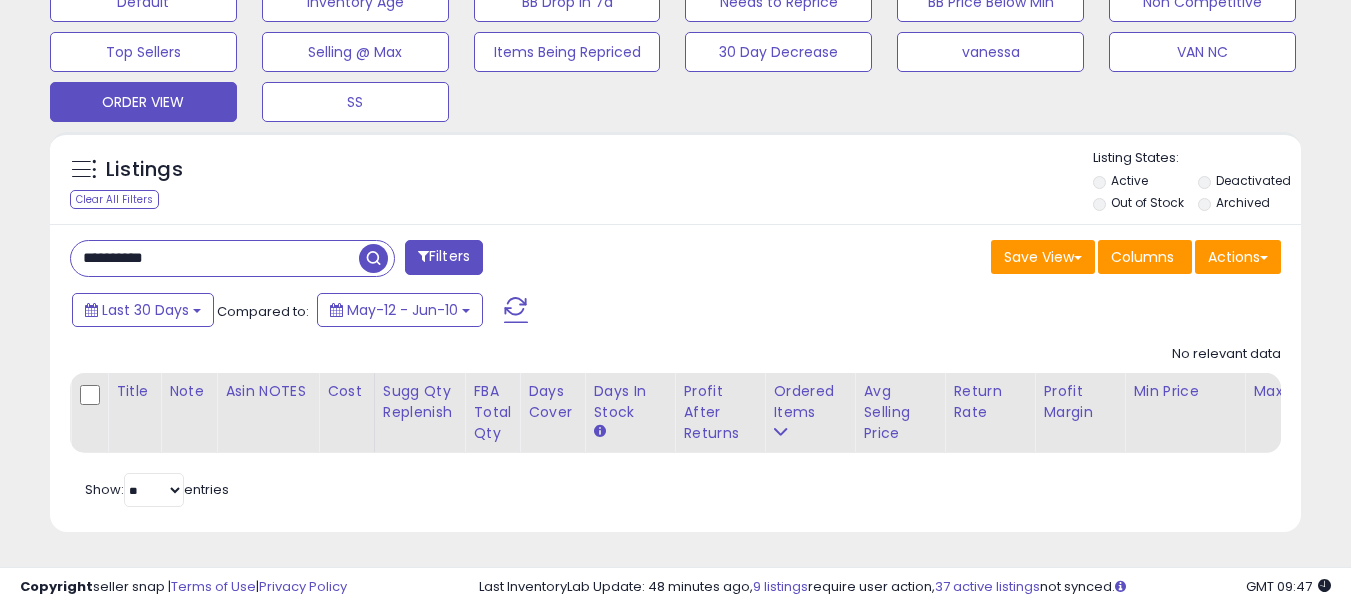 paste 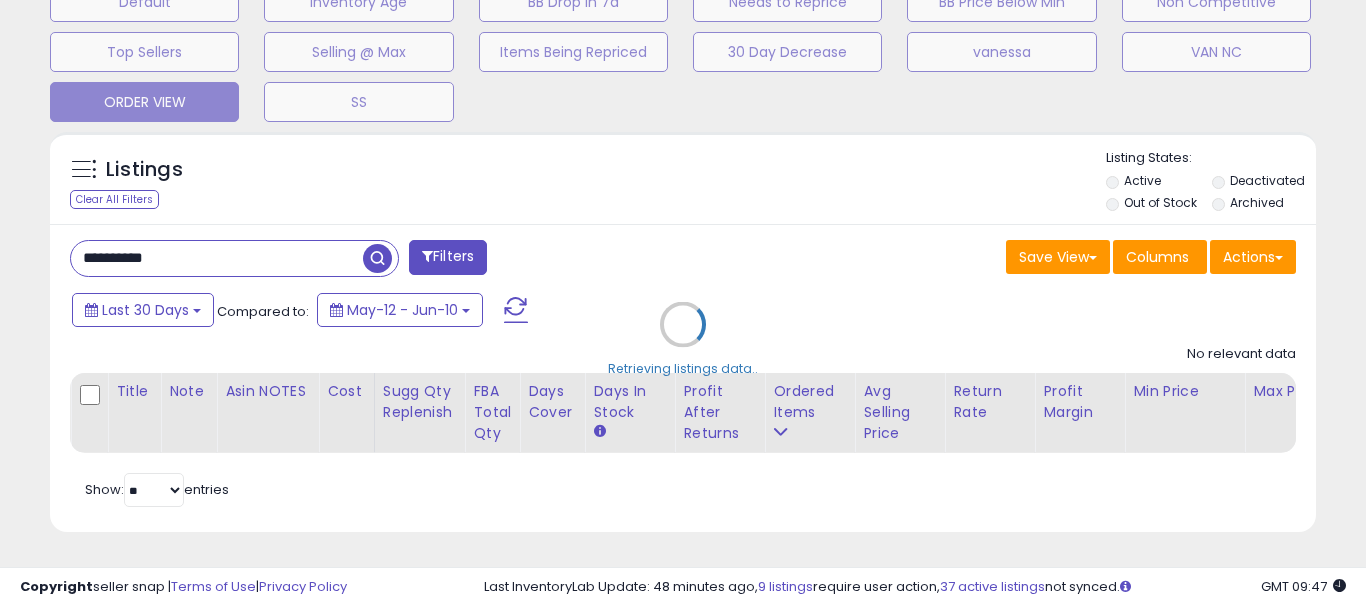 scroll, scrollTop: 999590, scrollLeft: 999267, axis: both 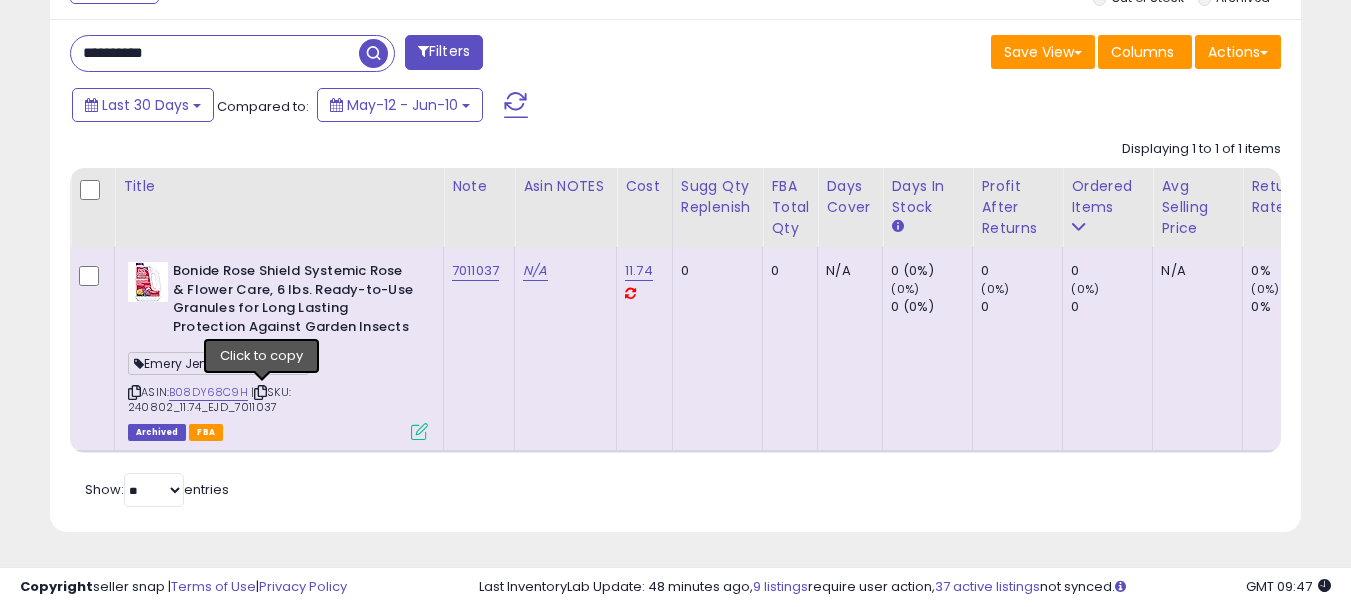 click at bounding box center (260, 392) 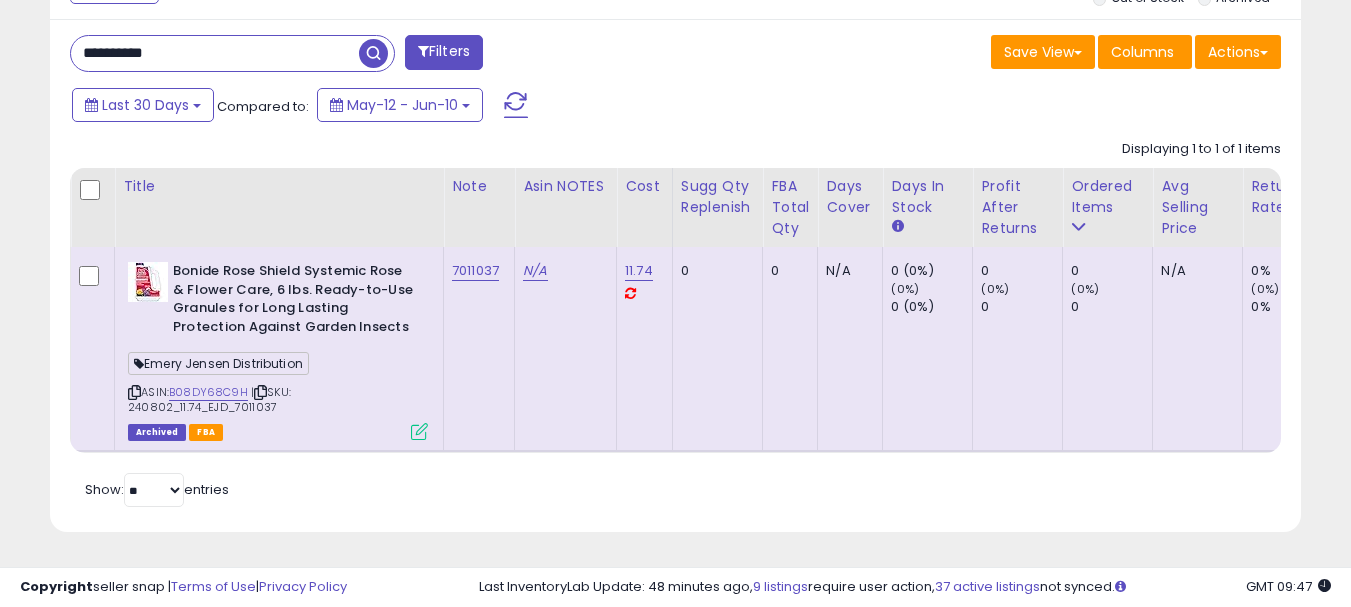 click on "**********" at bounding box center (215, 53) 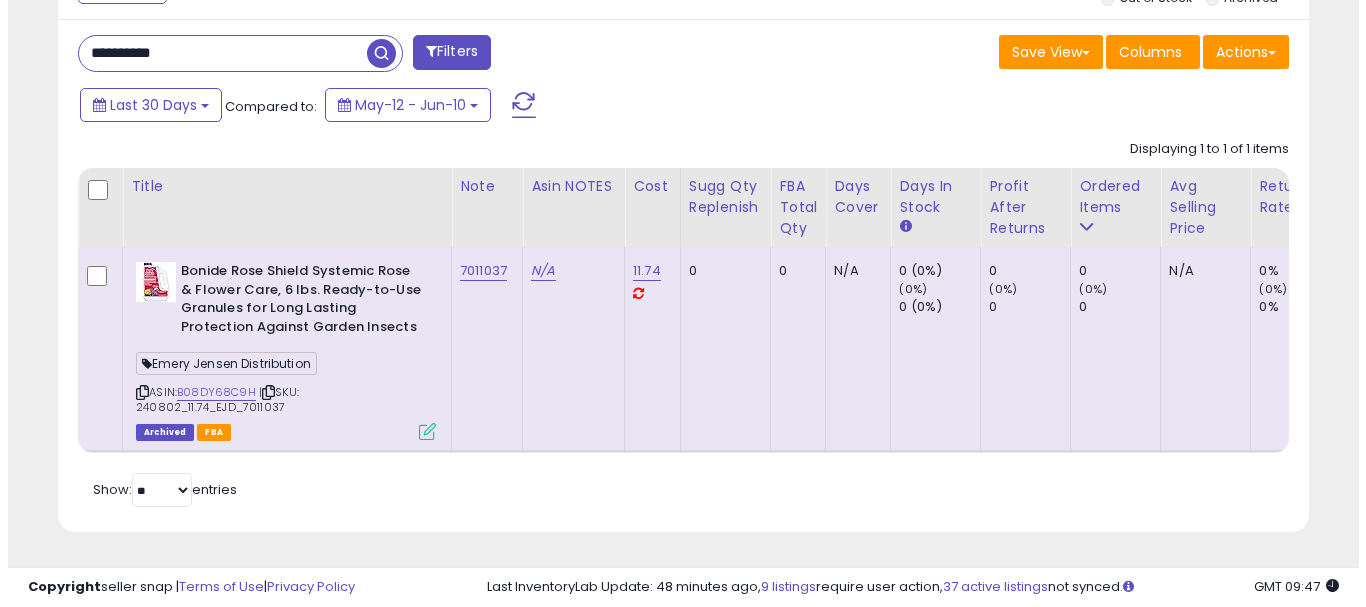 scroll, scrollTop: 663, scrollLeft: 0, axis: vertical 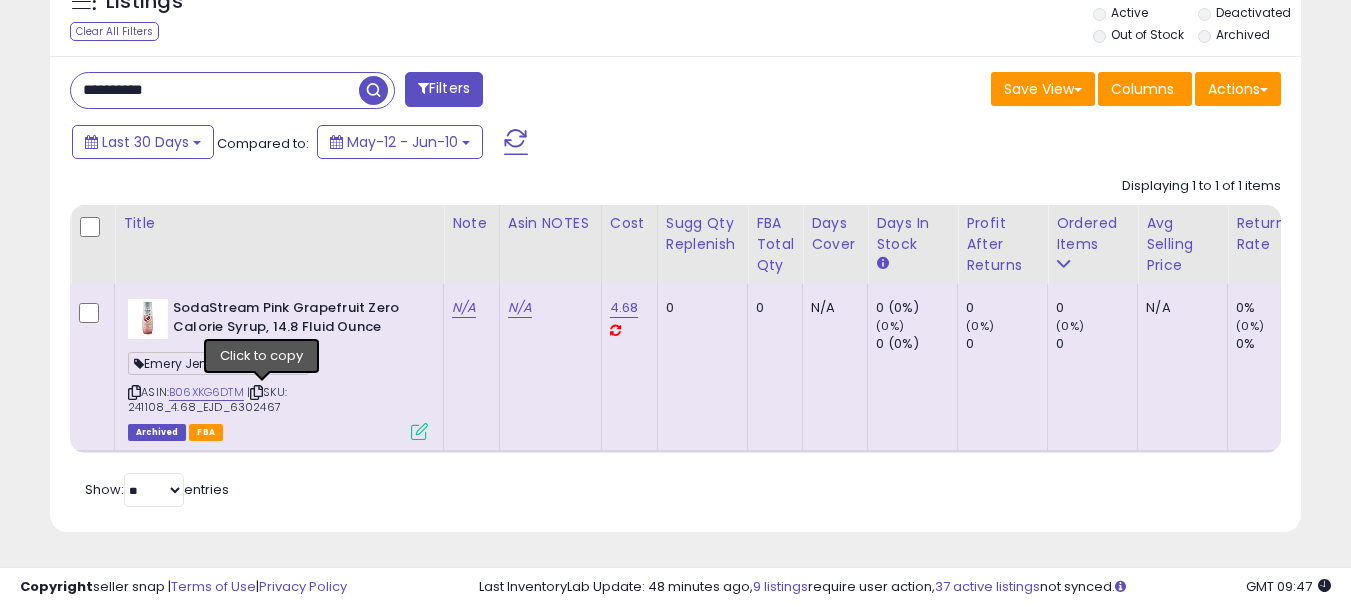 click at bounding box center [256, 392] 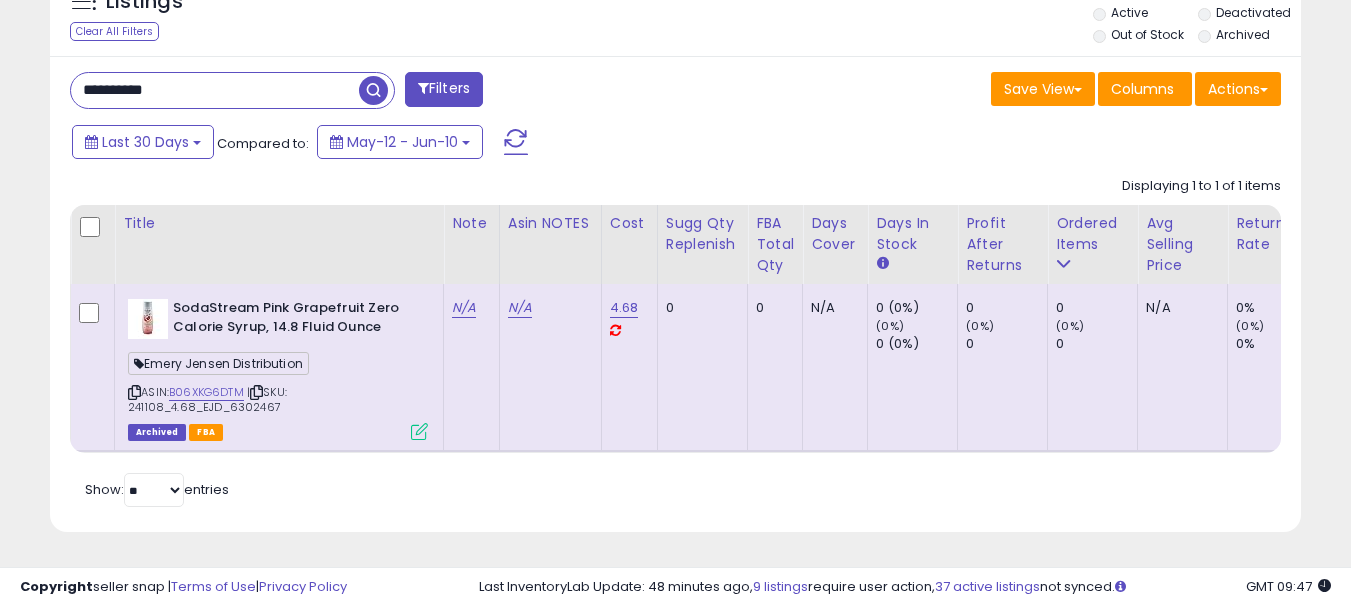click on "**********" at bounding box center (215, 90) 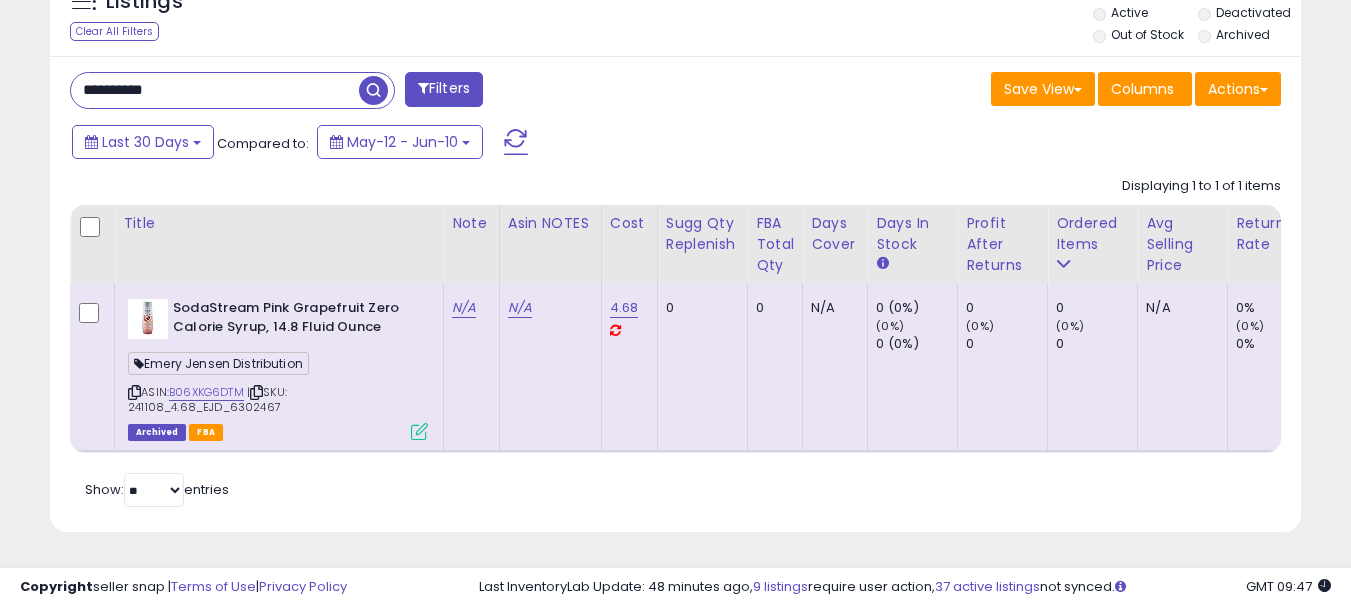 paste 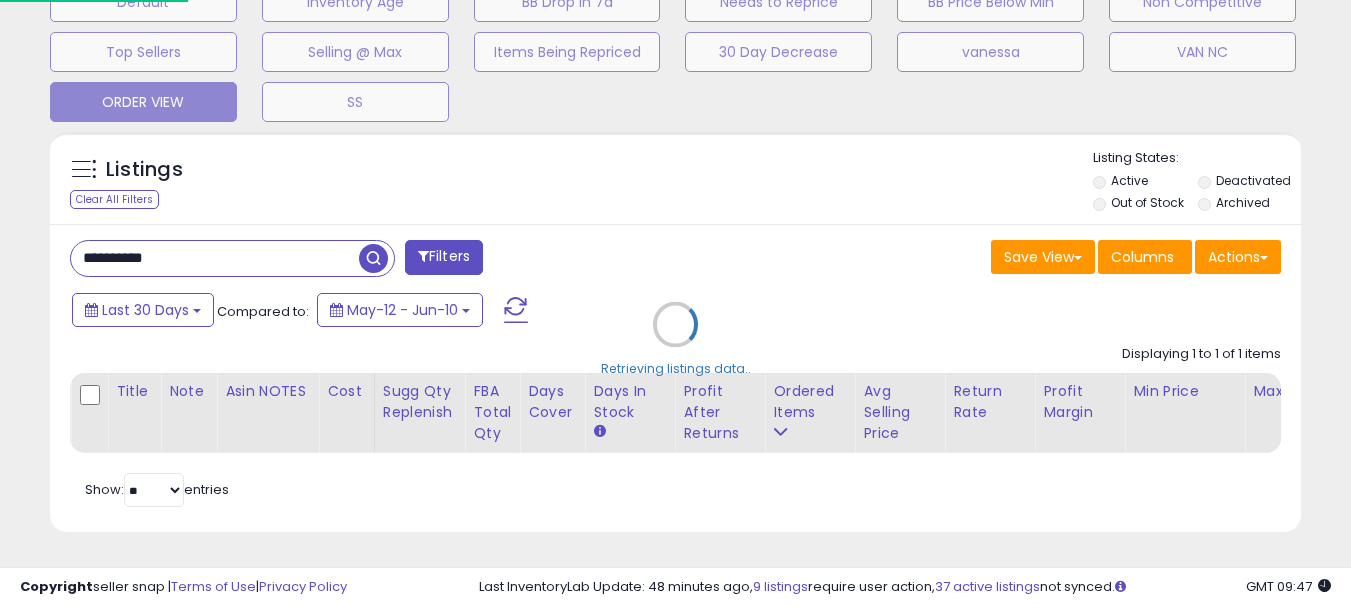 scroll, scrollTop: 999590, scrollLeft: 999267, axis: both 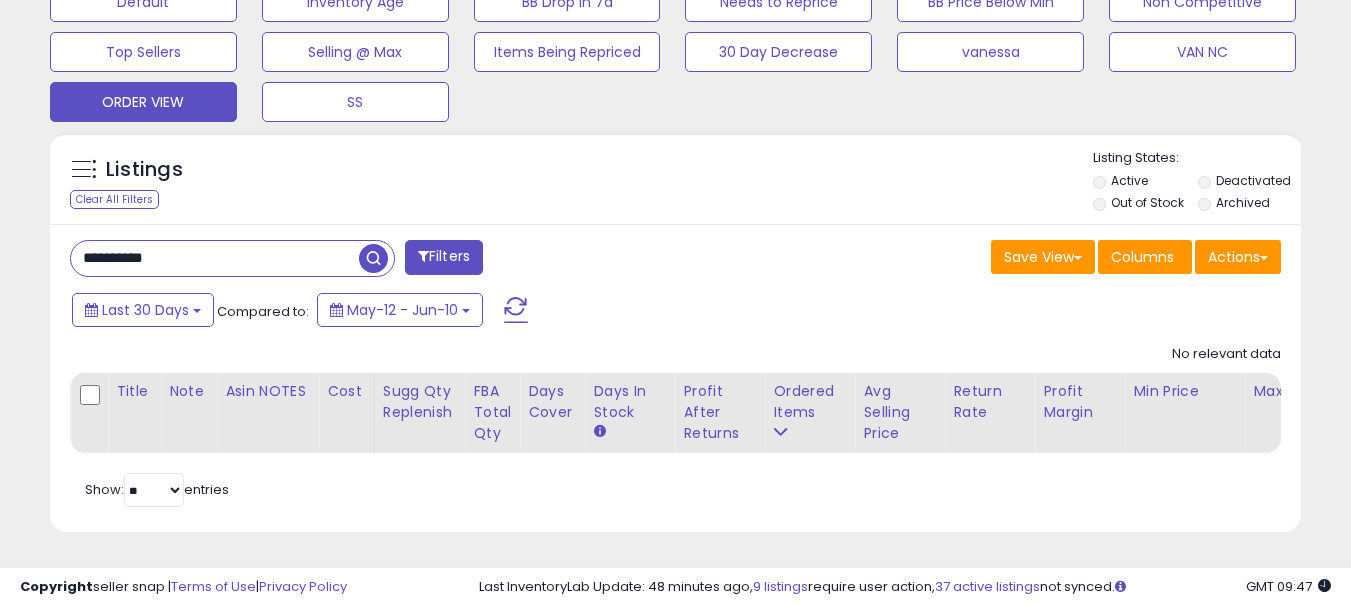 click on "**********" at bounding box center [215, 258] 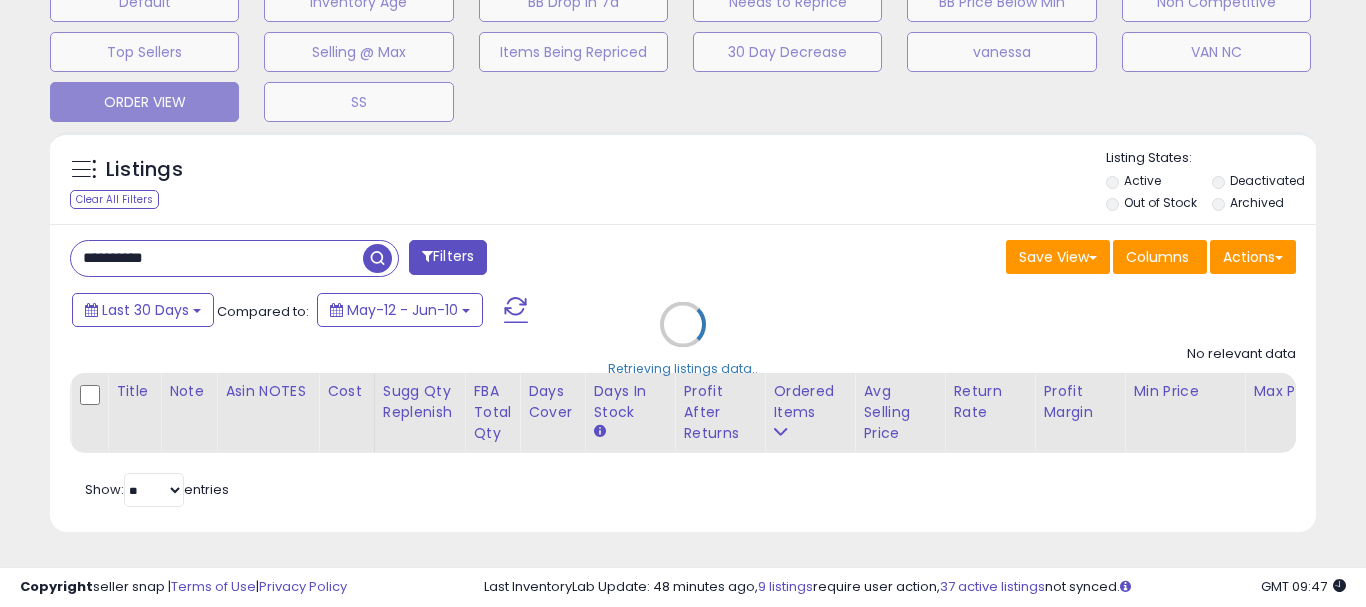 scroll, scrollTop: 999590, scrollLeft: 999267, axis: both 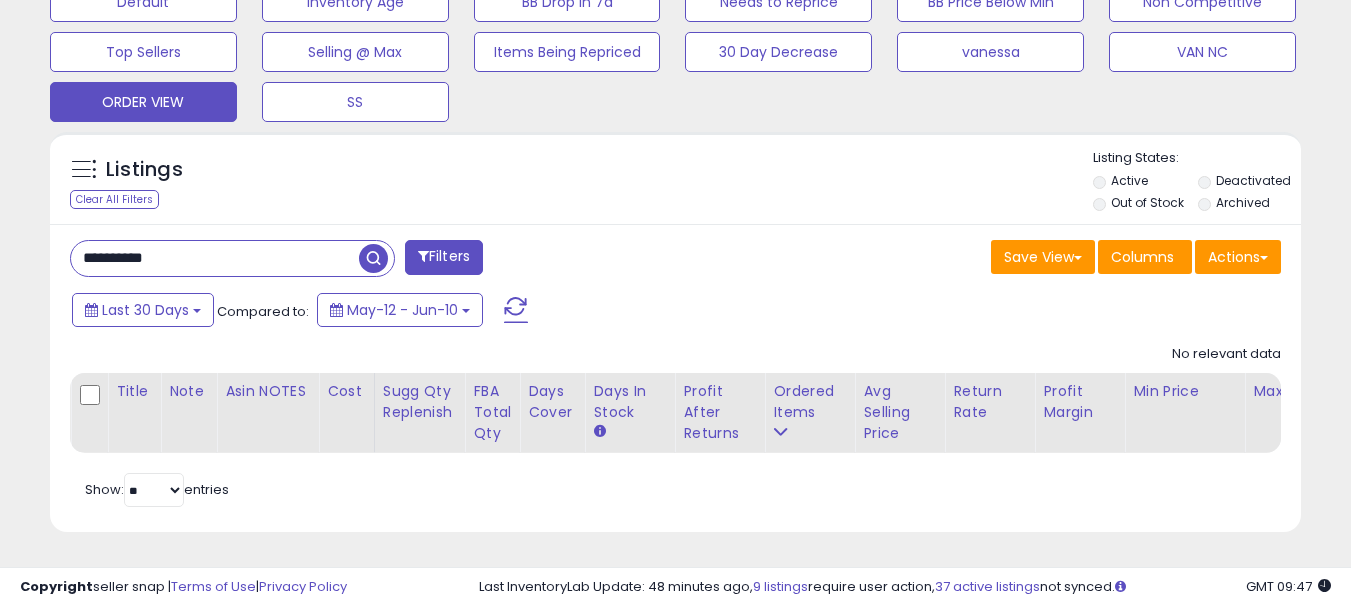 click on "**********" at bounding box center (215, 258) 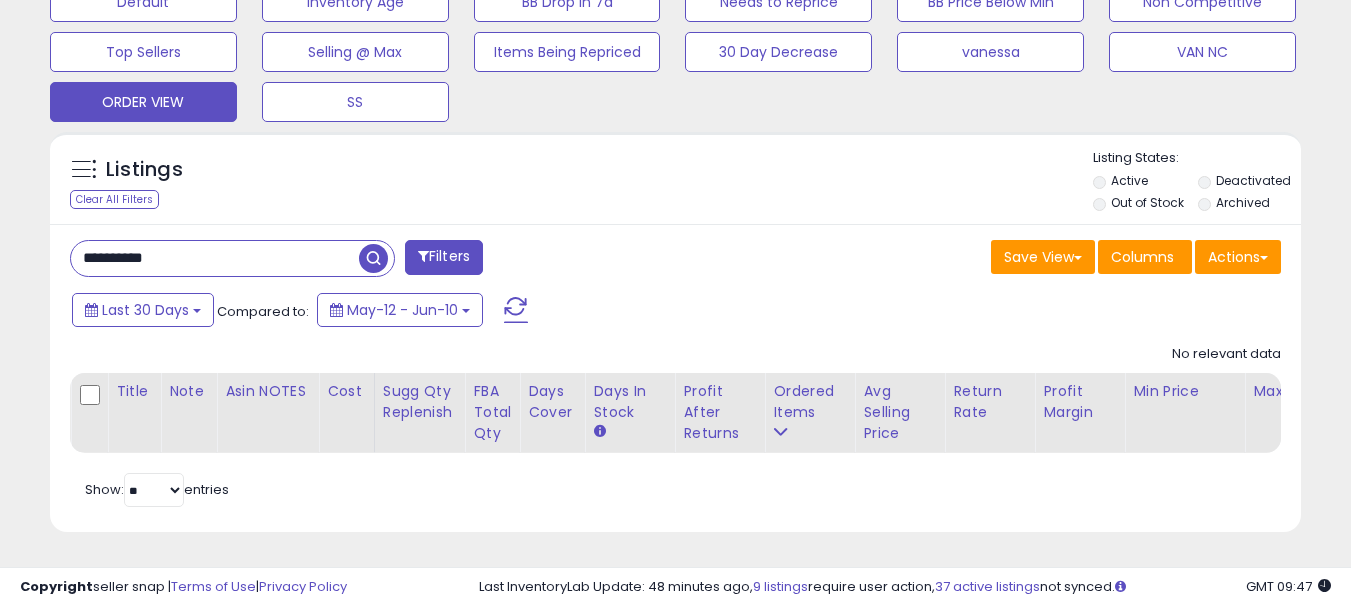 paste 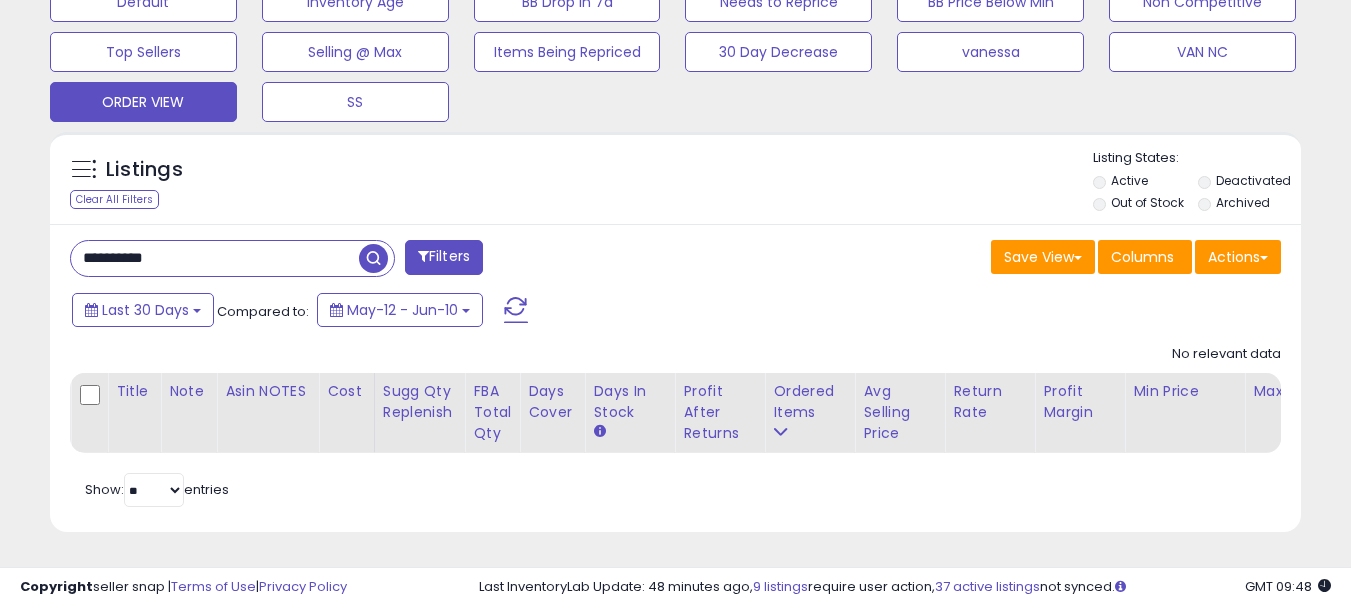 click at bounding box center (373, 258) 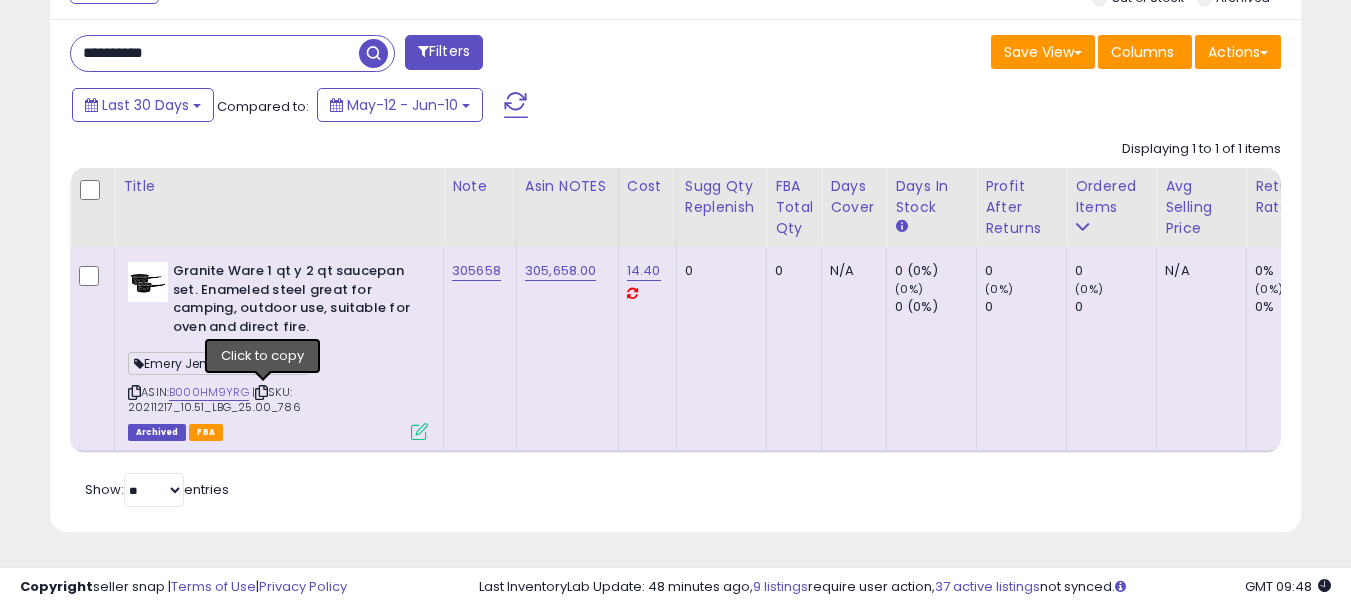 click at bounding box center [261, 392] 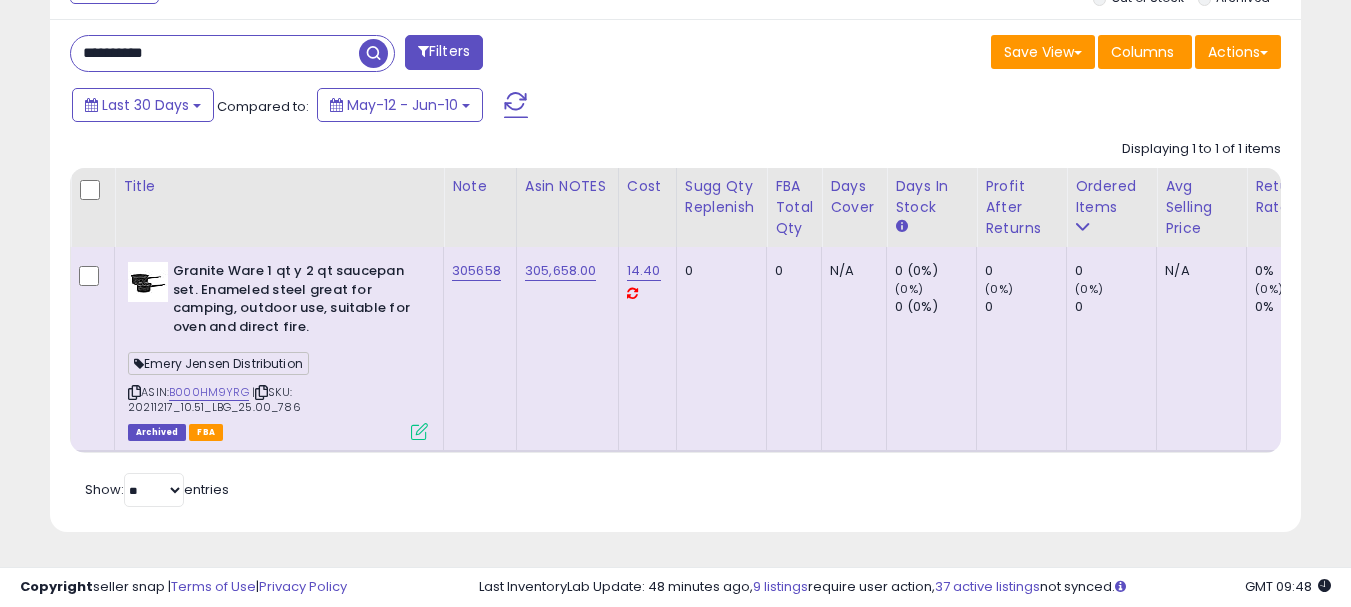 click on "**********" at bounding box center (215, 53) 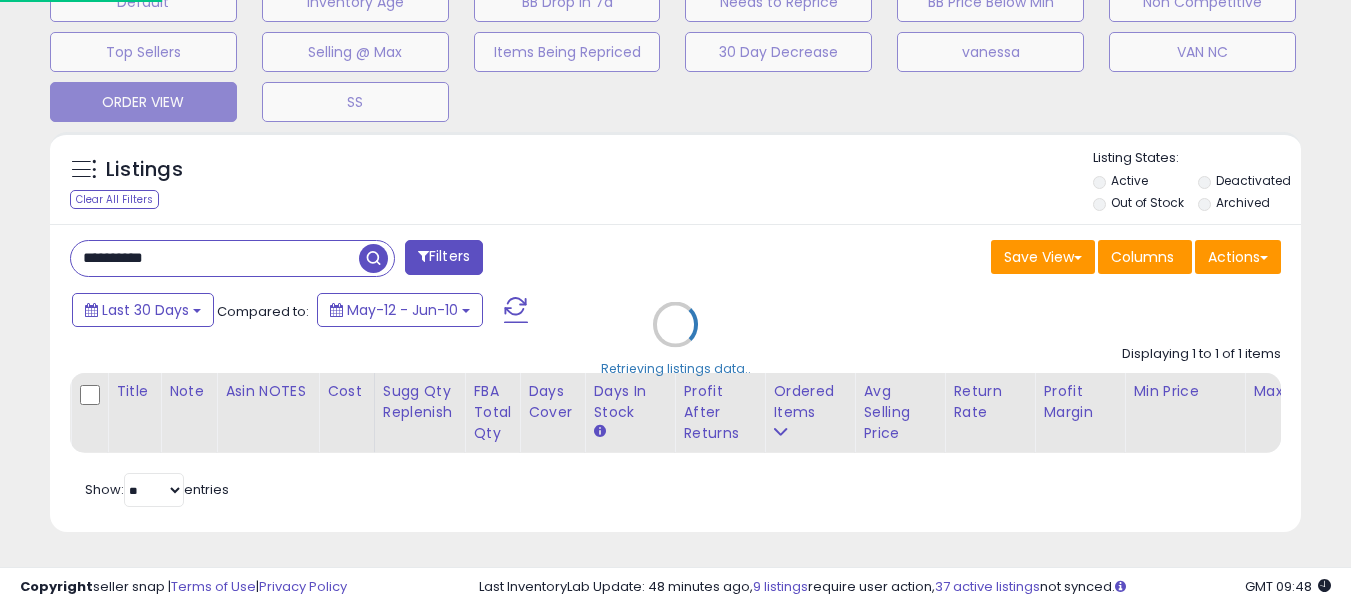 scroll, scrollTop: 999590, scrollLeft: 999267, axis: both 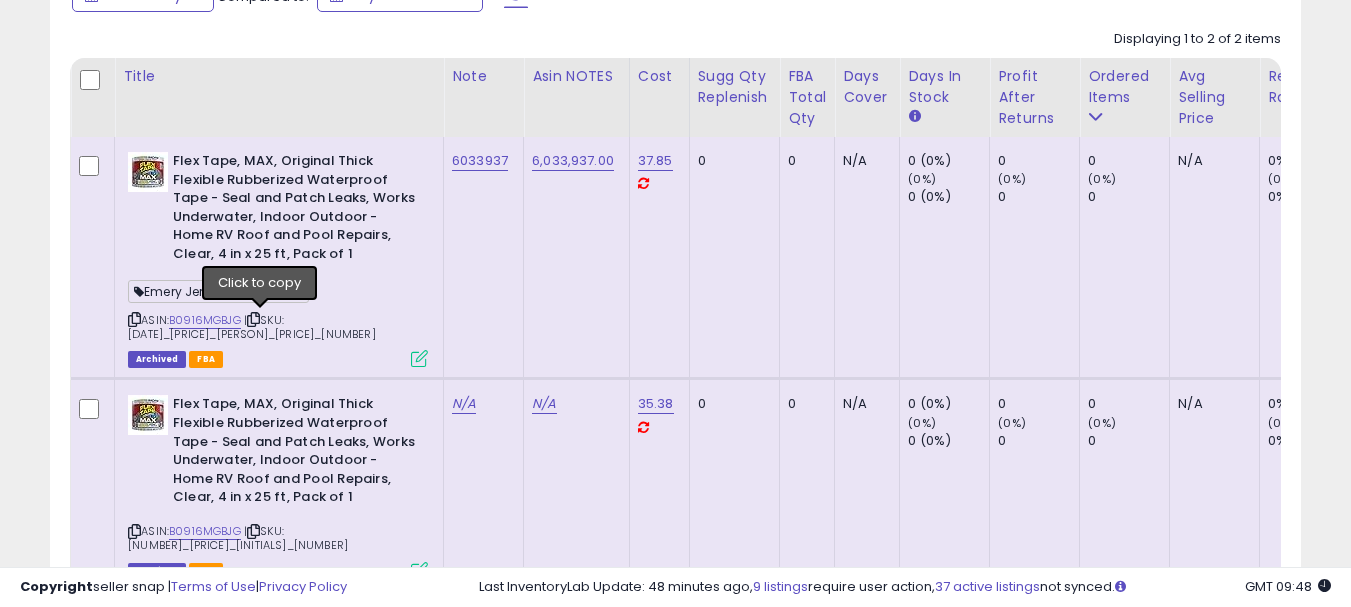 click at bounding box center [253, 319] 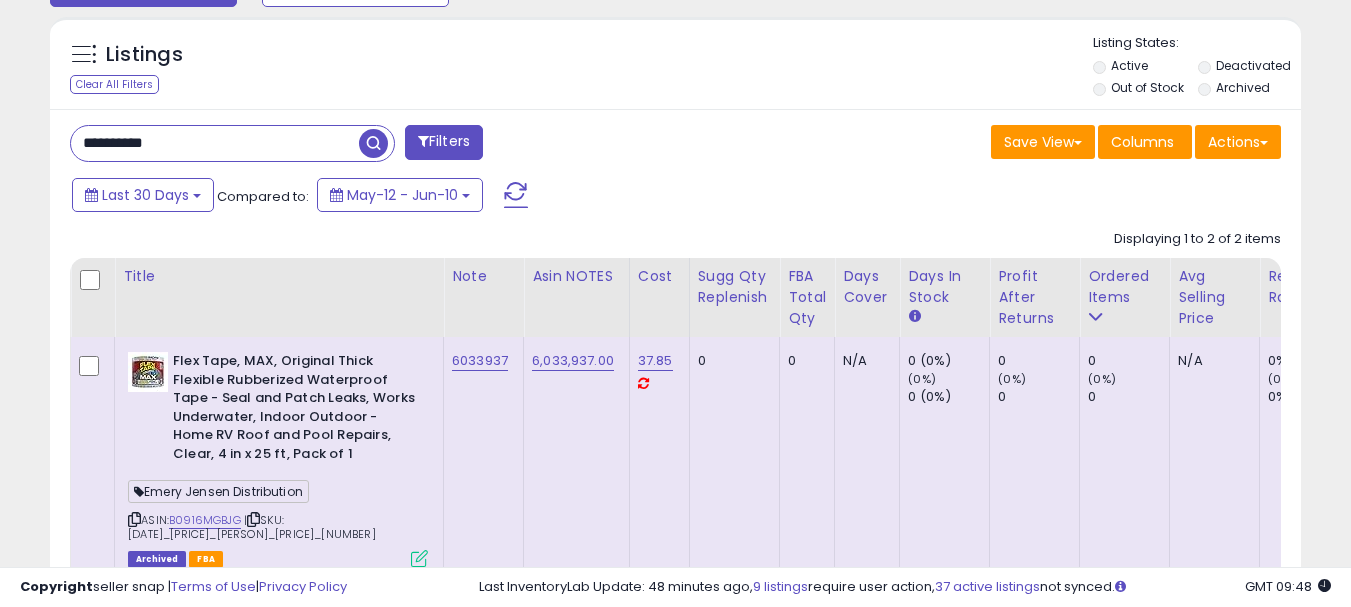 click on "**********" at bounding box center [215, 143] 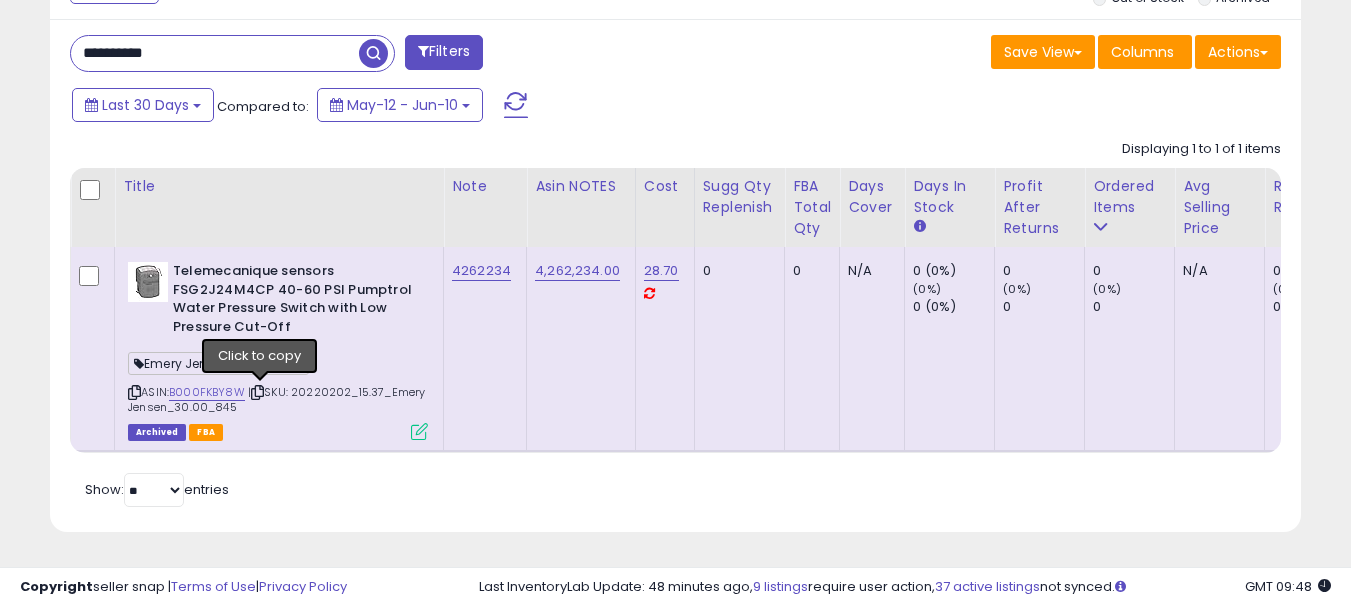 click at bounding box center (257, 392) 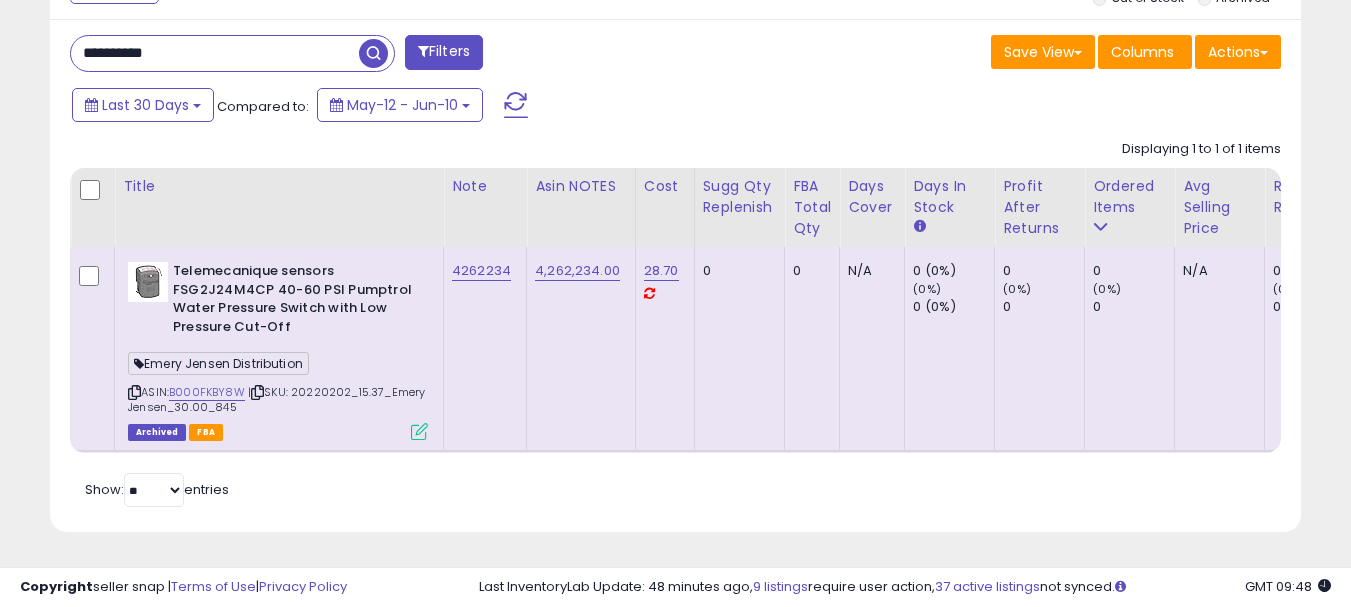 click on "**********" at bounding box center [215, 53] 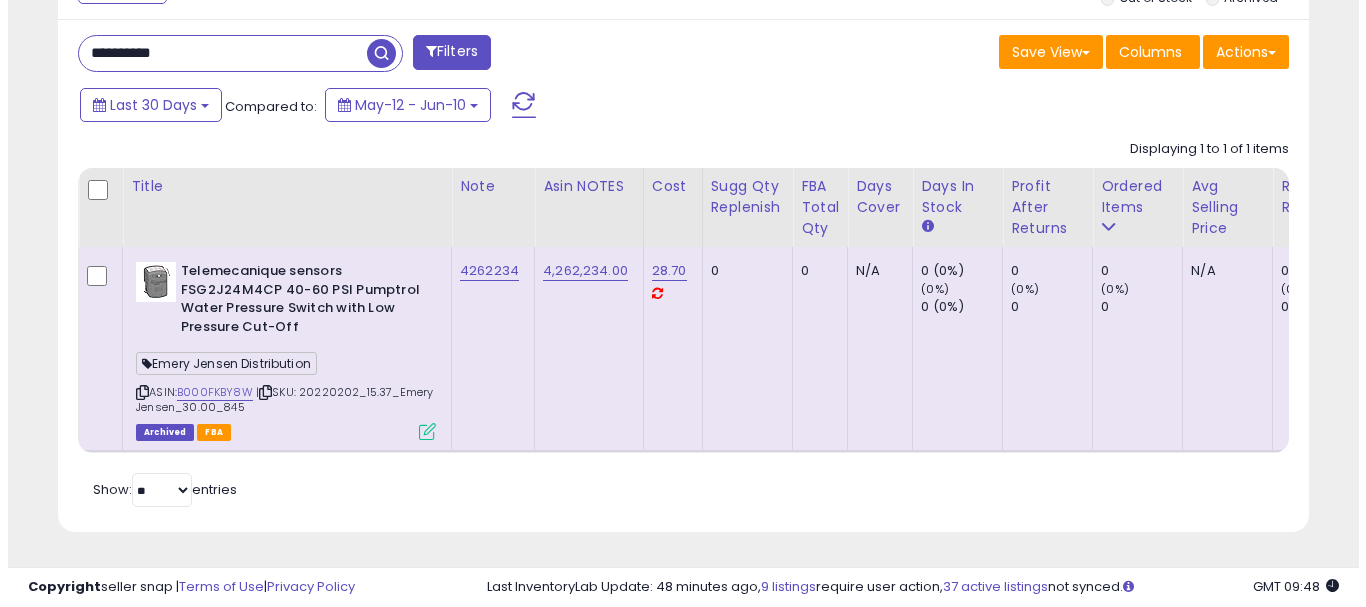 scroll, scrollTop: 663, scrollLeft: 0, axis: vertical 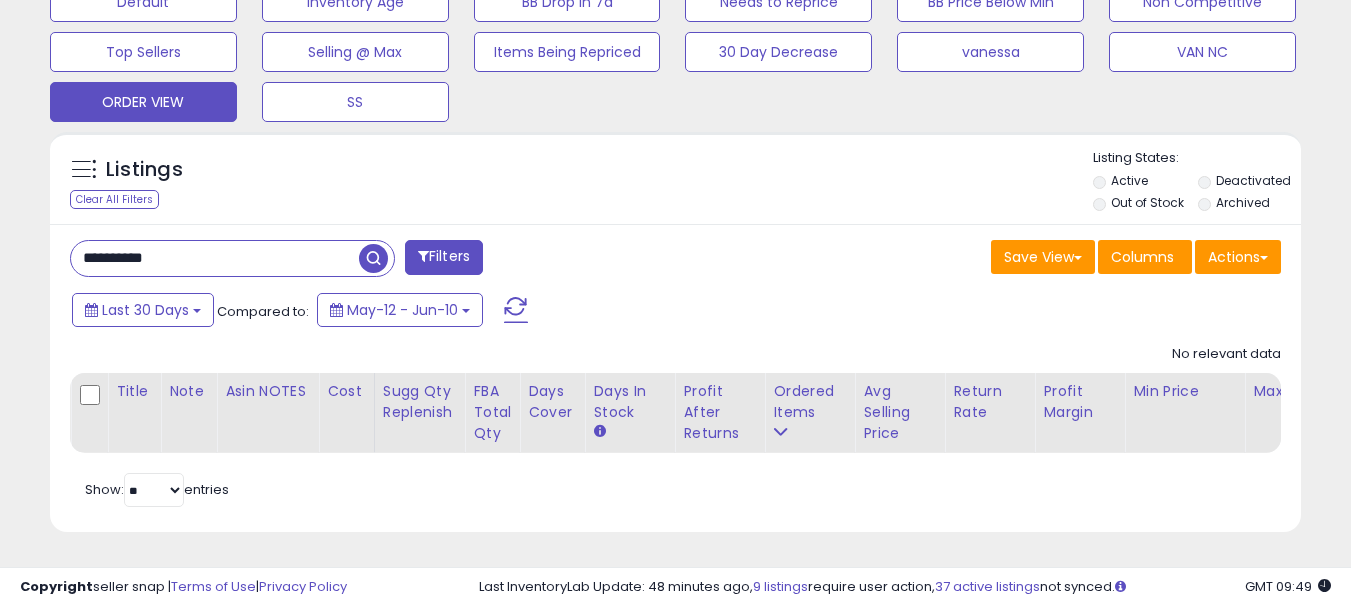 click on "**********" at bounding box center [215, 258] 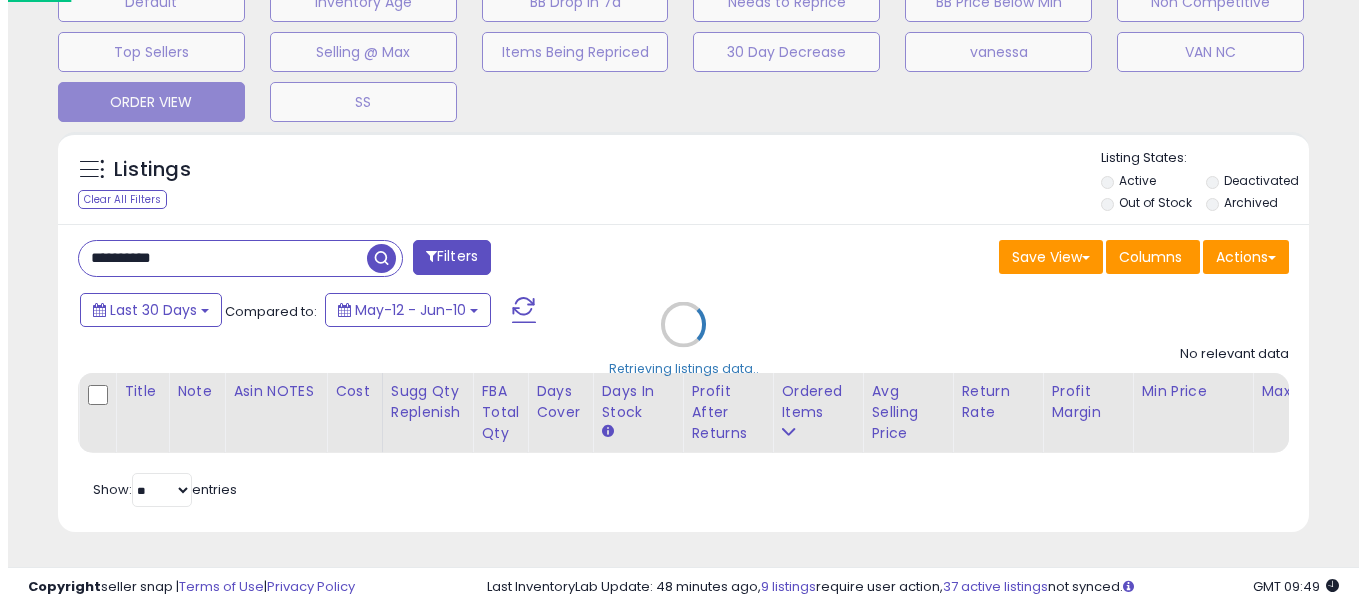 scroll, scrollTop: 999590, scrollLeft: 999267, axis: both 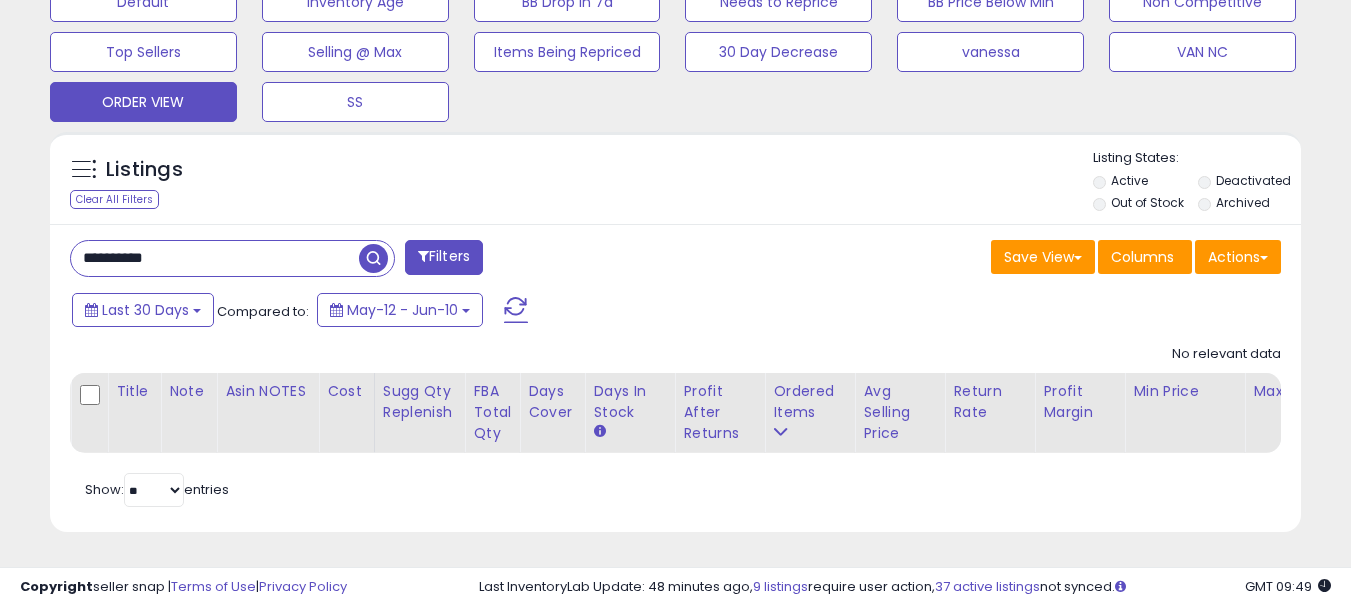 click on "**********" at bounding box center (215, 258) 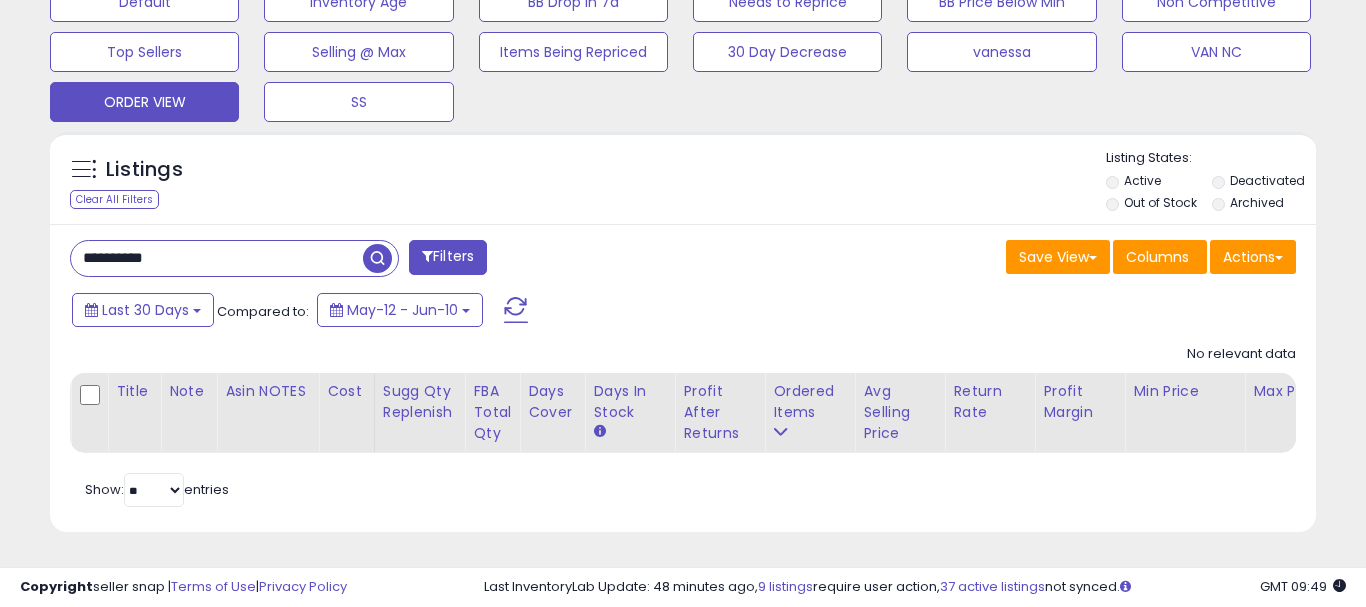 scroll, scrollTop: 999590, scrollLeft: 999267, axis: both 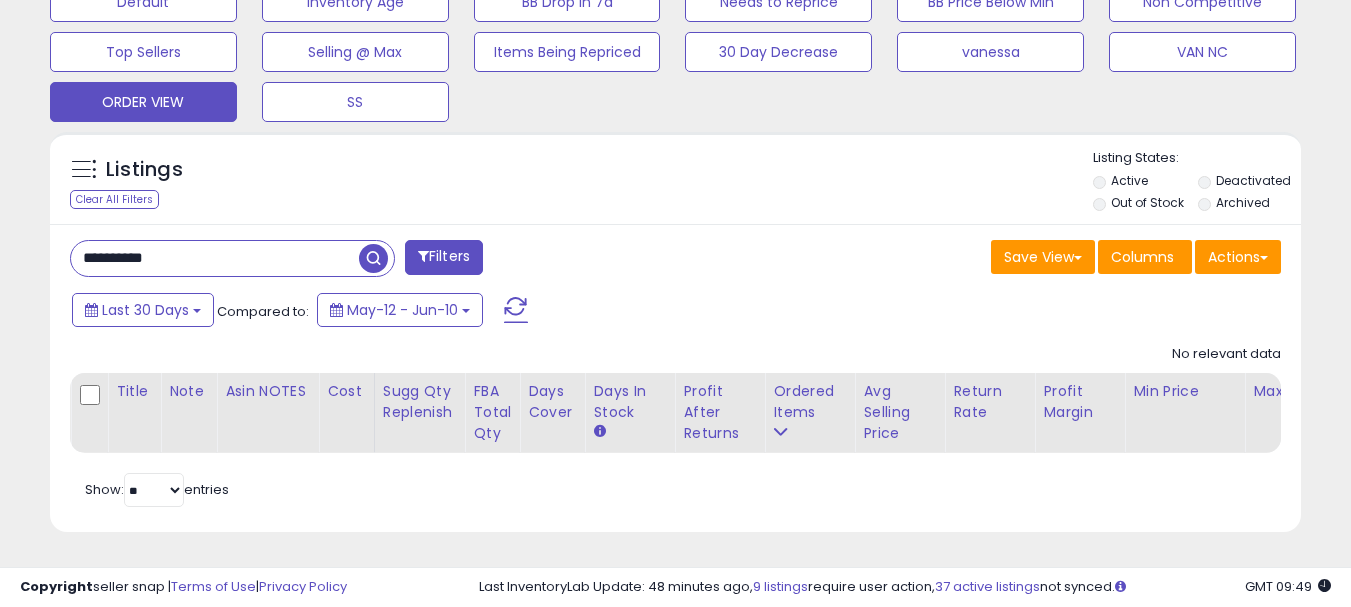click on "**********" at bounding box center (215, 258) 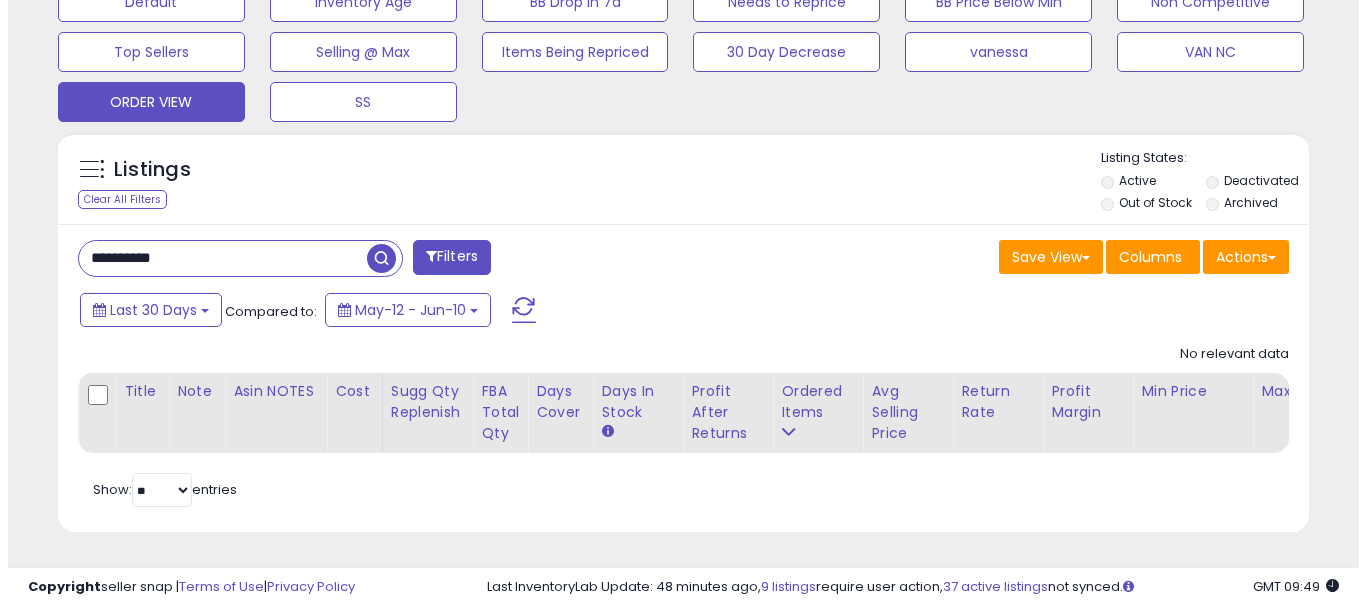 scroll, scrollTop: 288, scrollLeft: 0, axis: vertical 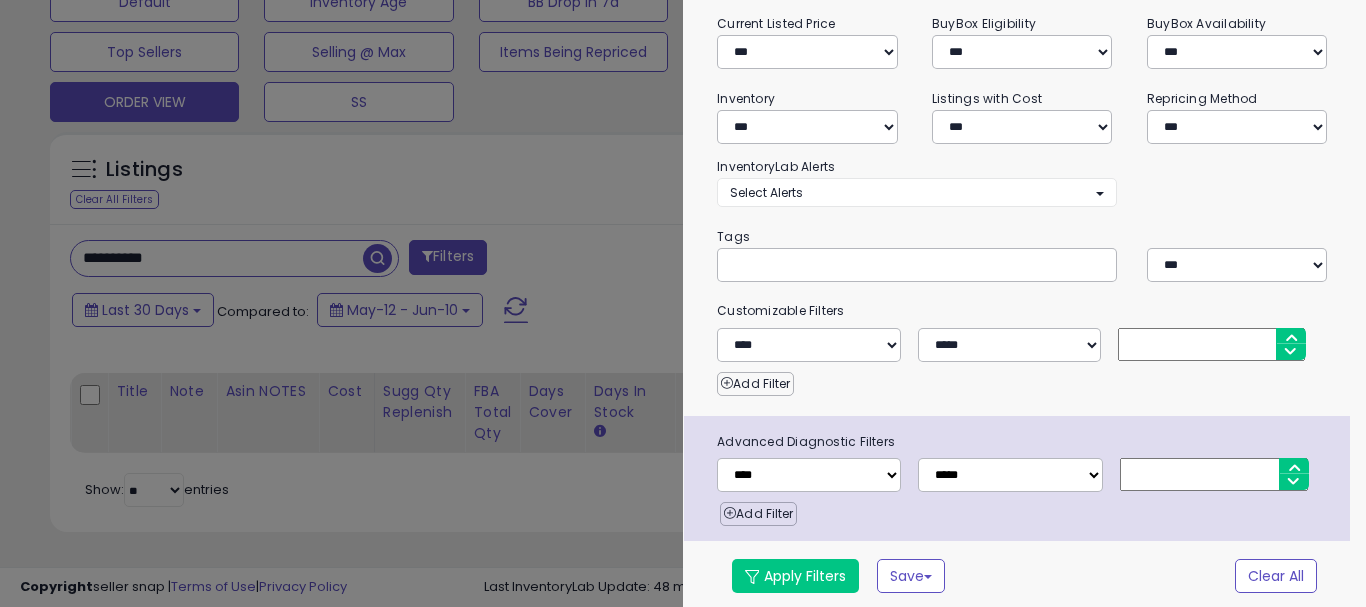 click at bounding box center [683, 303] 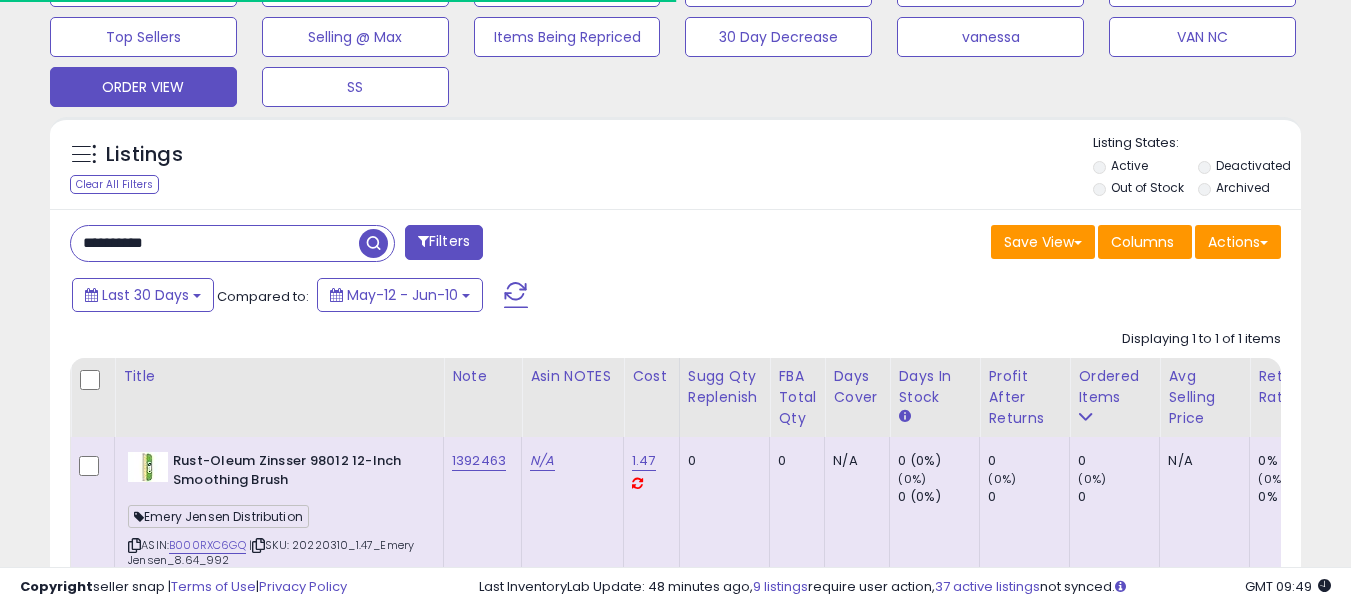 scroll, scrollTop: 410, scrollLeft: 724, axis: both 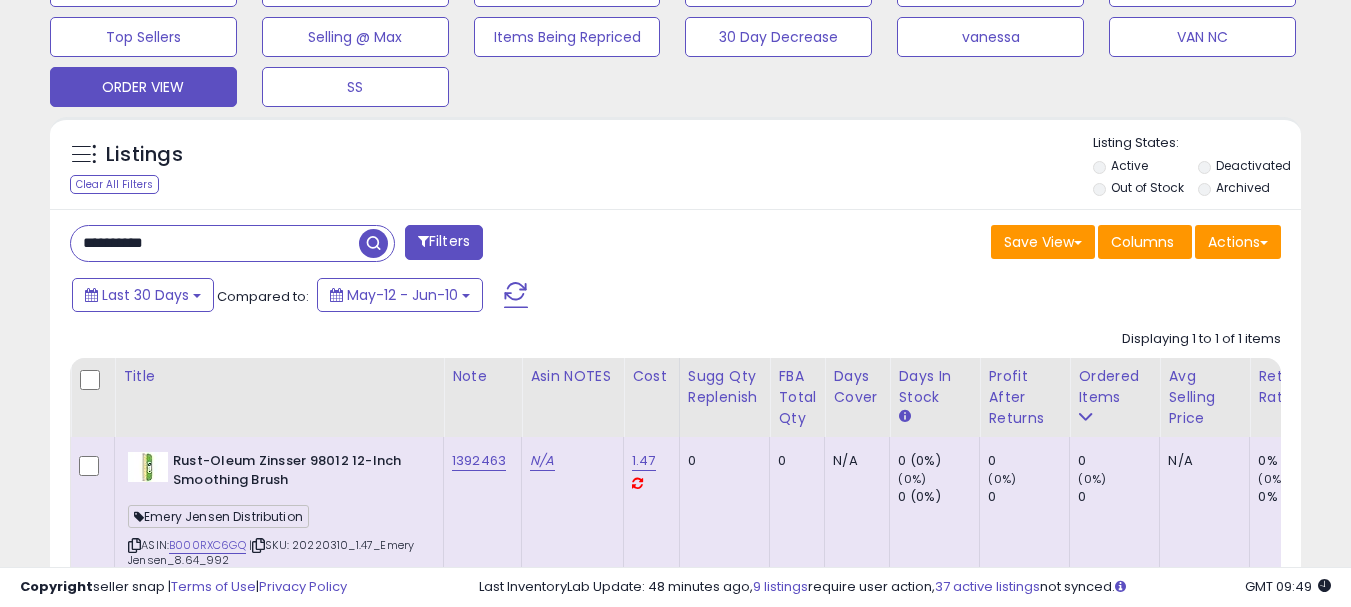 click at bounding box center (373, 243) 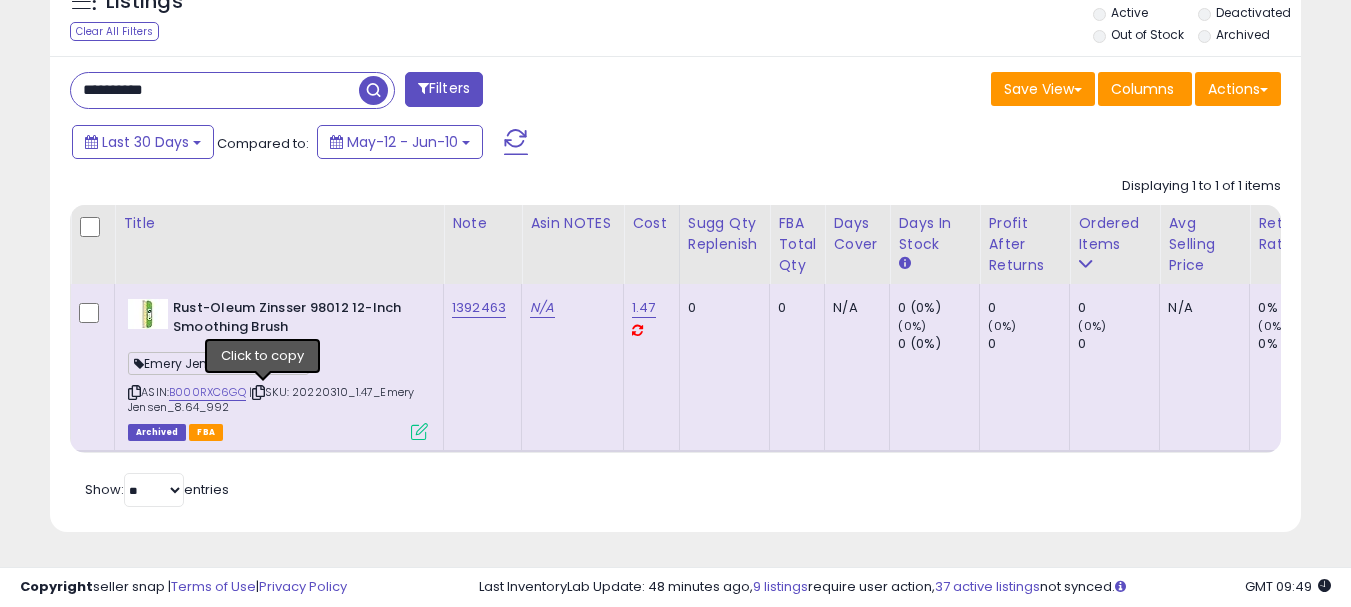click at bounding box center [258, 392] 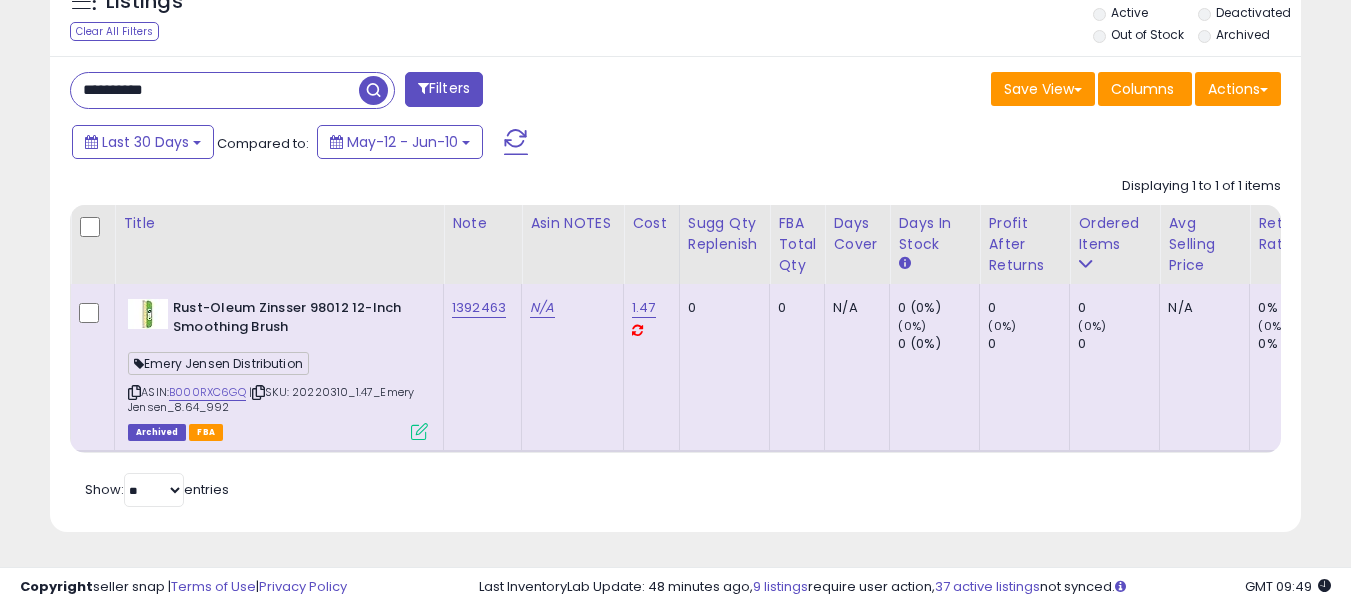 click on "**********" at bounding box center [215, 90] 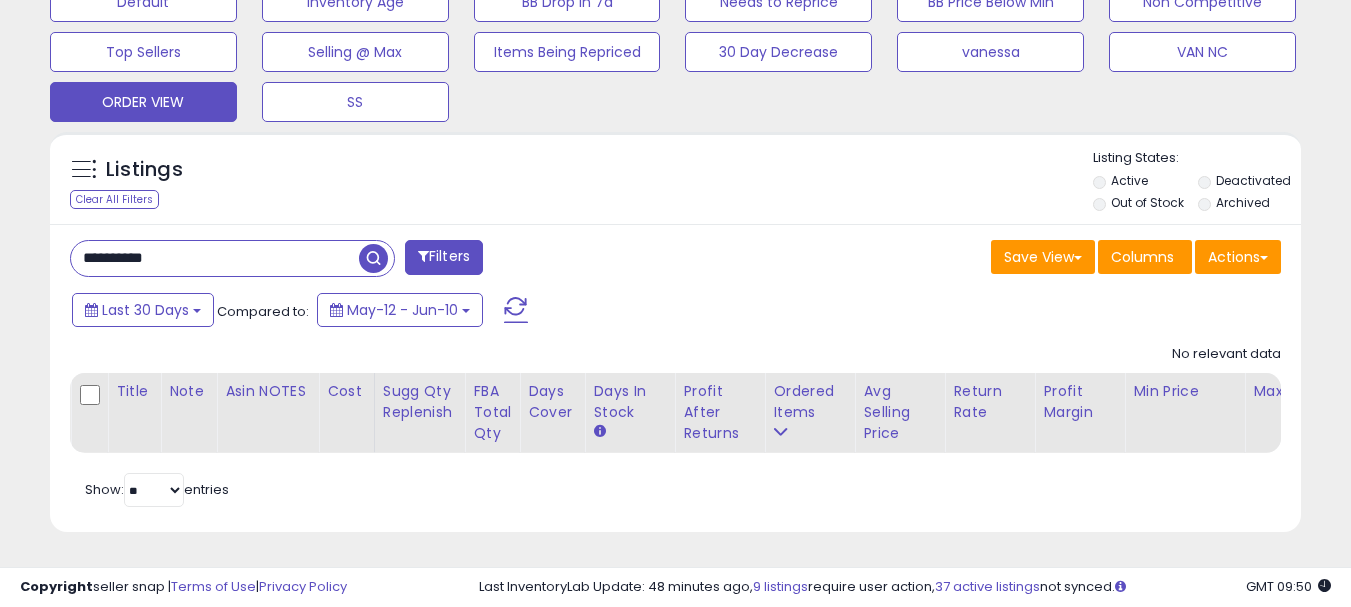 click on "**********" at bounding box center [215, 258] 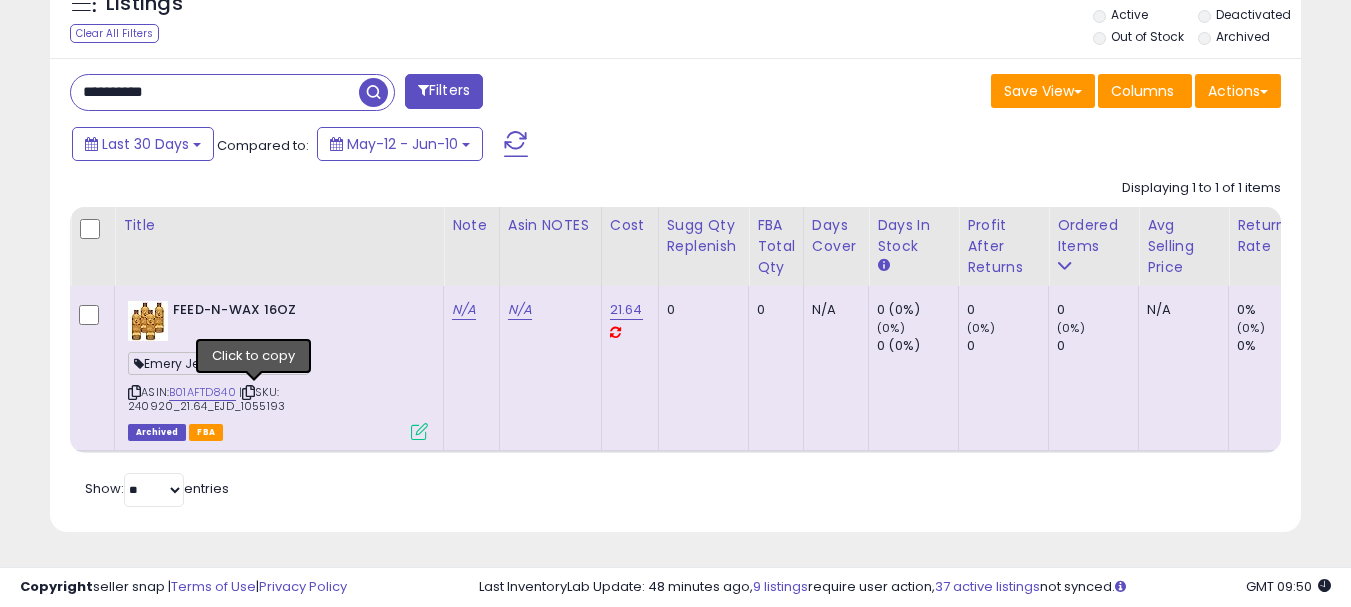 click at bounding box center [248, 392] 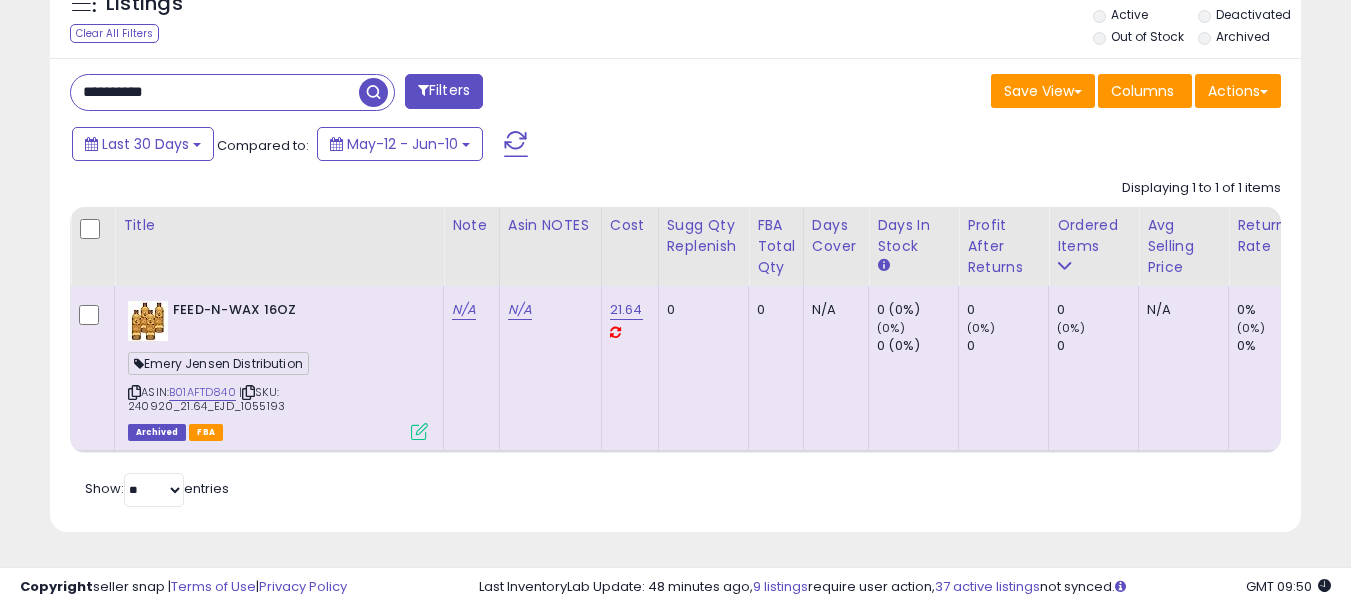 click on "**********" at bounding box center (215, 92) 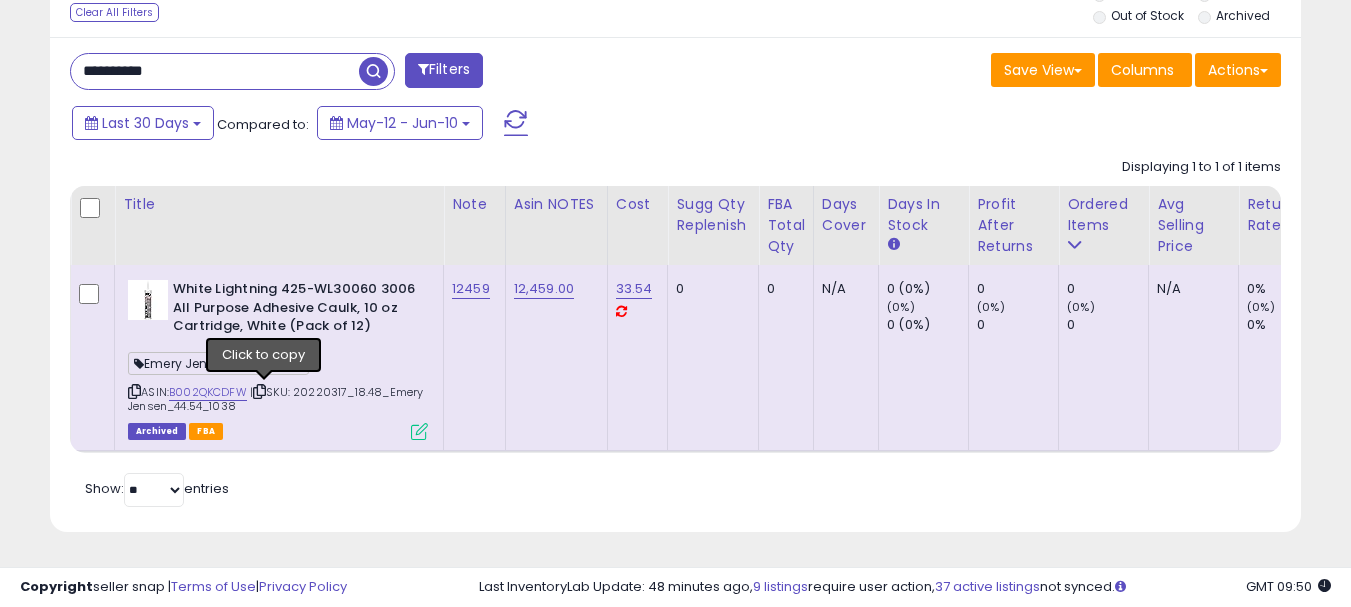 click at bounding box center (259, 391) 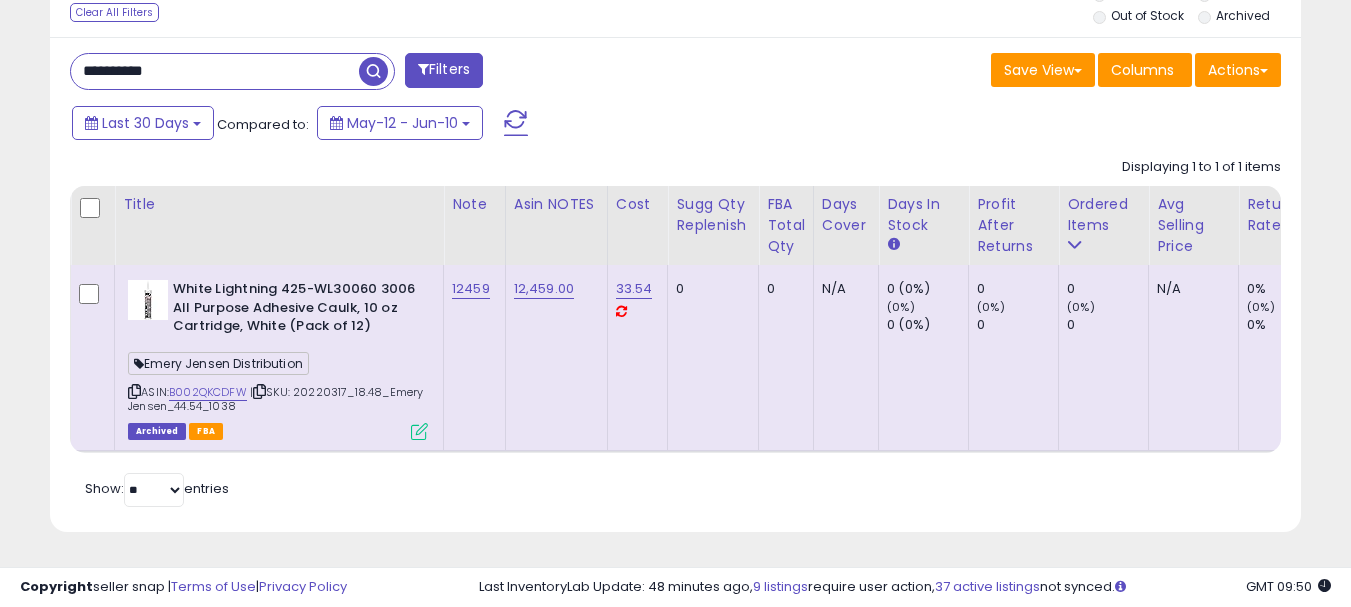 click on "**********" at bounding box center [215, 71] 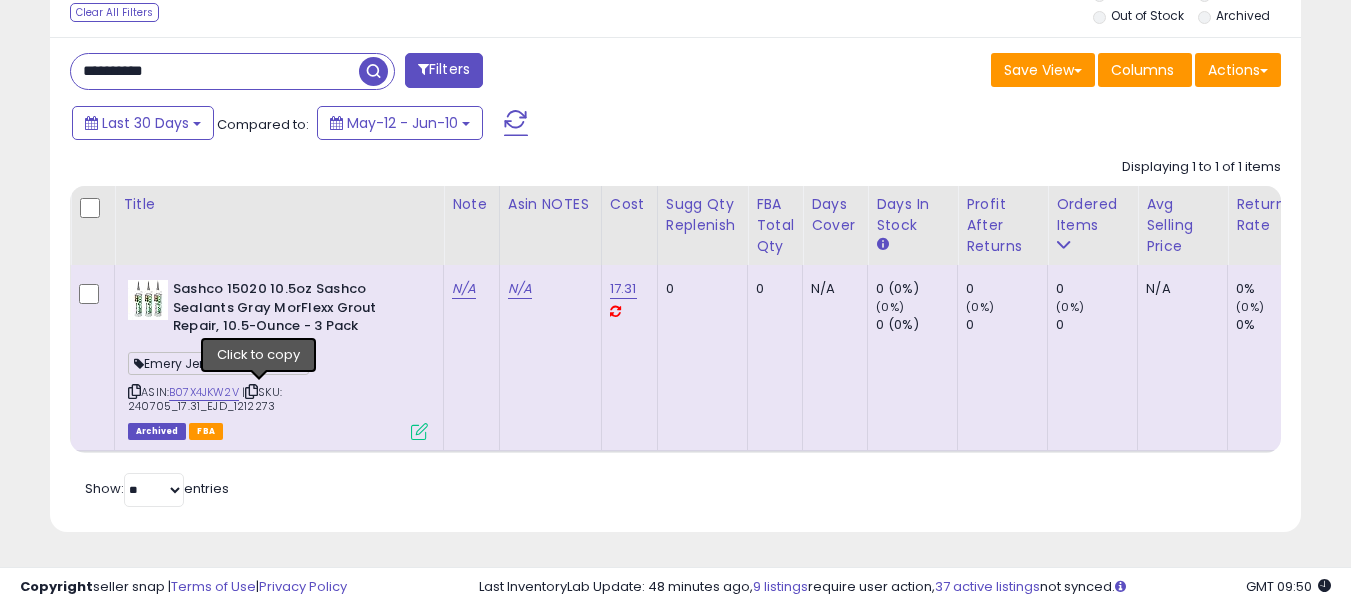 click at bounding box center [251, 391] 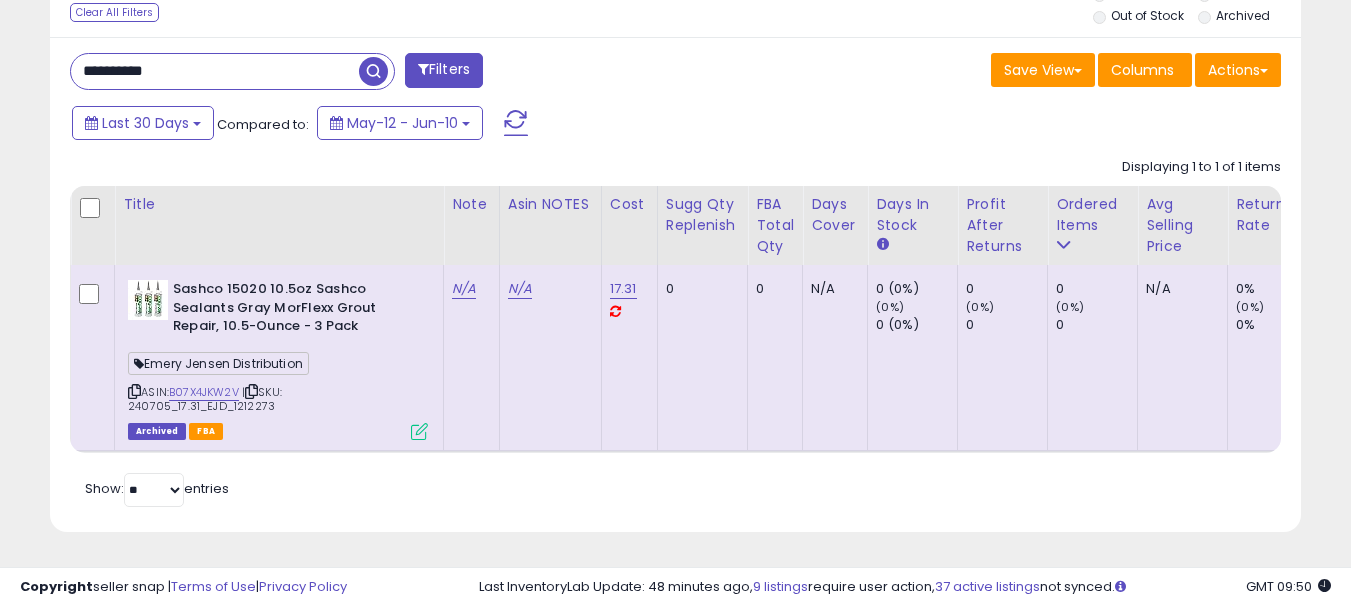 click on "**********" at bounding box center [215, 71] 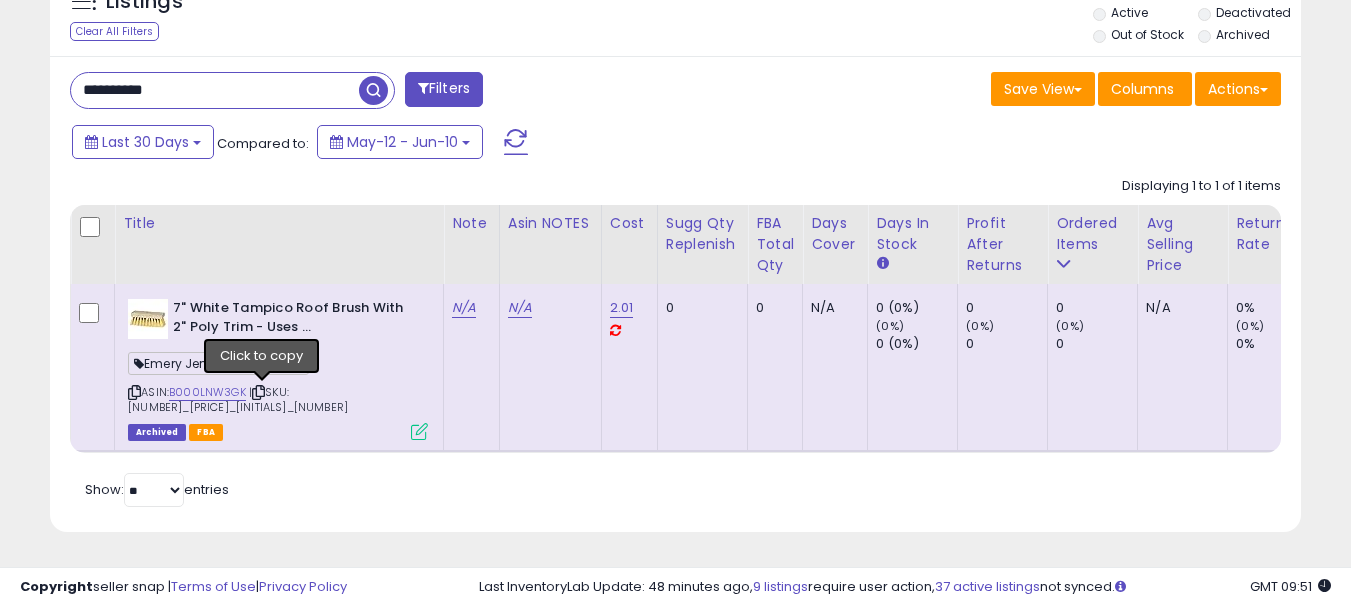 click at bounding box center [258, 392] 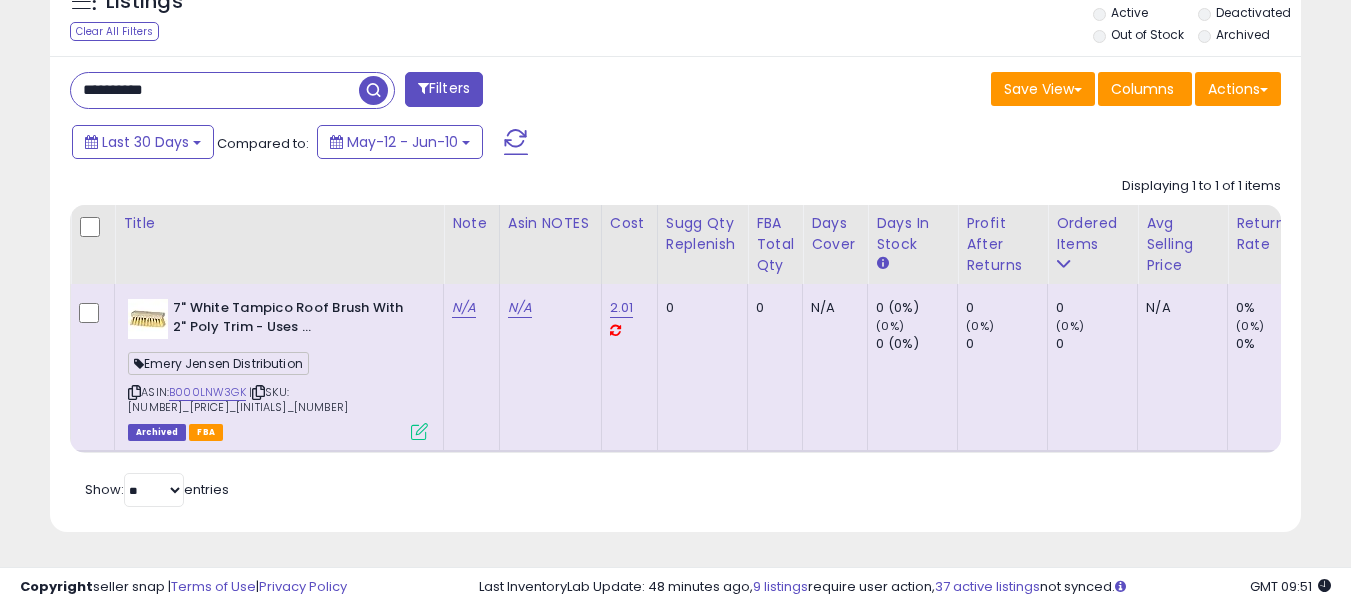 click on "**********" at bounding box center [215, 90] 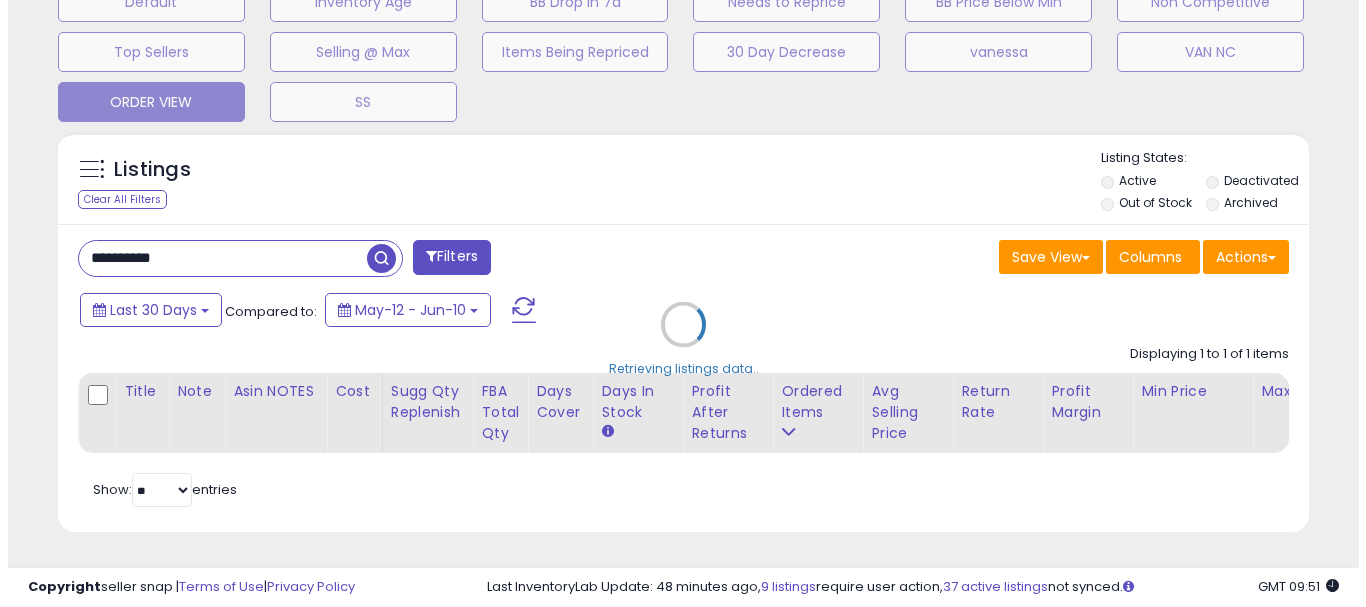 scroll, scrollTop: 663, scrollLeft: 0, axis: vertical 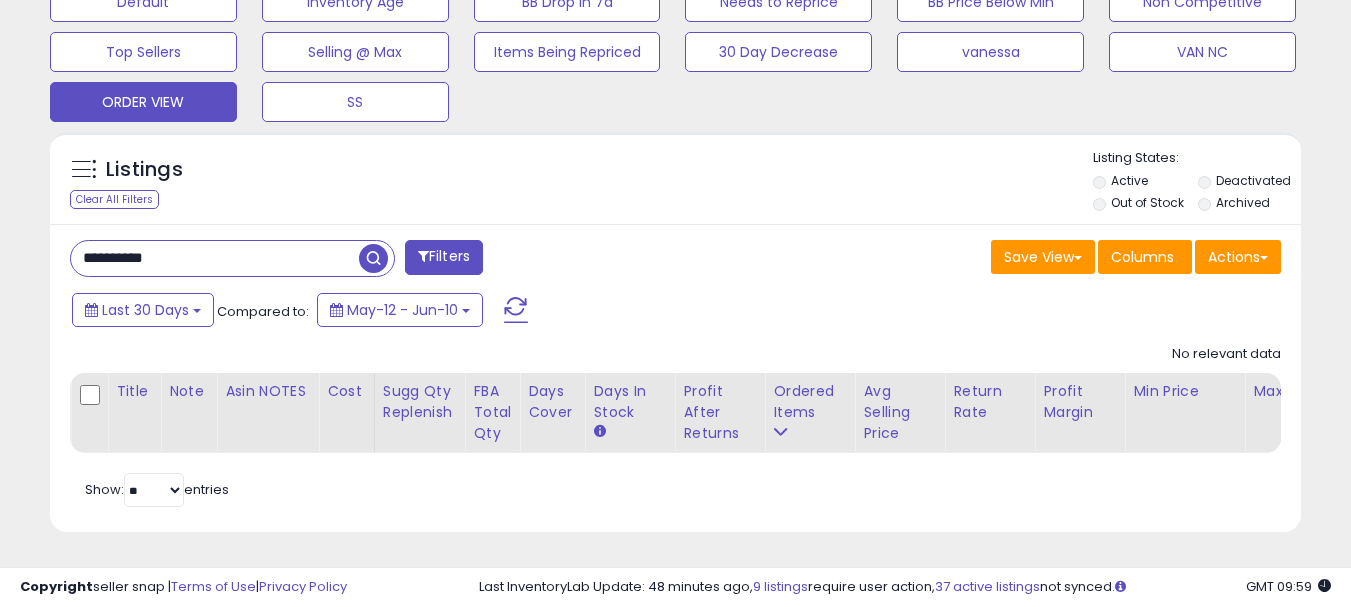 click on "**********" at bounding box center [215, 258] 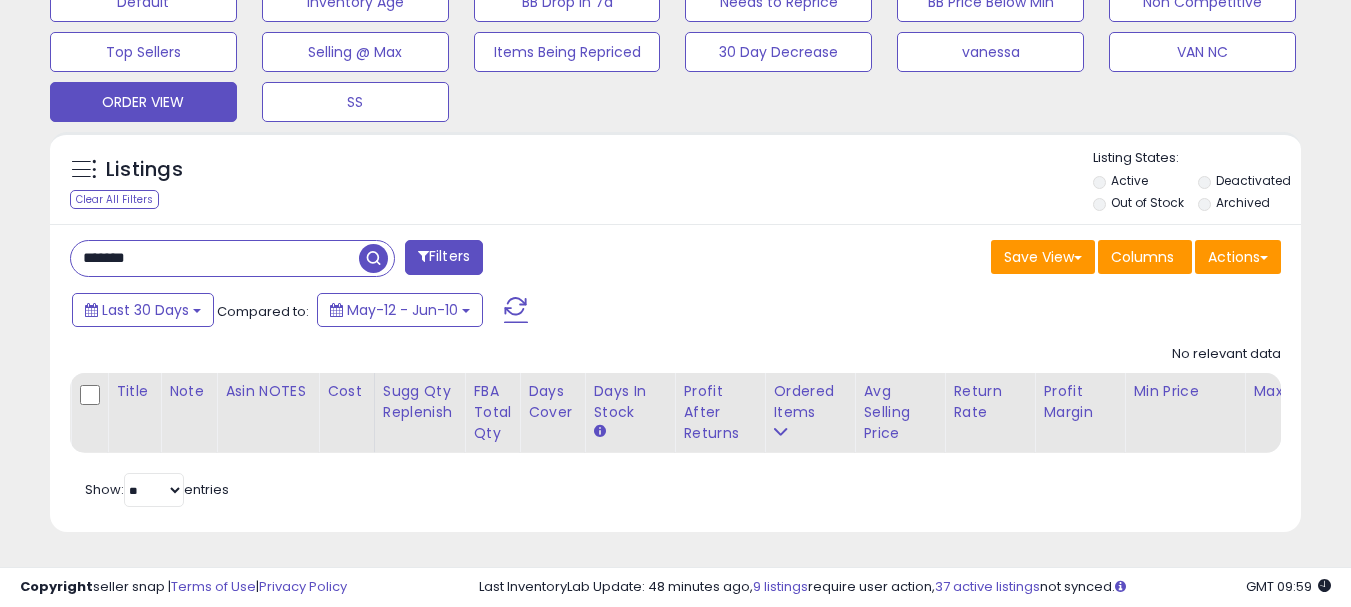 click on "*******" at bounding box center [215, 258] 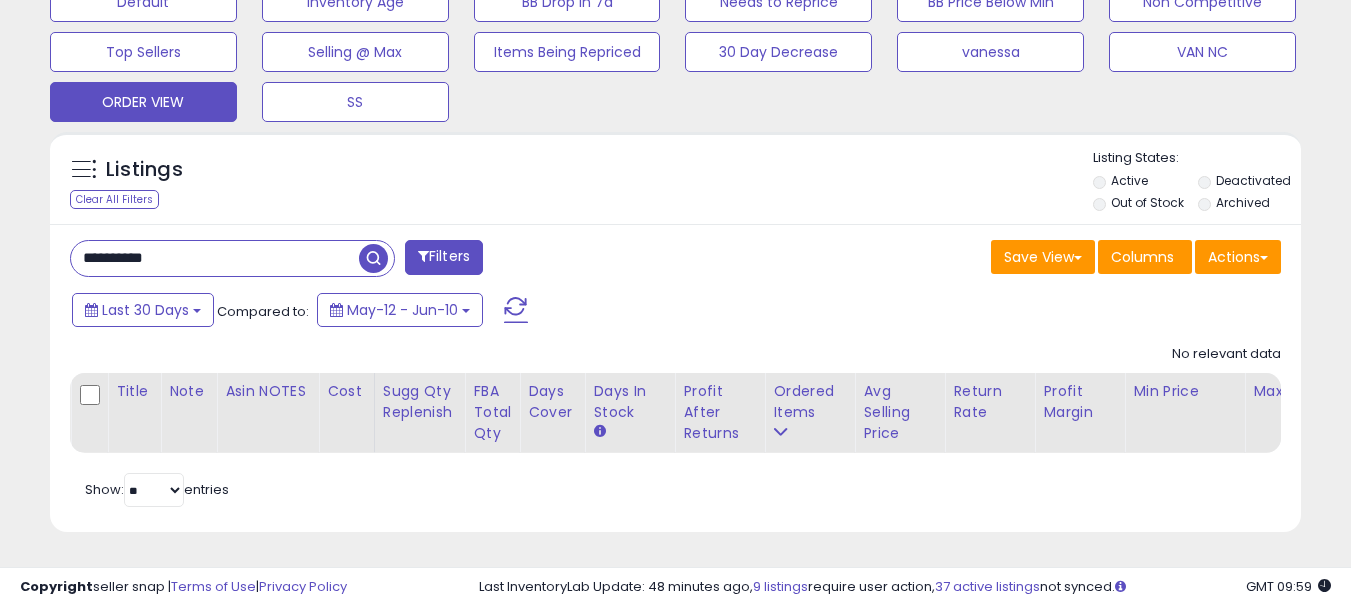 type on "**********" 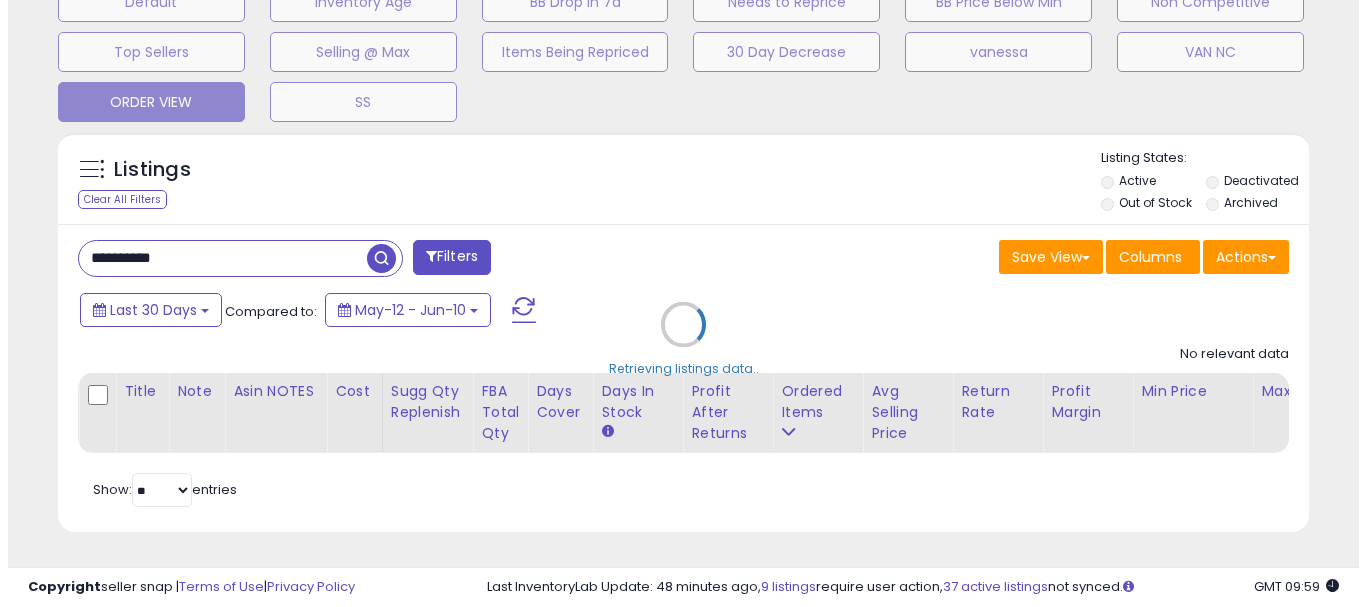 scroll, scrollTop: 999590, scrollLeft: 999267, axis: both 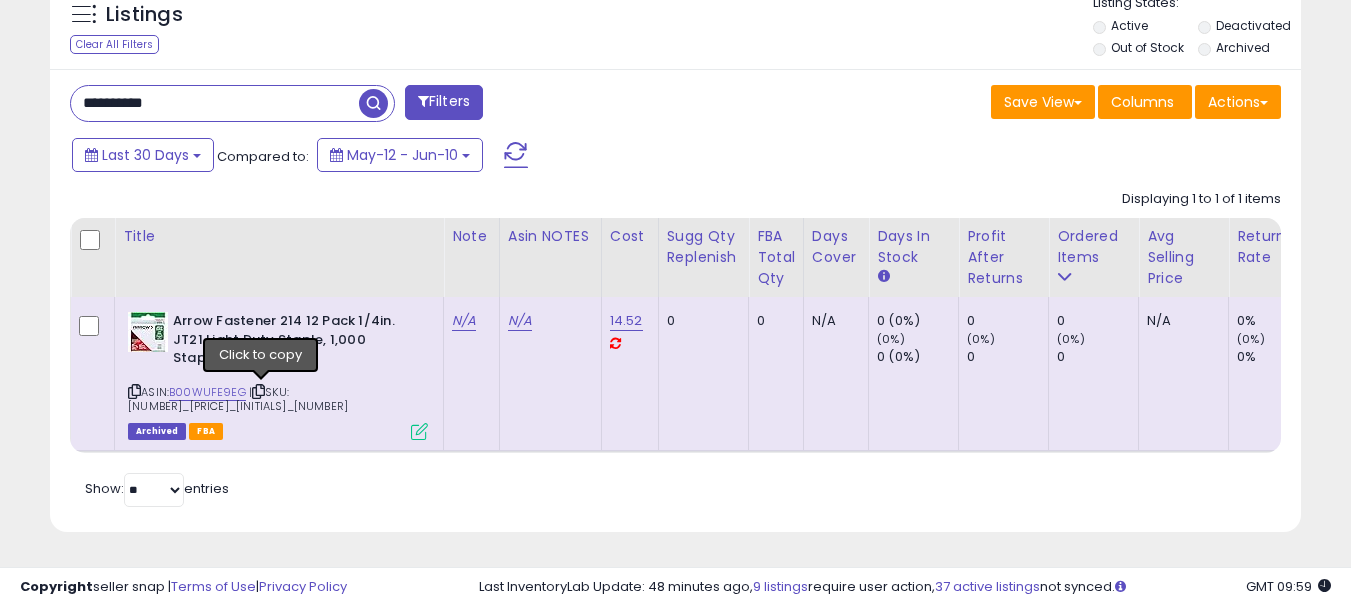 click at bounding box center [258, 391] 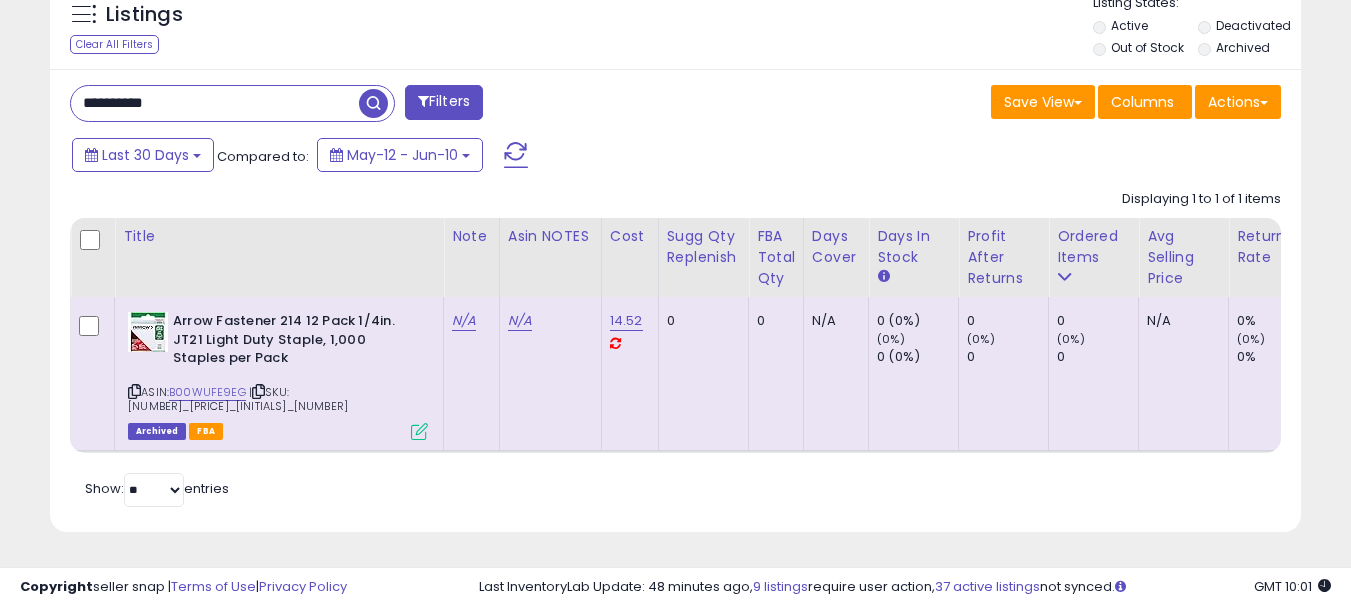 click on "**********" at bounding box center (215, 103) 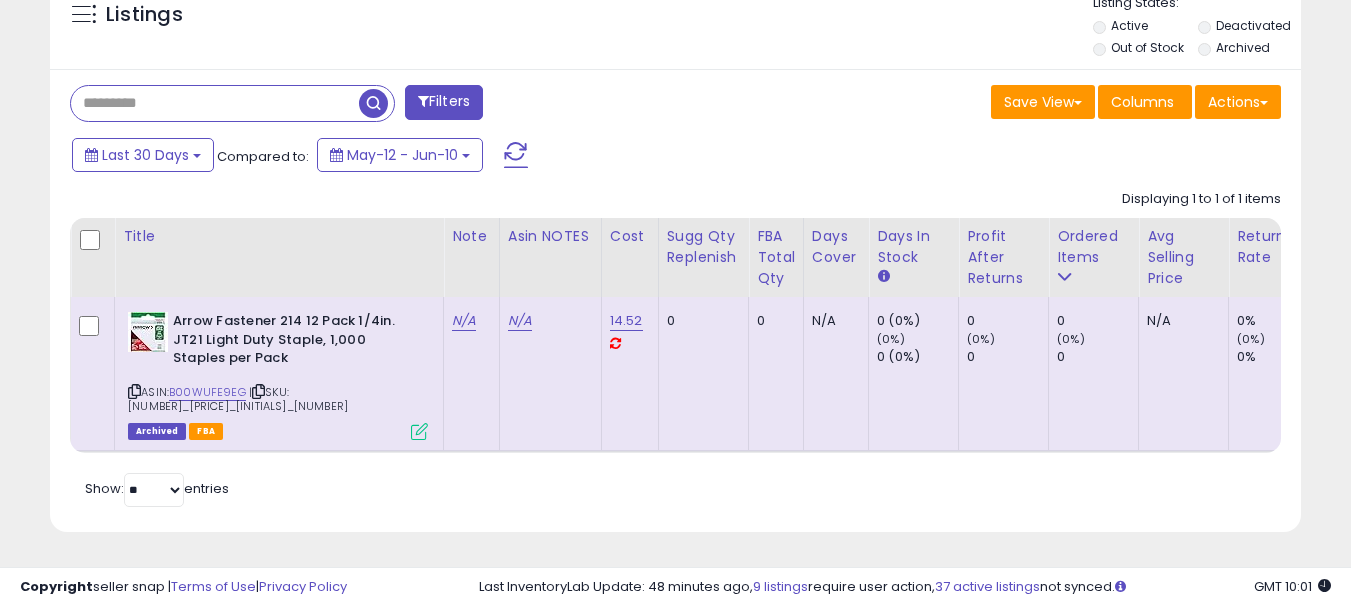 type 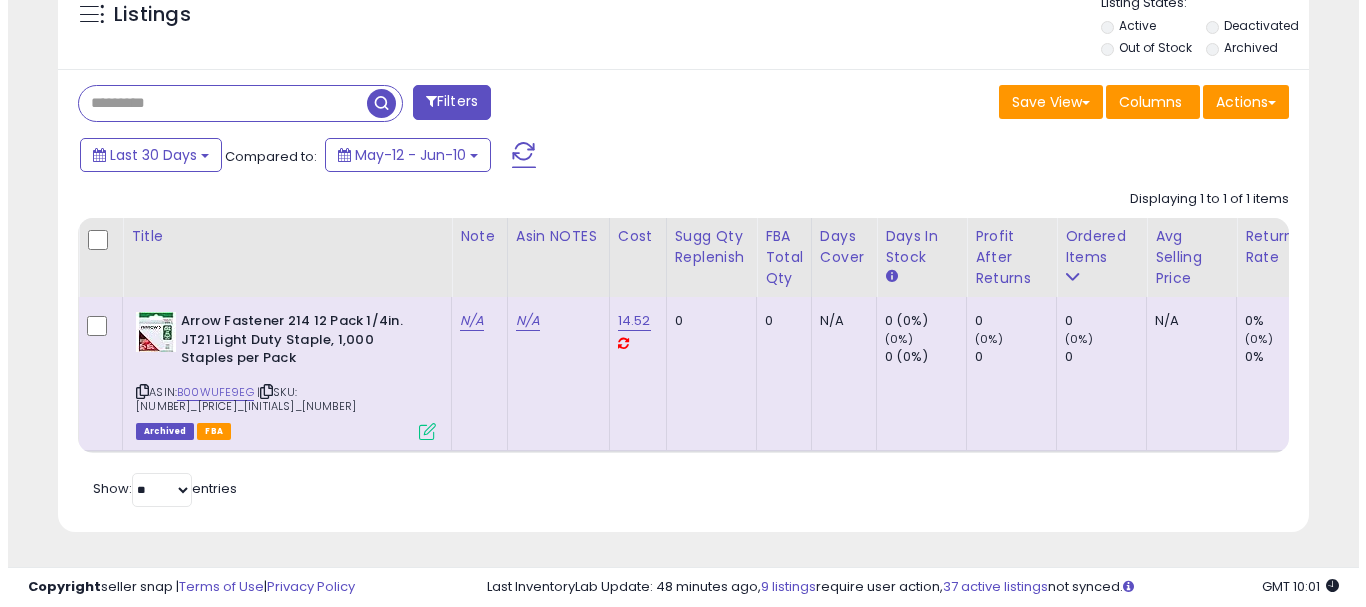 scroll, scrollTop: 663, scrollLeft: 0, axis: vertical 